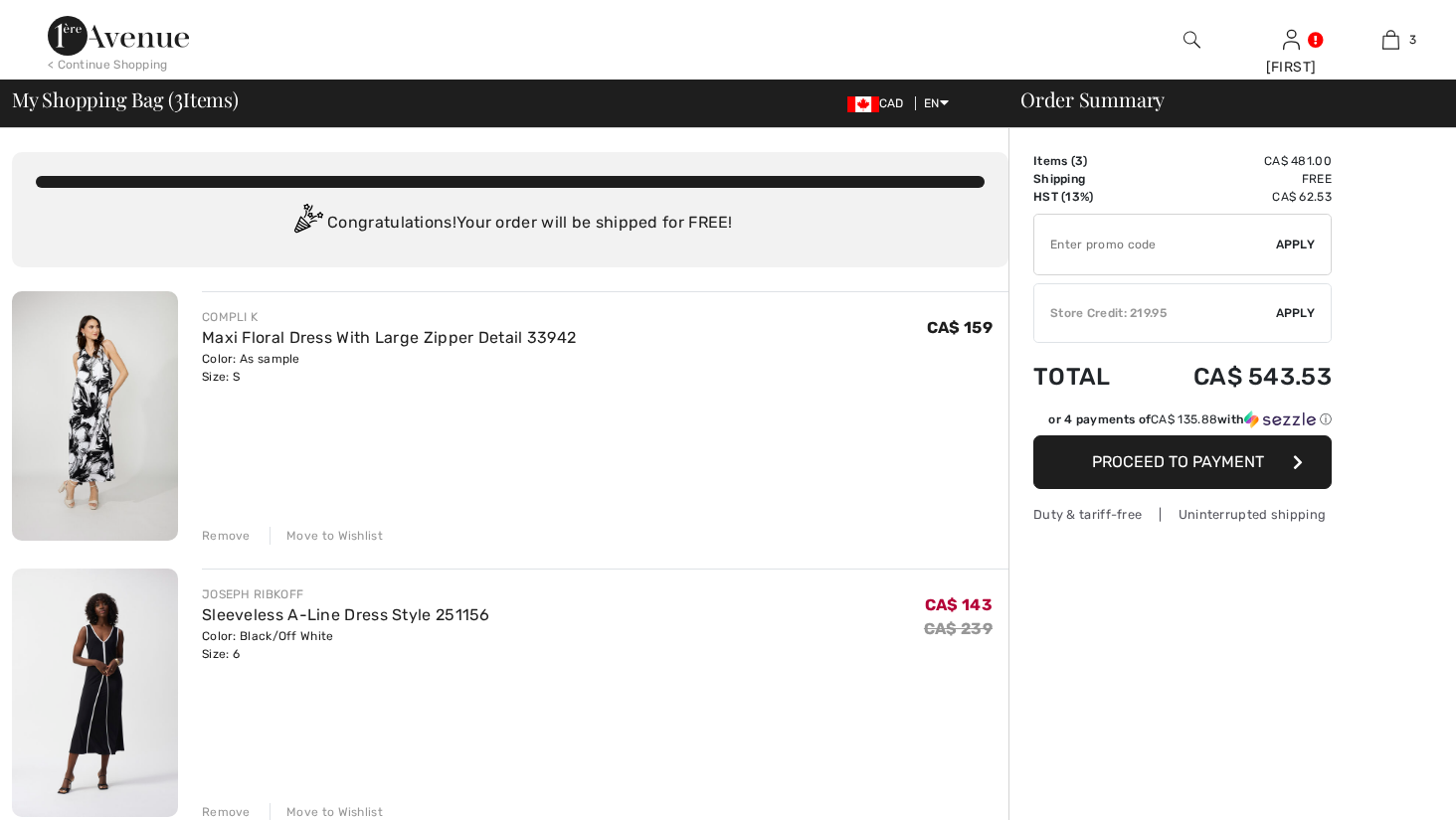 scroll, scrollTop: 0, scrollLeft: 0, axis: both 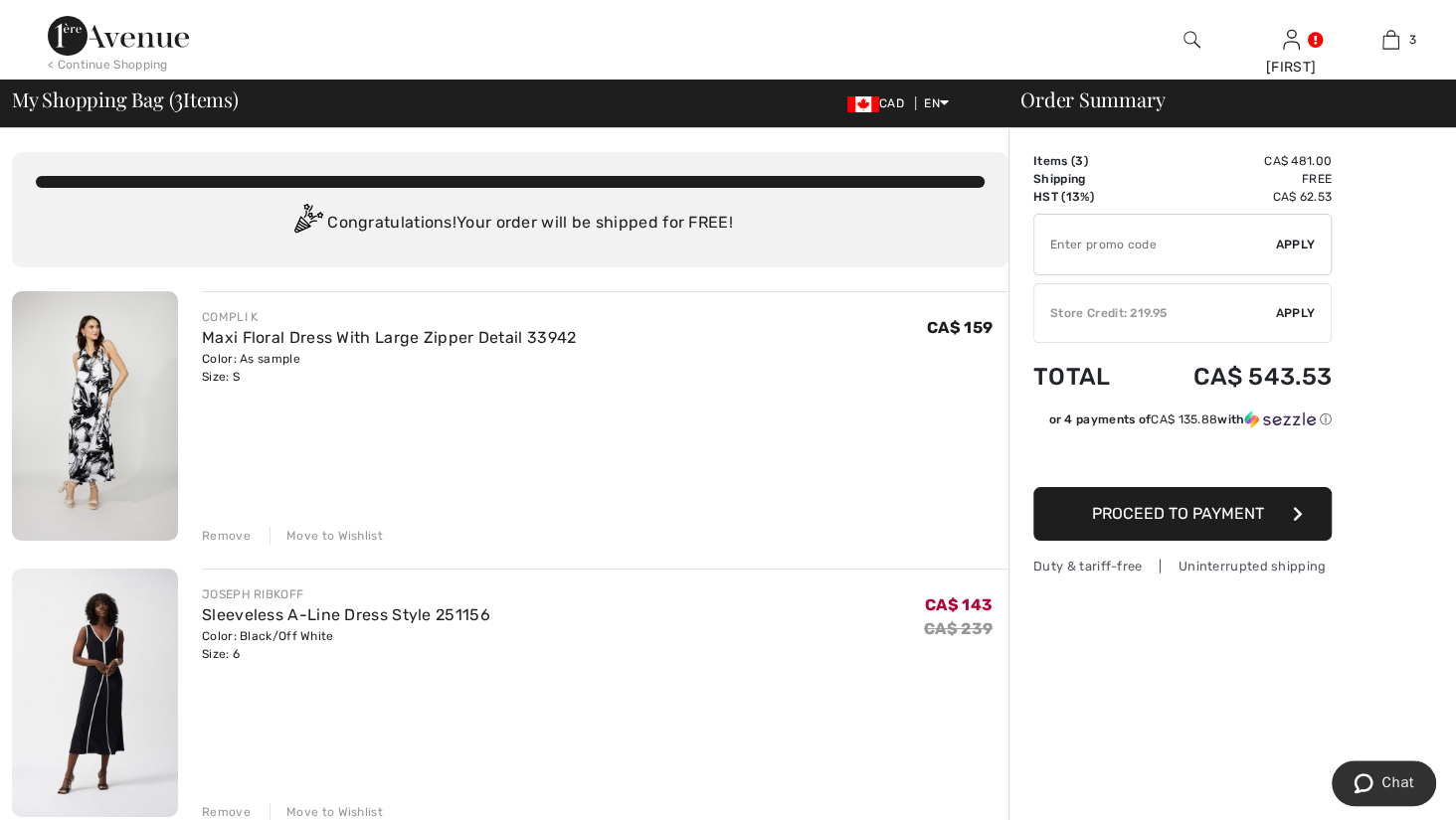 click at bounding box center [1155, 245] 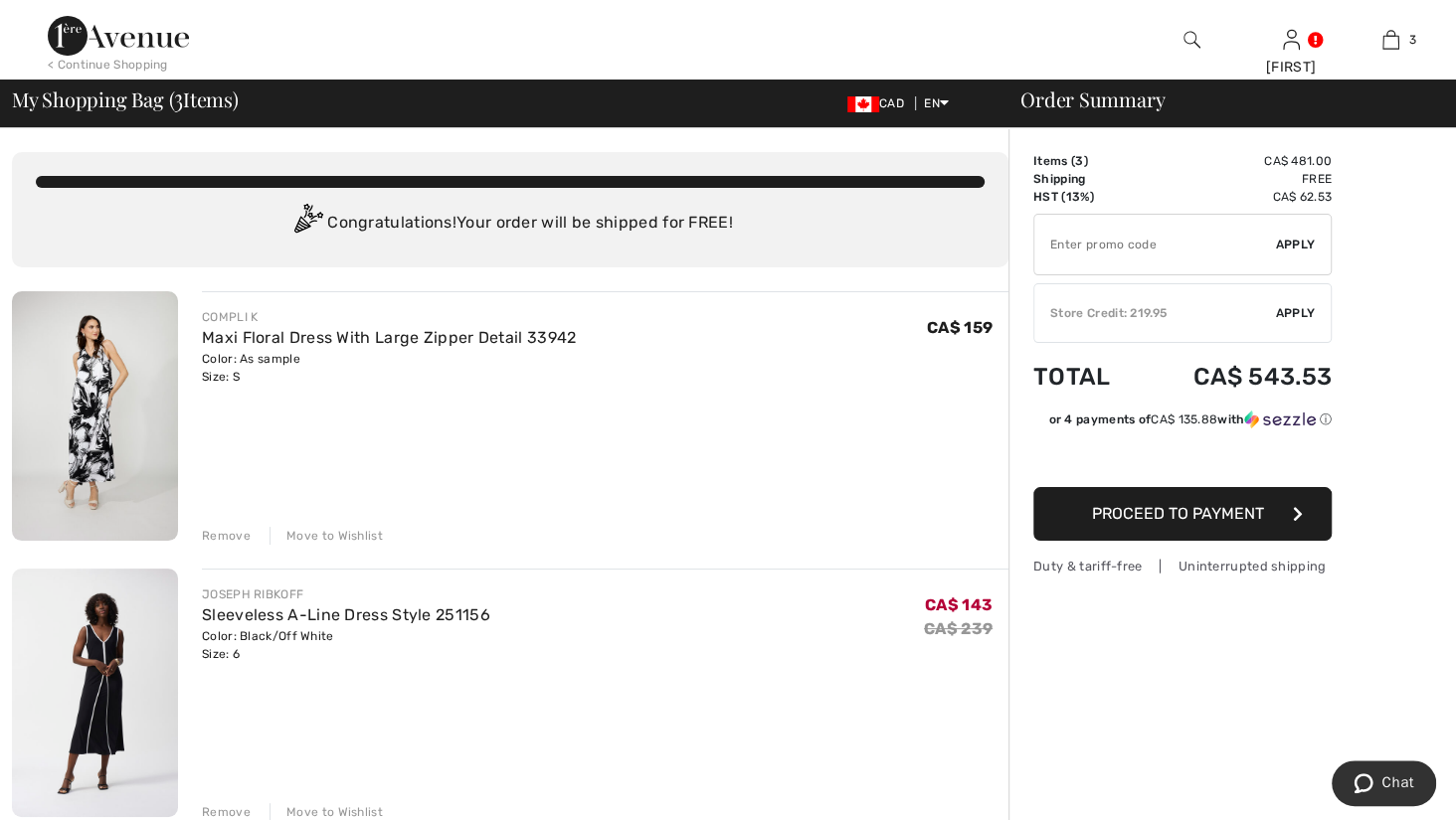 paste on "OC00150949" 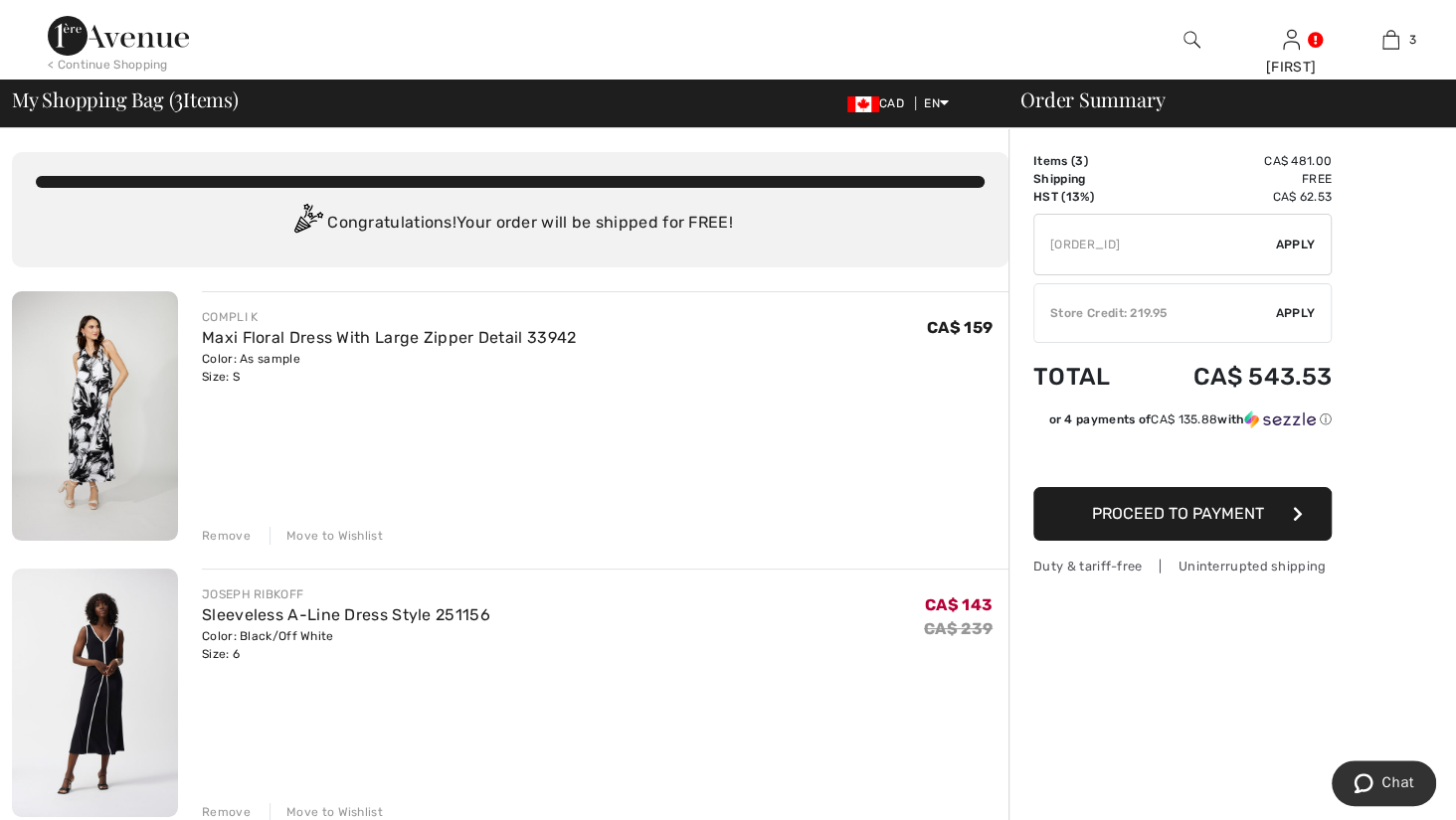 type on "OC00150949" 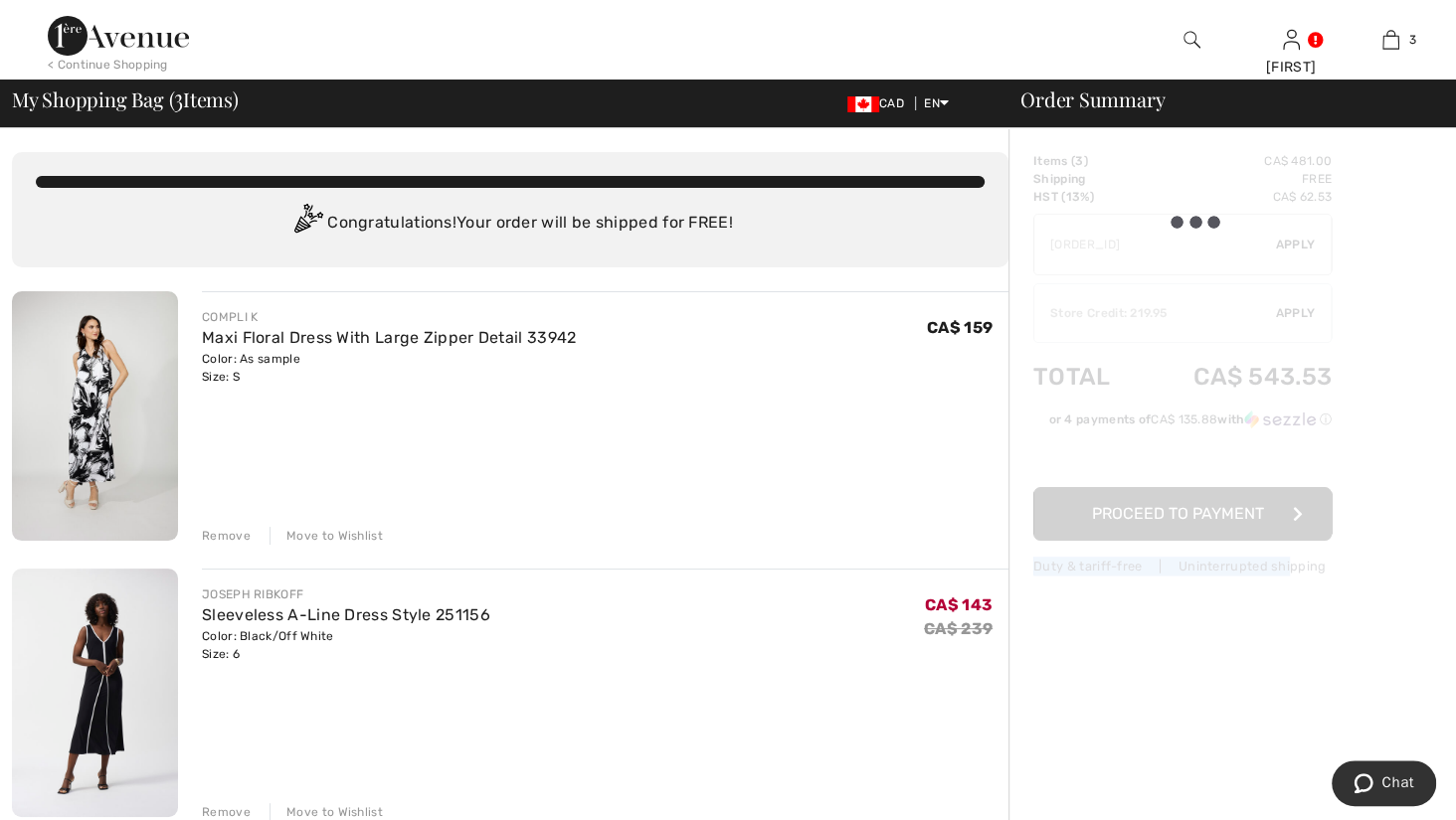 drag, startPoint x: 1324, startPoint y: 688, endPoint x: 1302, endPoint y: 783, distance: 97.5141 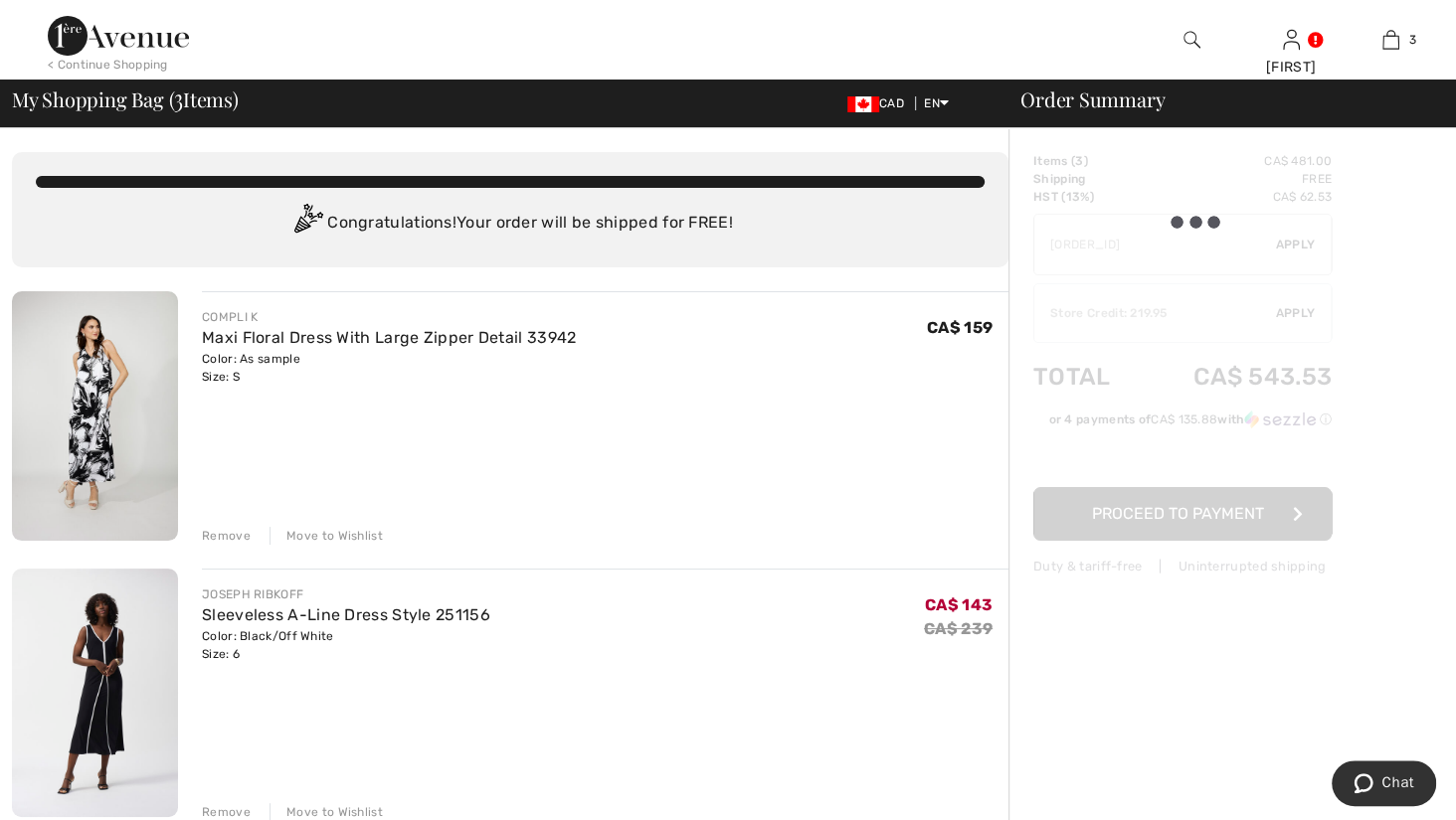drag, startPoint x: 1302, startPoint y: 783, endPoint x: 1435, endPoint y: 386, distance: 418.68604 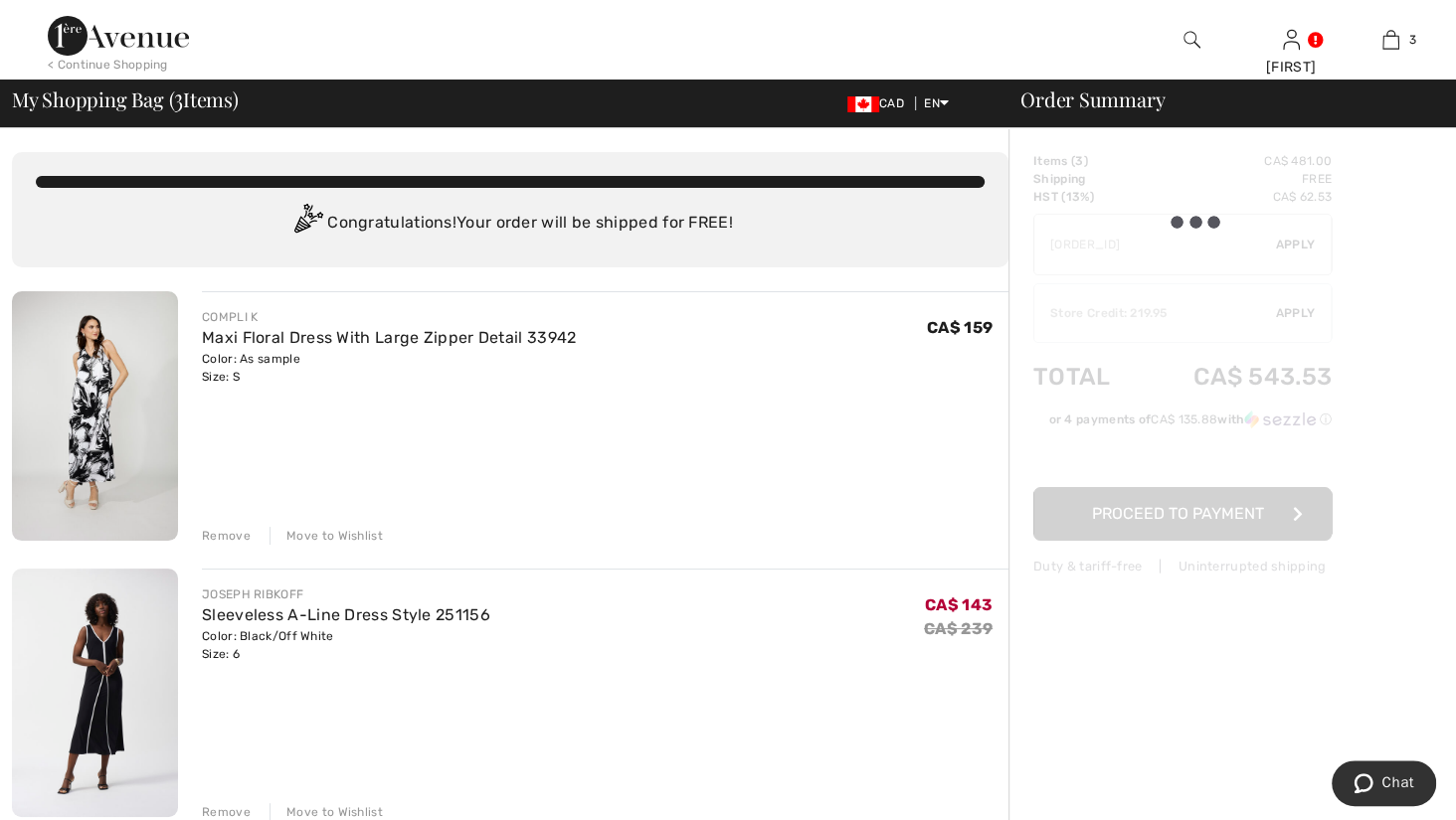 click at bounding box center [1183, 364] 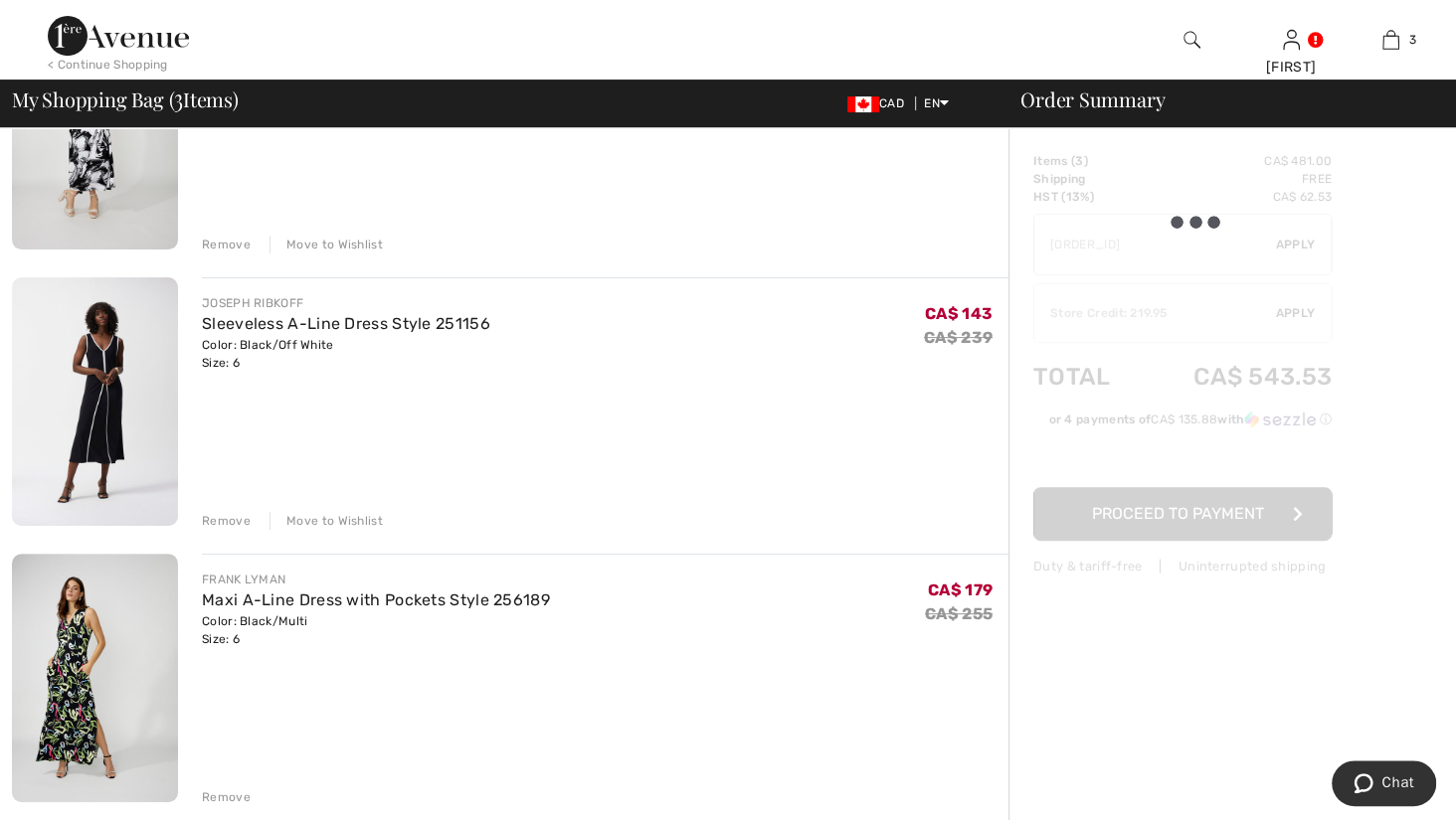 scroll, scrollTop: 0, scrollLeft: 0, axis: both 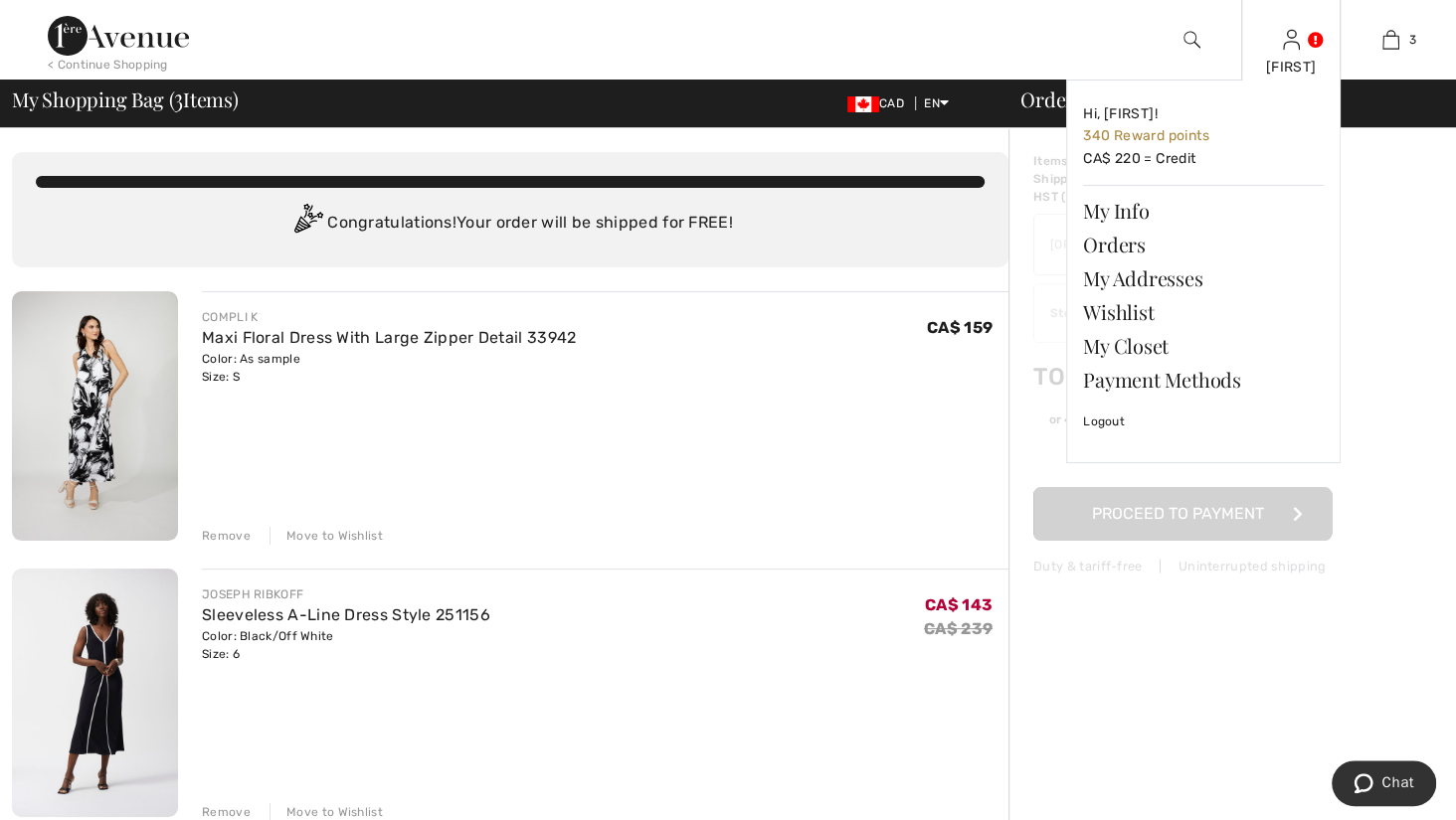 click on "[FIRST]" at bounding box center (1291, 67) 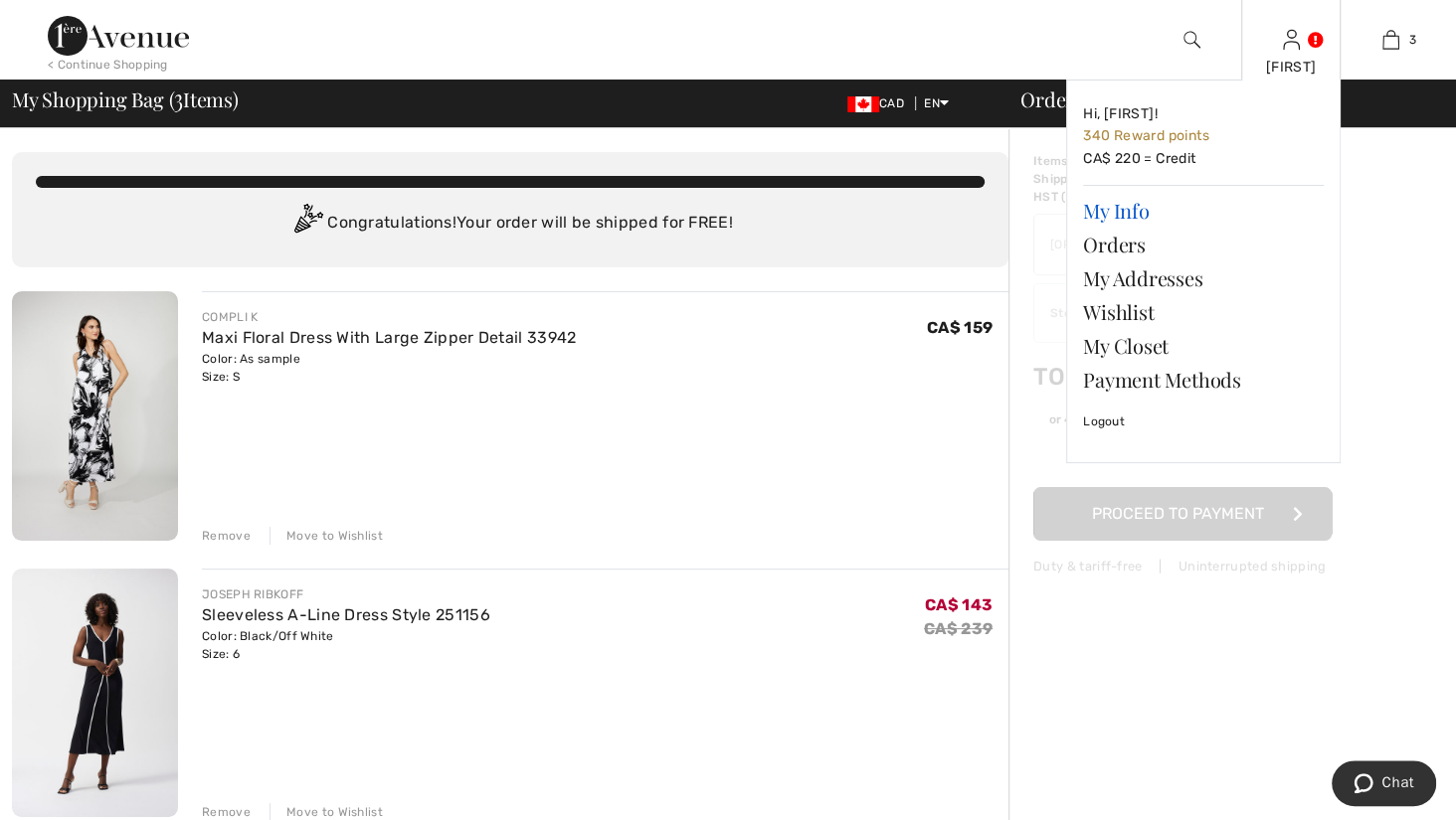 click on "My Info" at bounding box center [1203, 211] 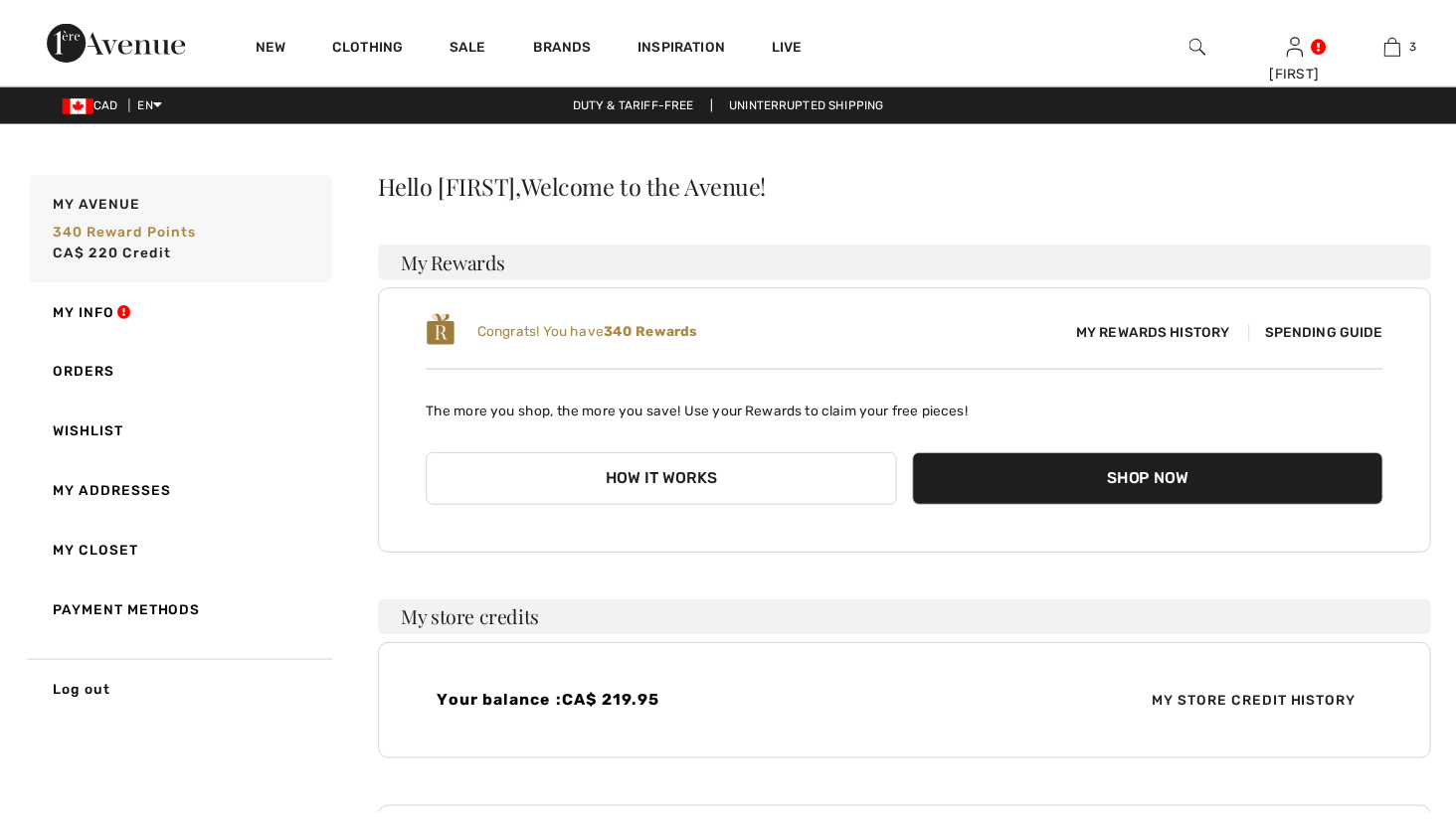 scroll, scrollTop: 0, scrollLeft: 0, axis: both 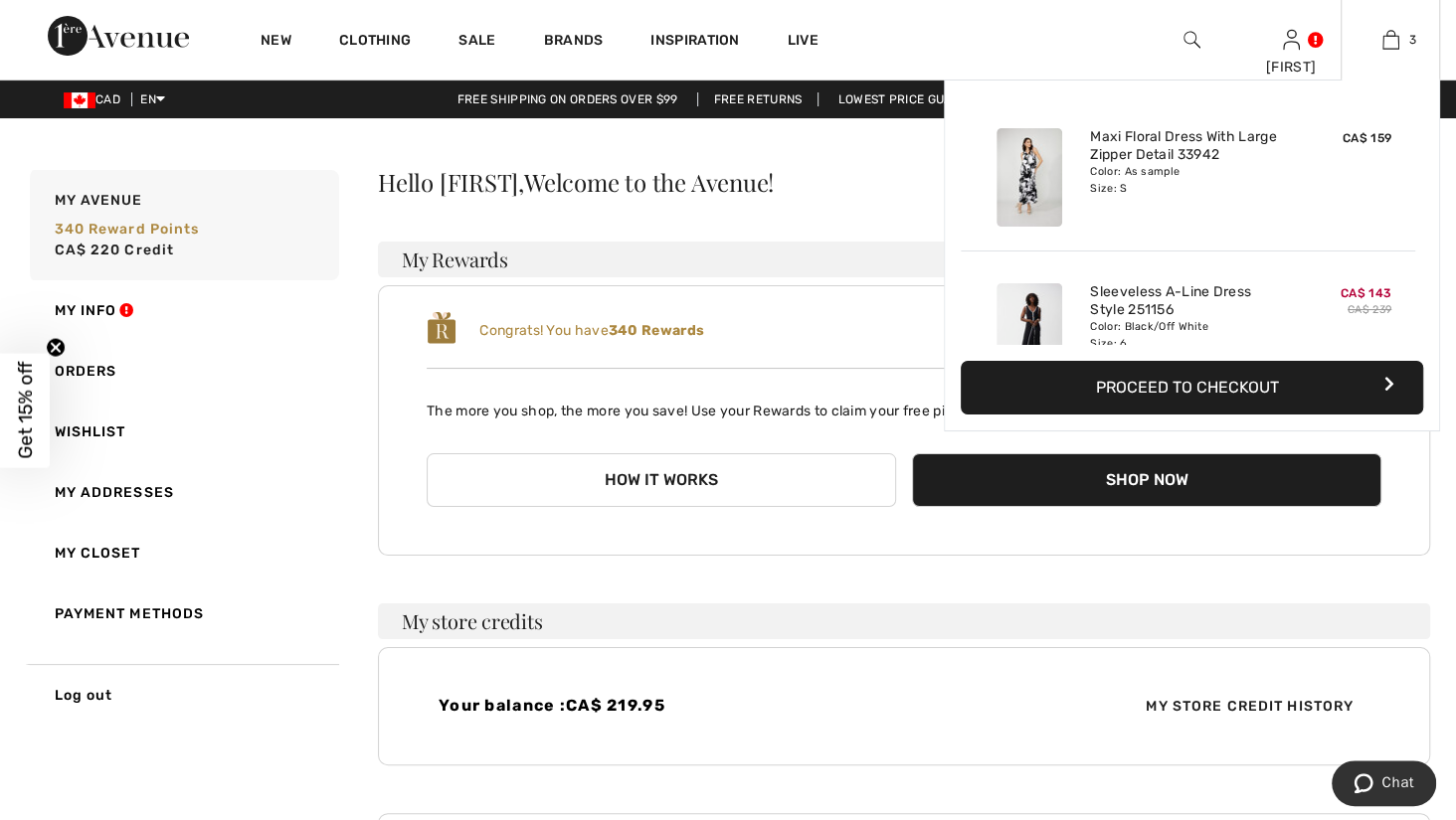 click on "Proceed to Checkout" at bounding box center (1191, 388) 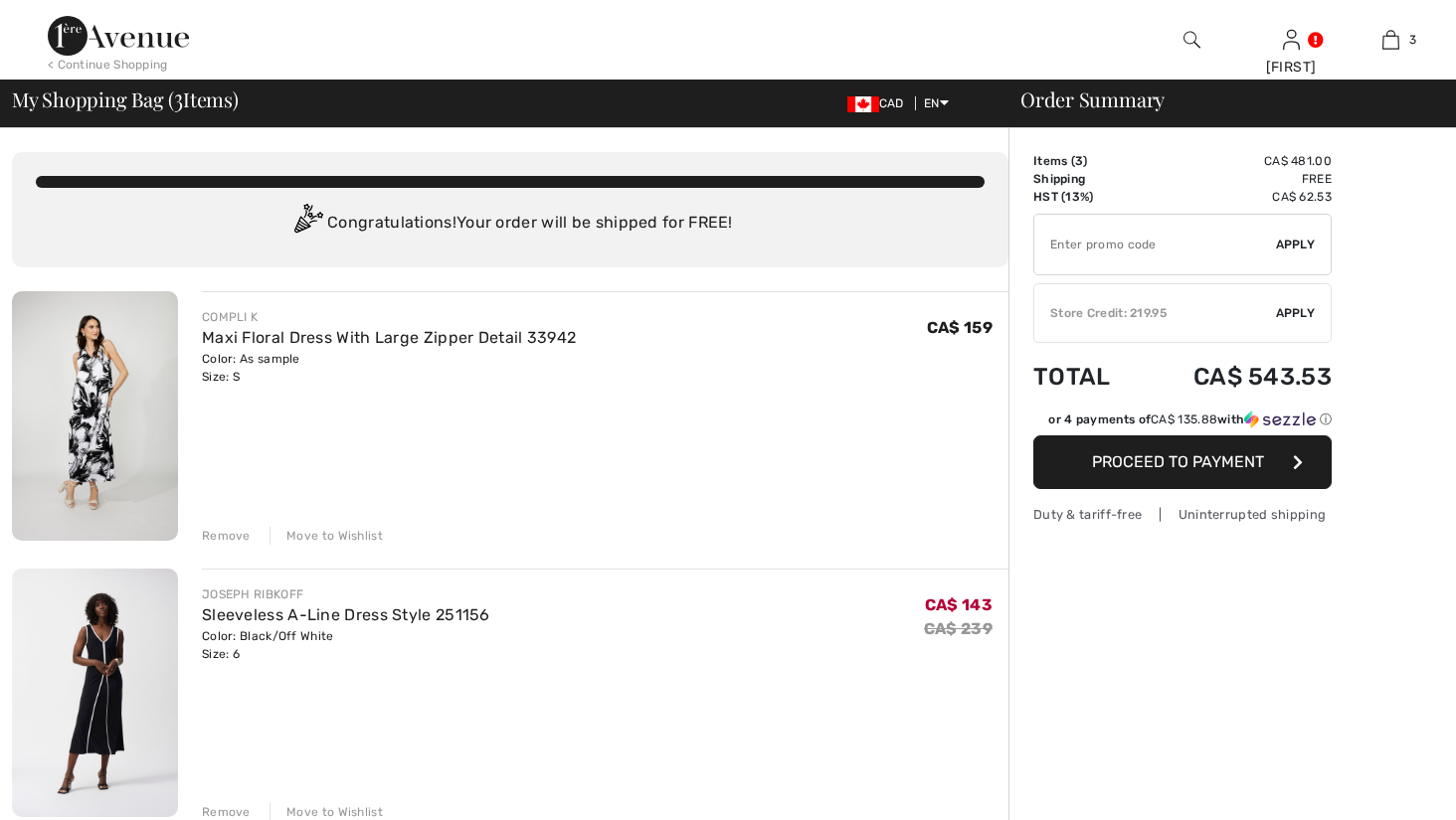 scroll, scrollTop: 0, scrollLeft: 0, axis: both 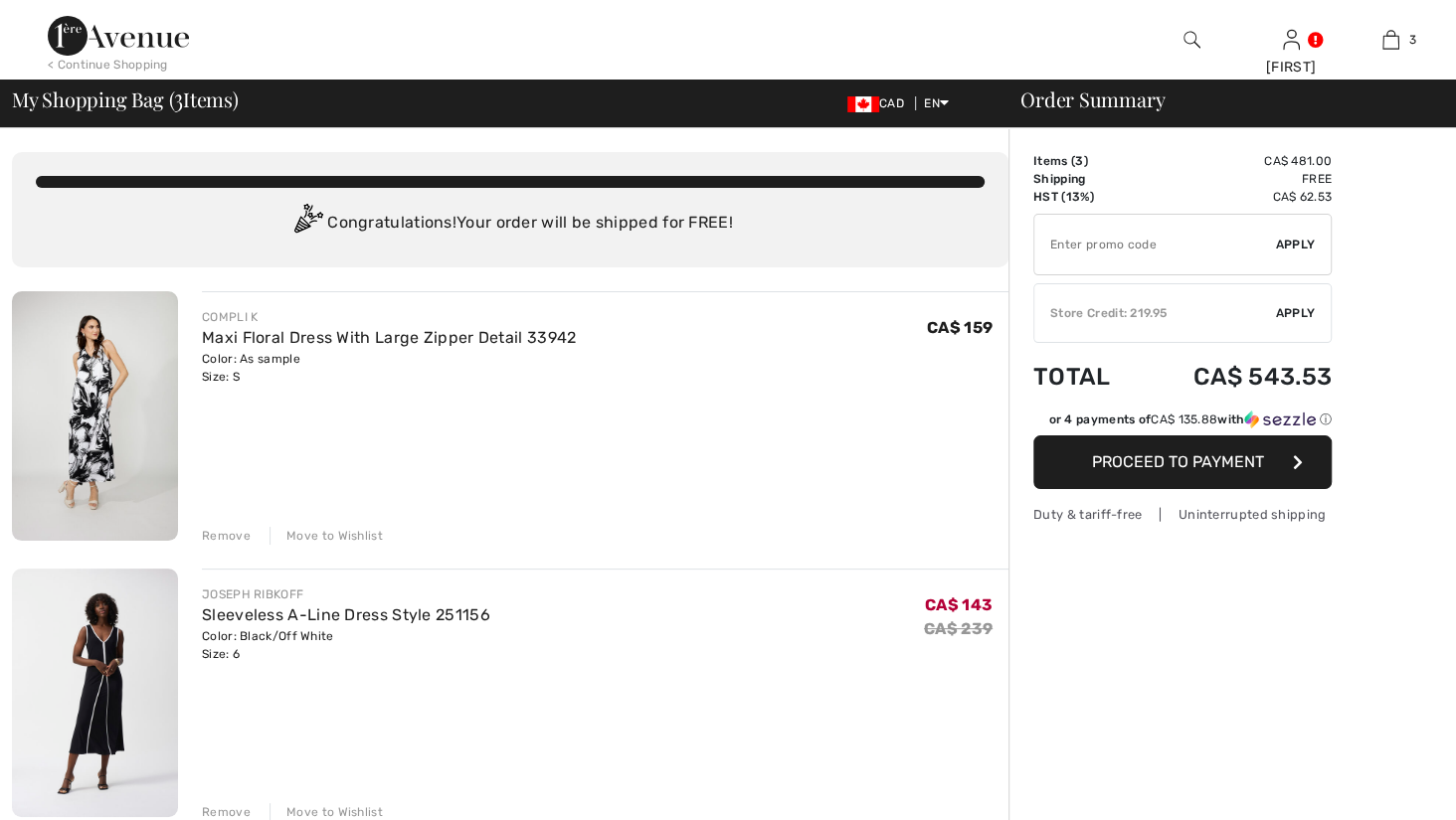 click at bounding box center [1155, 245] 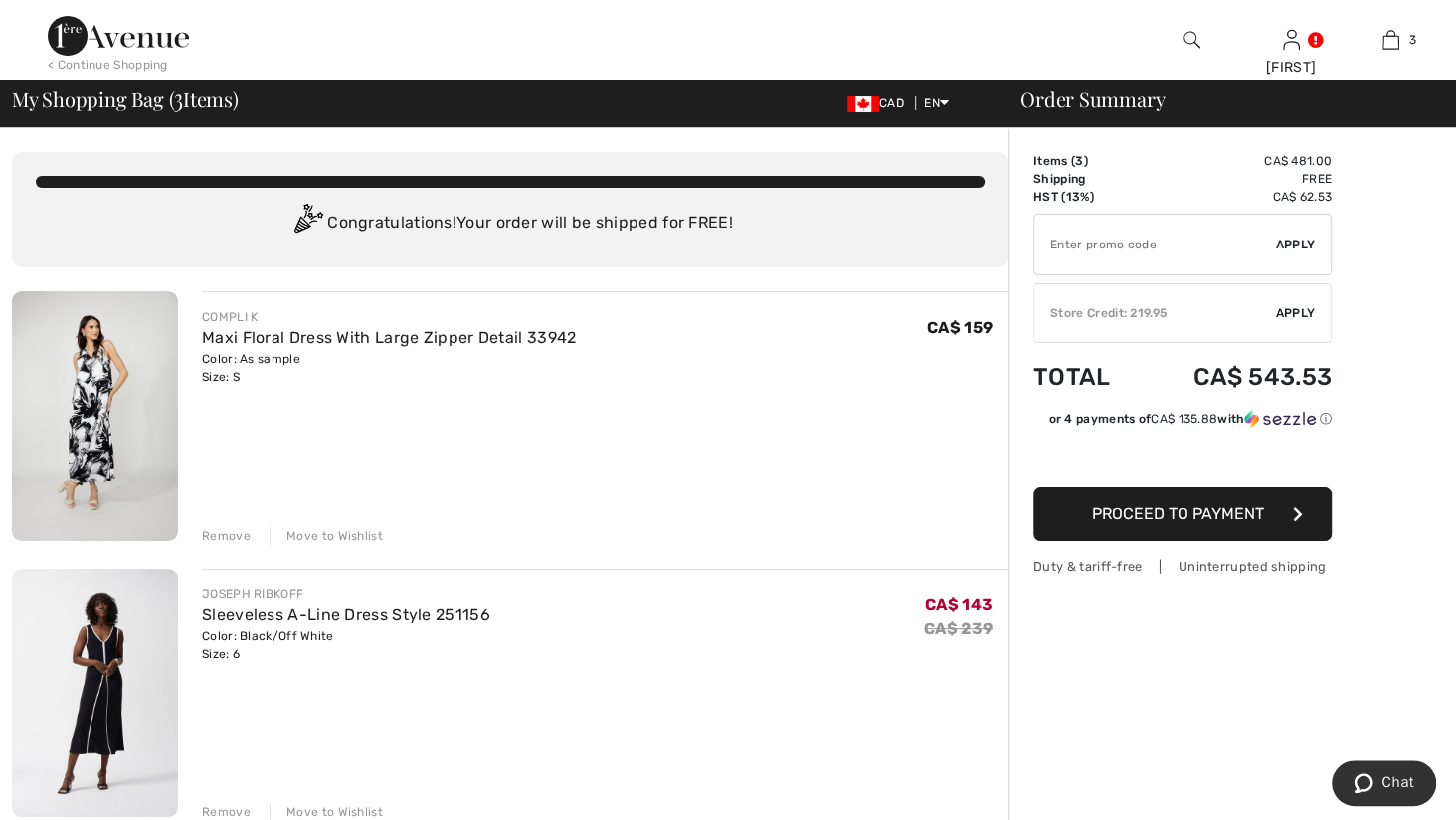 paste on "[ORDER_ID]" 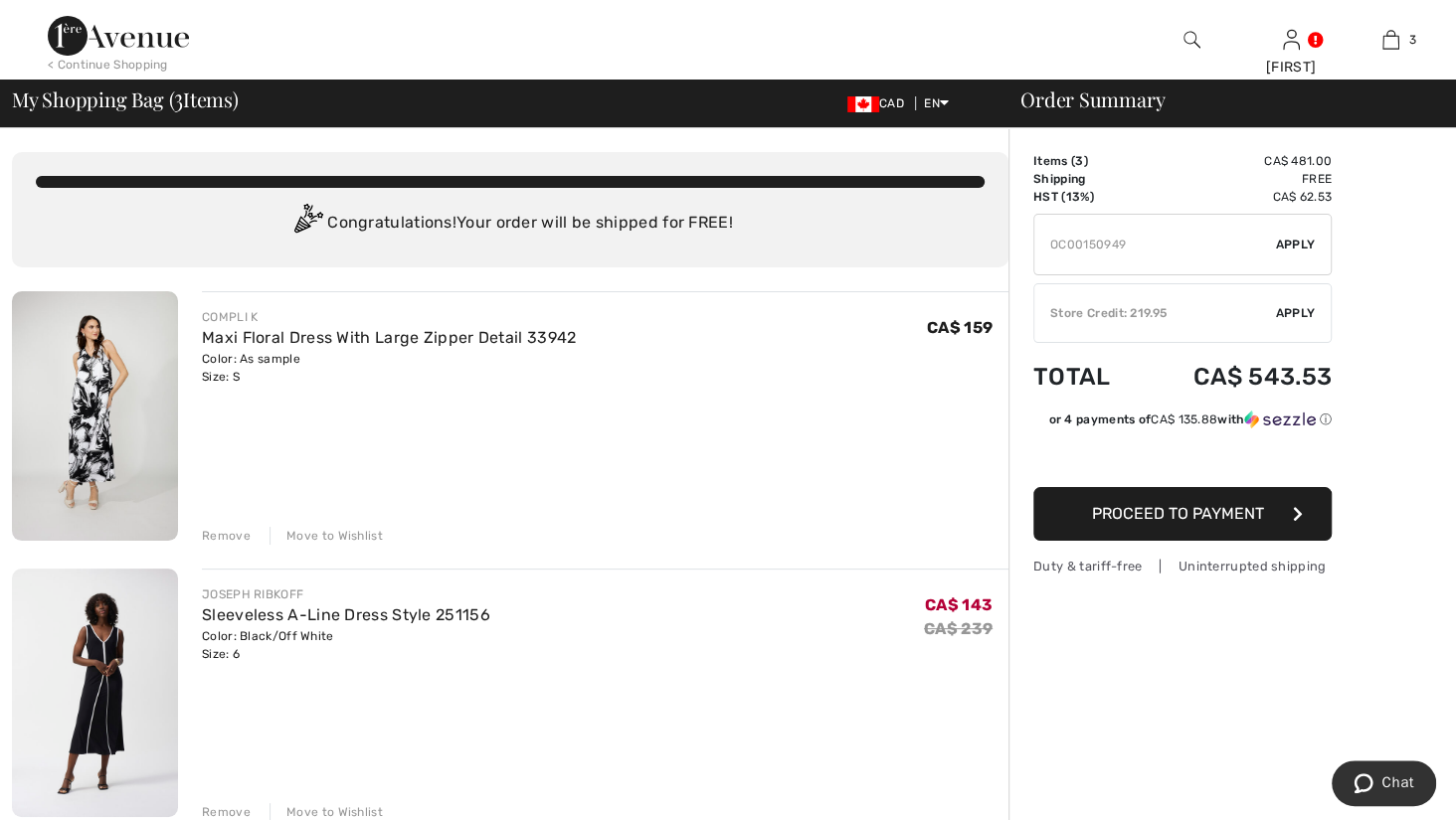 type on "[ORDER_ID]" 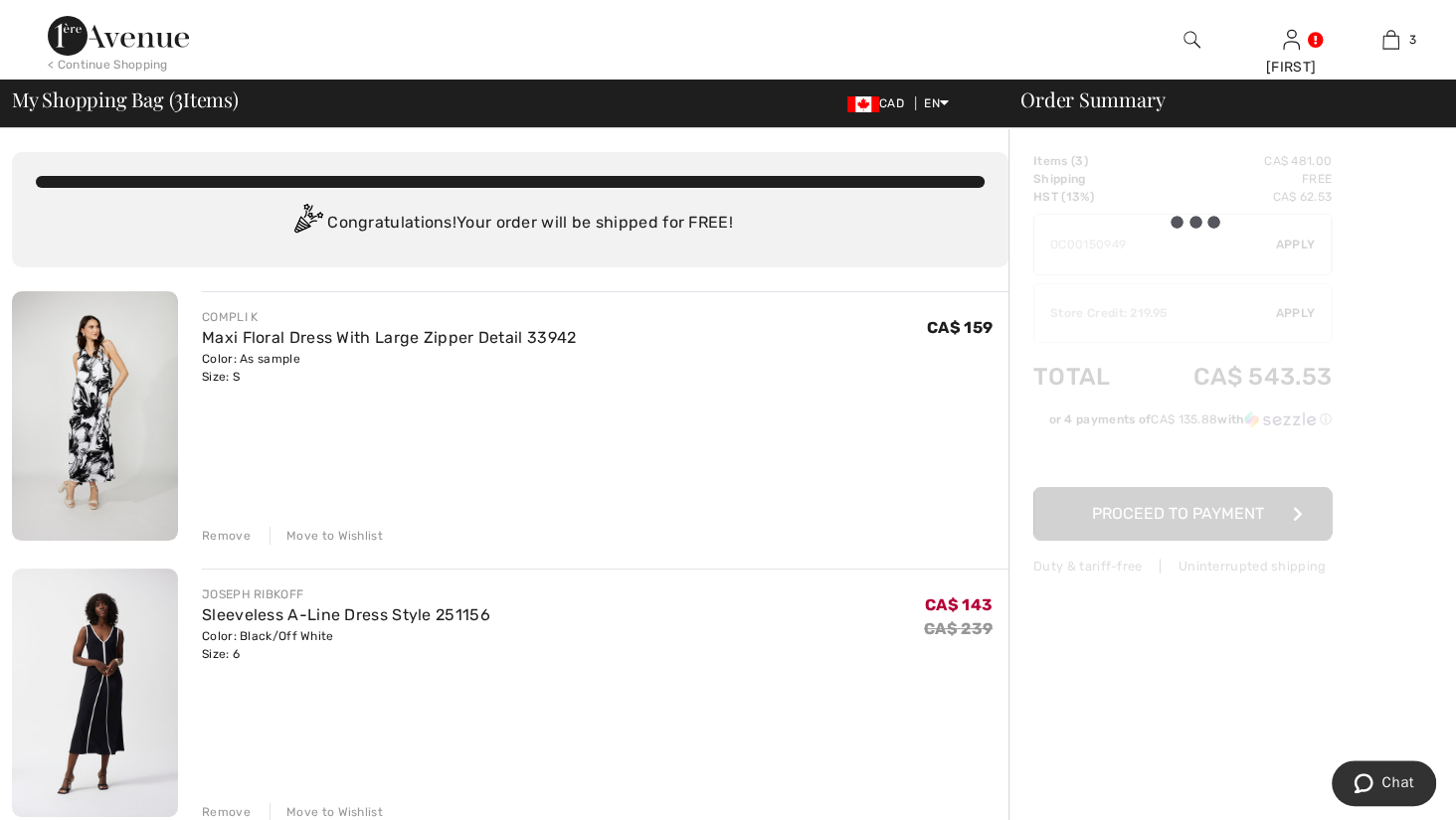 click at bounding box center [94, 415] 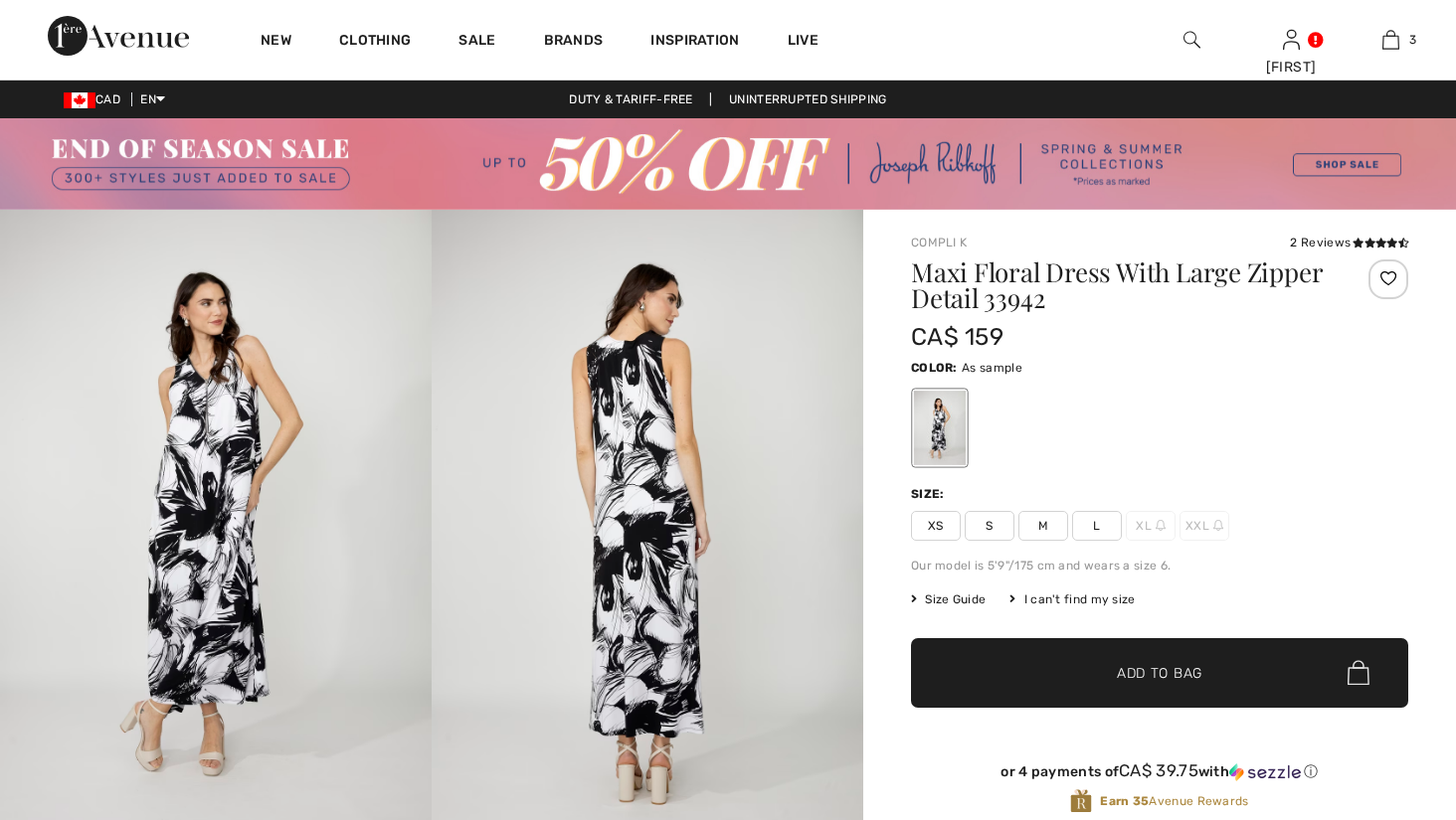 scroll, scrollTop: 0, scrollLeft: 0, axis: both 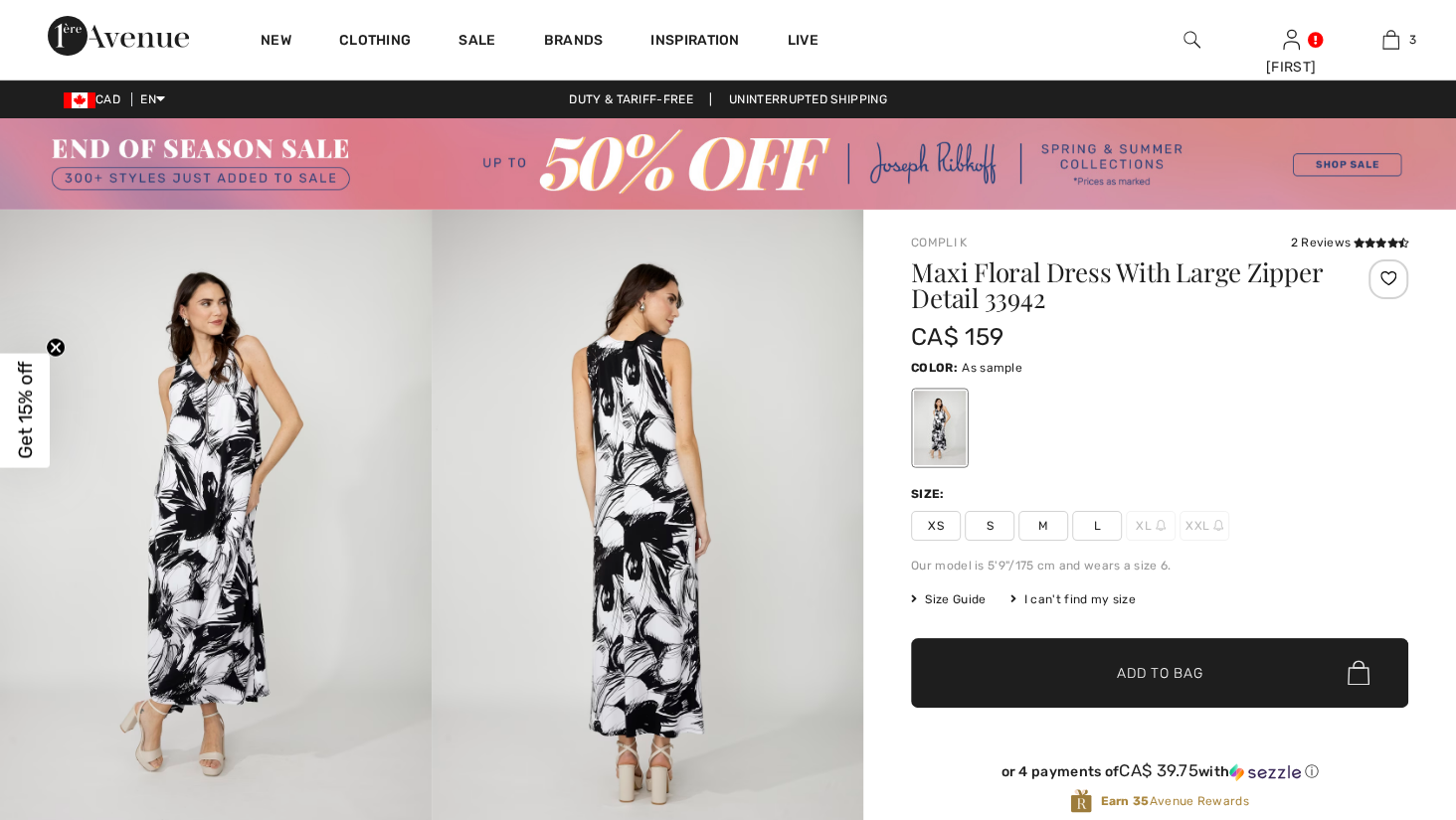 checkbox on "true" 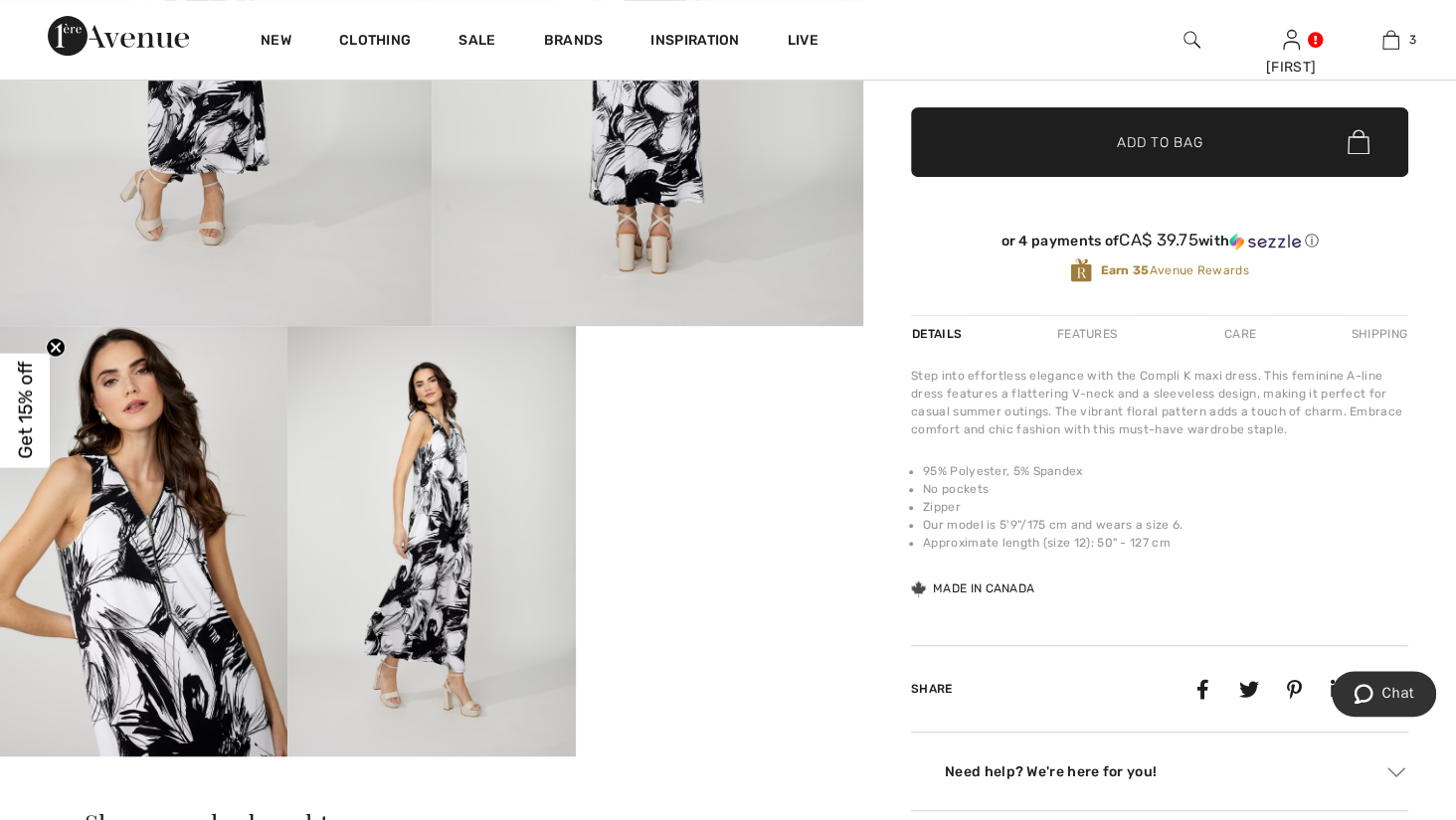 scroll, scrollTop: 775, scrollLeft: 0, axis: vertical 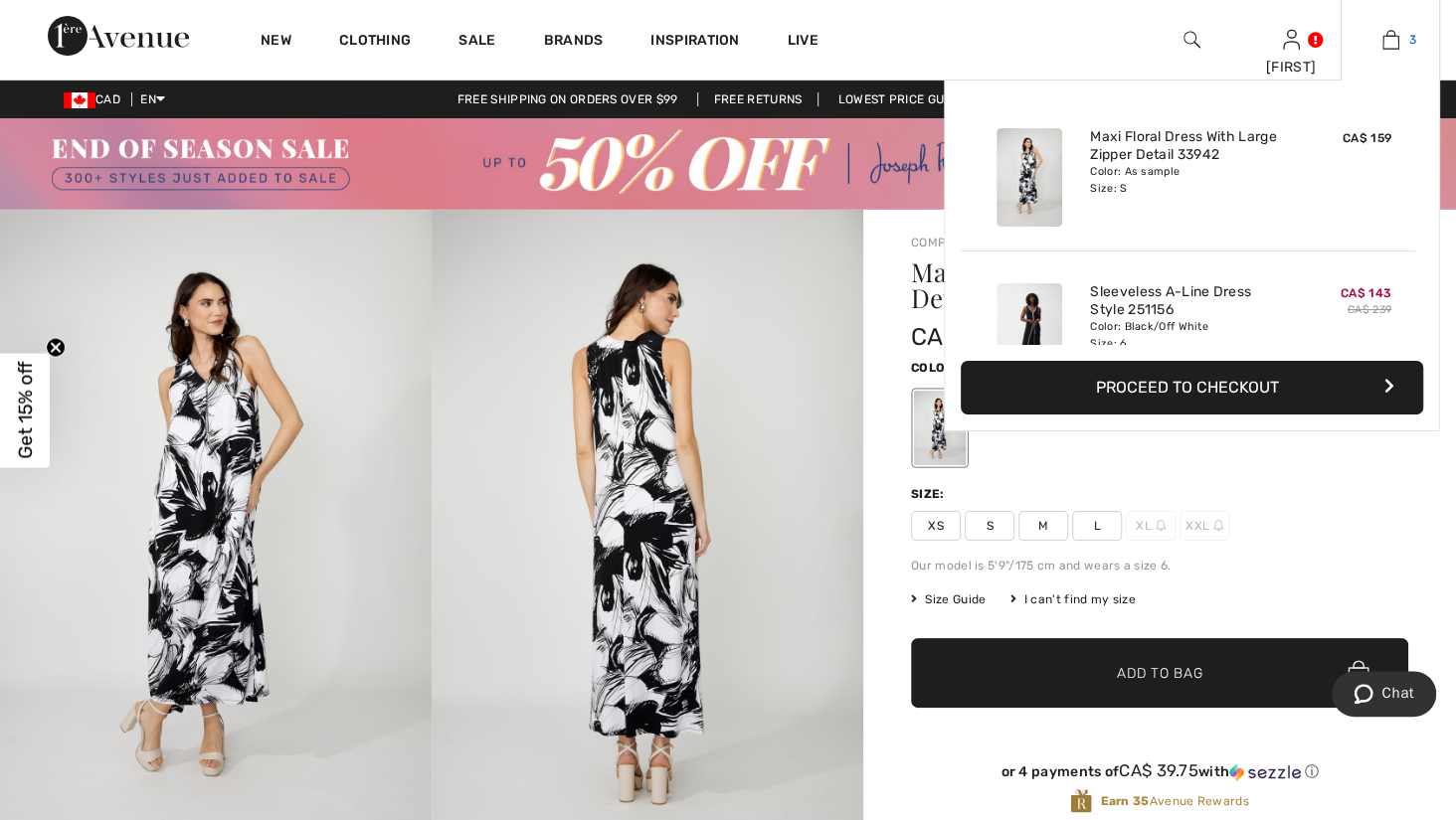 click at bounding box center [1390, 40] 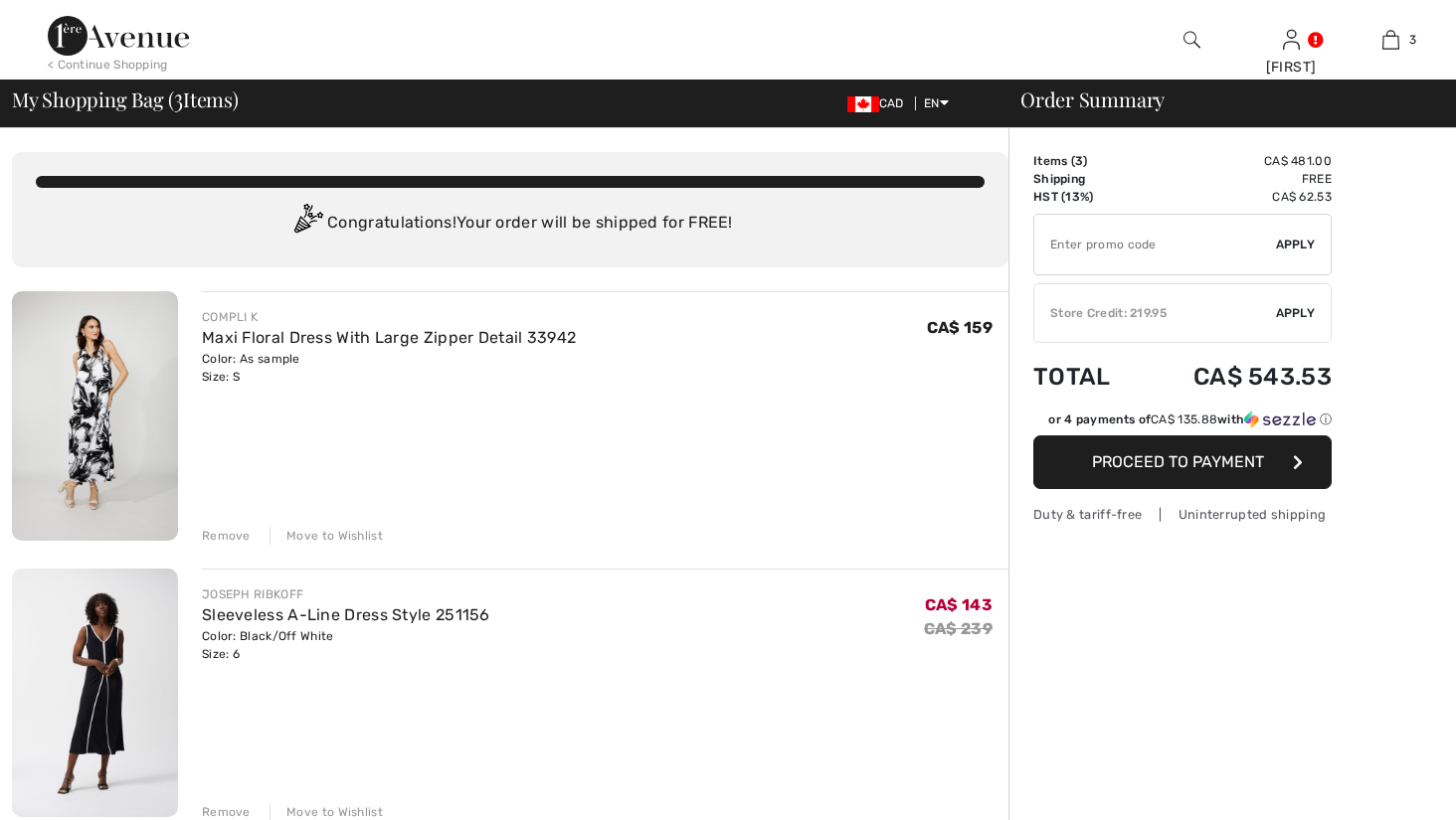 scroll, scrollTop: 0, scrollLeft: 0, axis: both 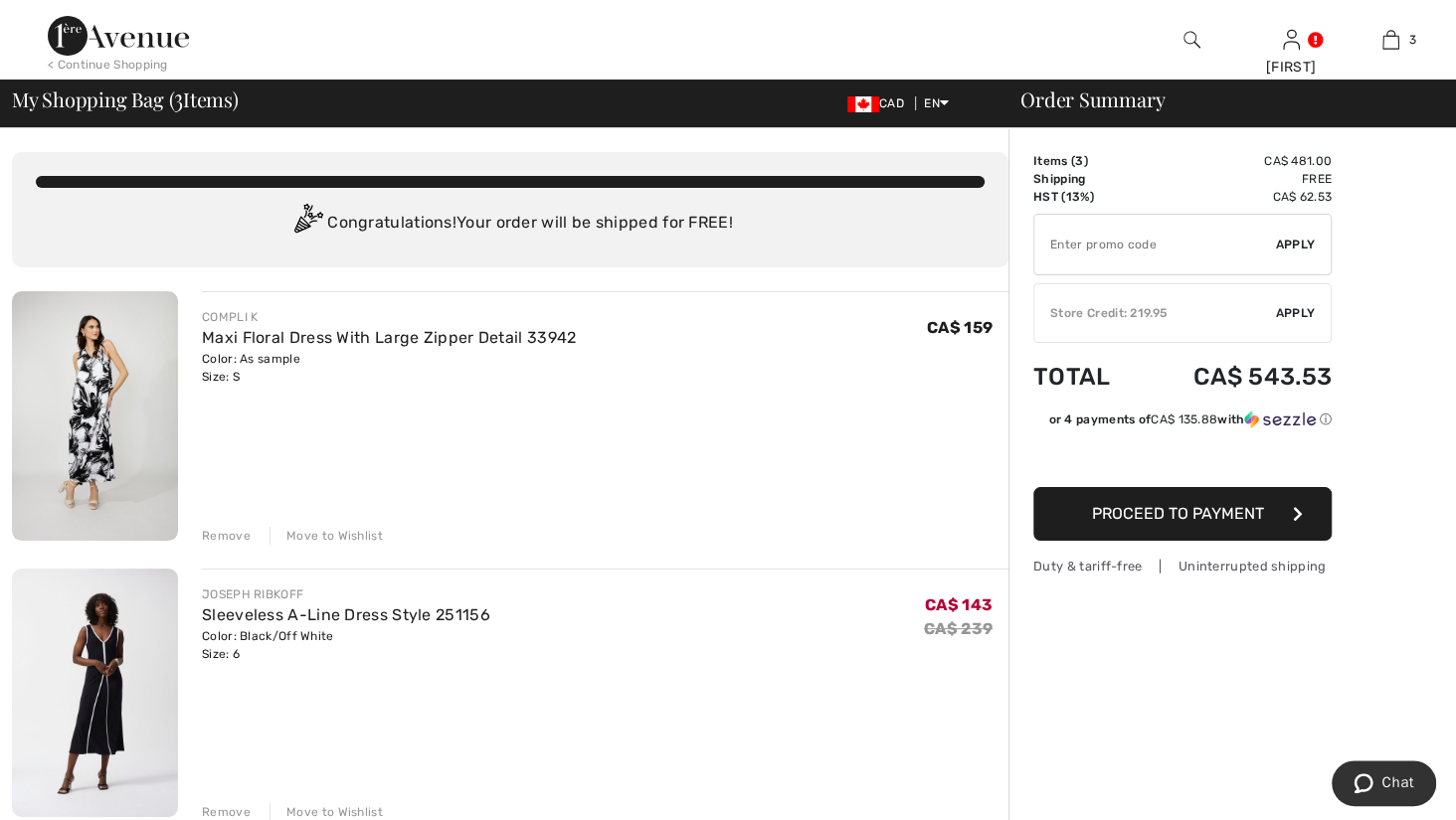 click at bounding box center (1155, 245) 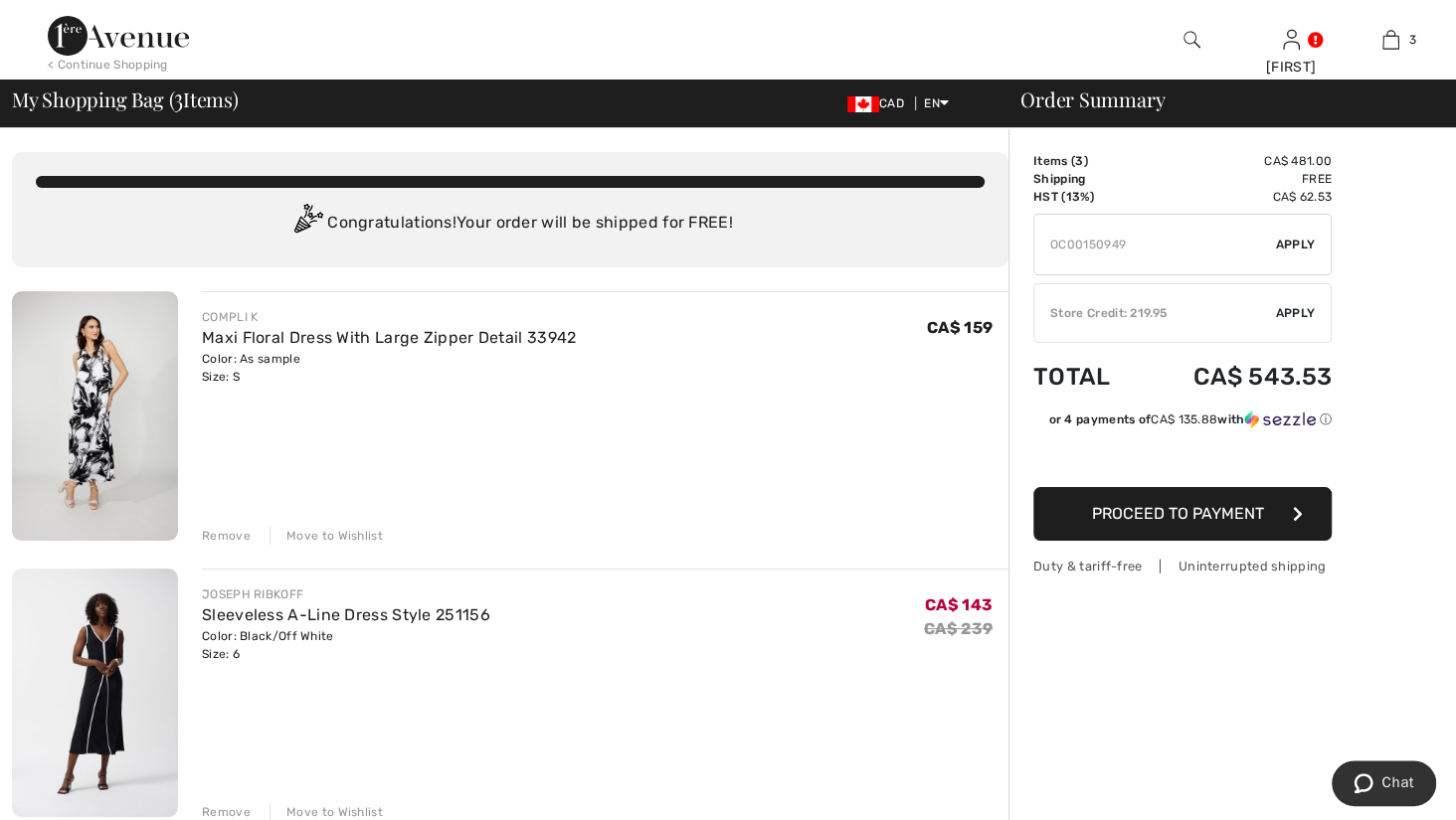 type on "OC00150949" 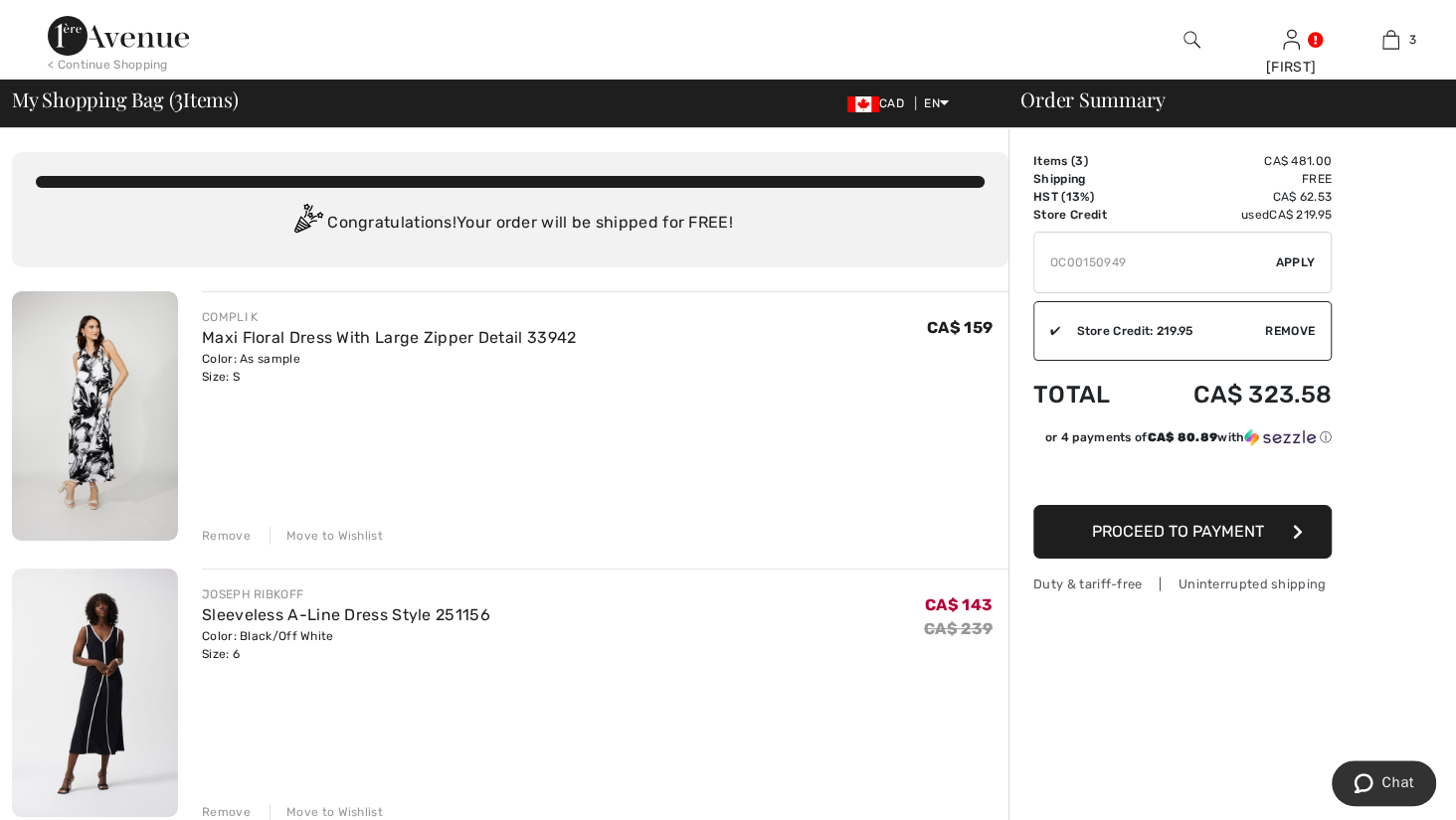 click on "Apply" at bounding box center (1296, 262) 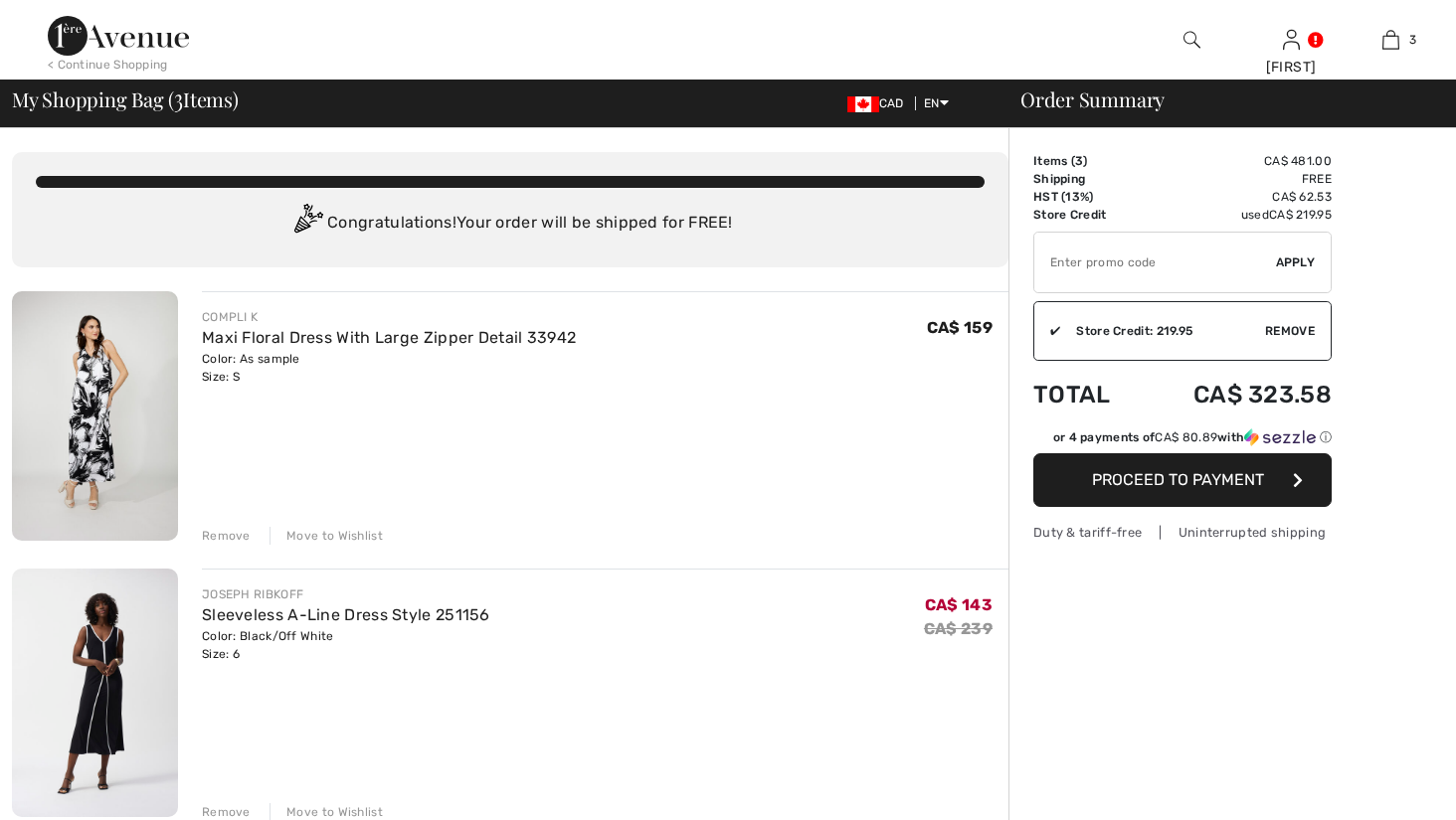 scroll, scrollTop: 0, scrollLeft: 0, axis: both 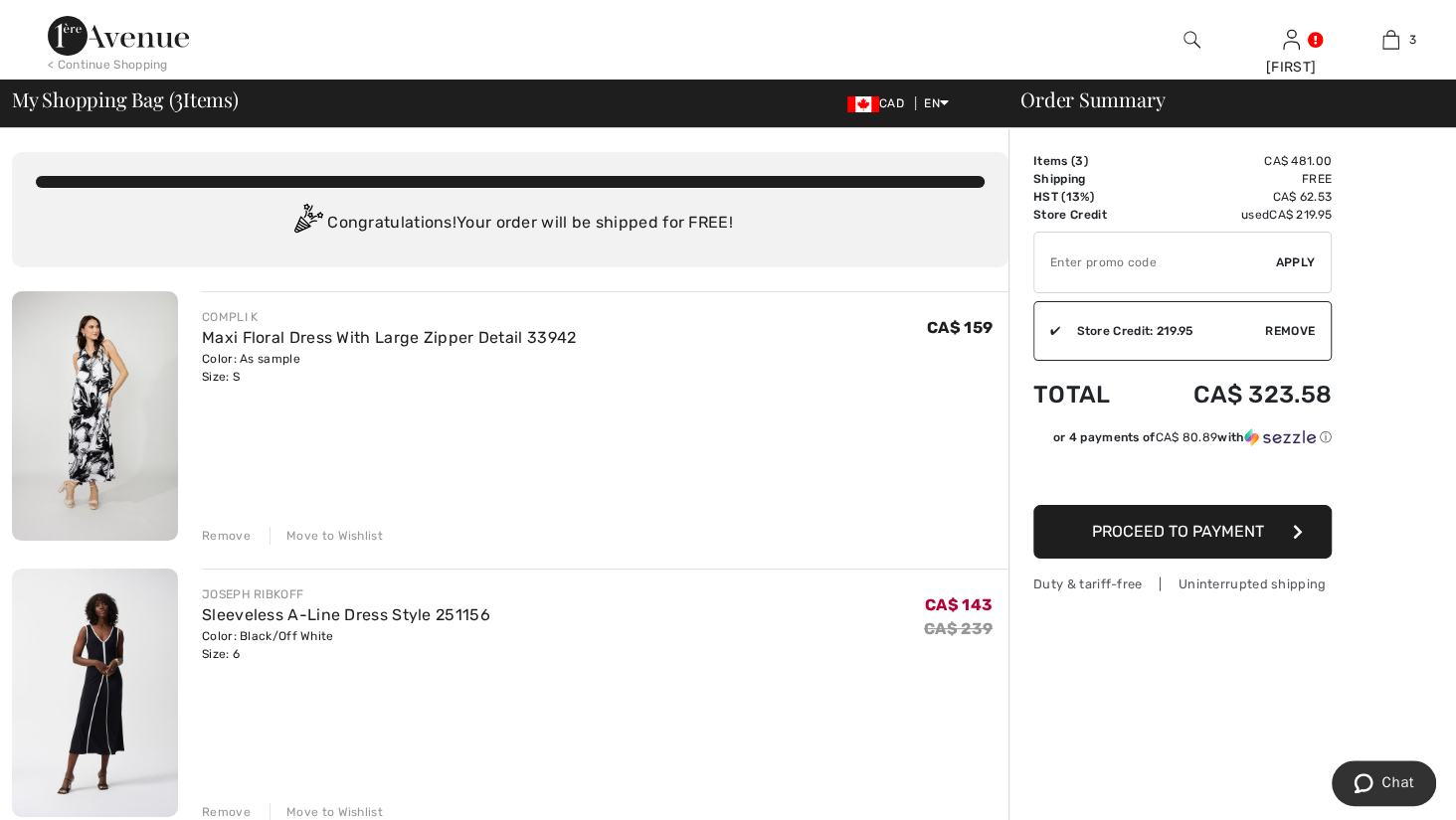 click at bounding box center [1155, 262] 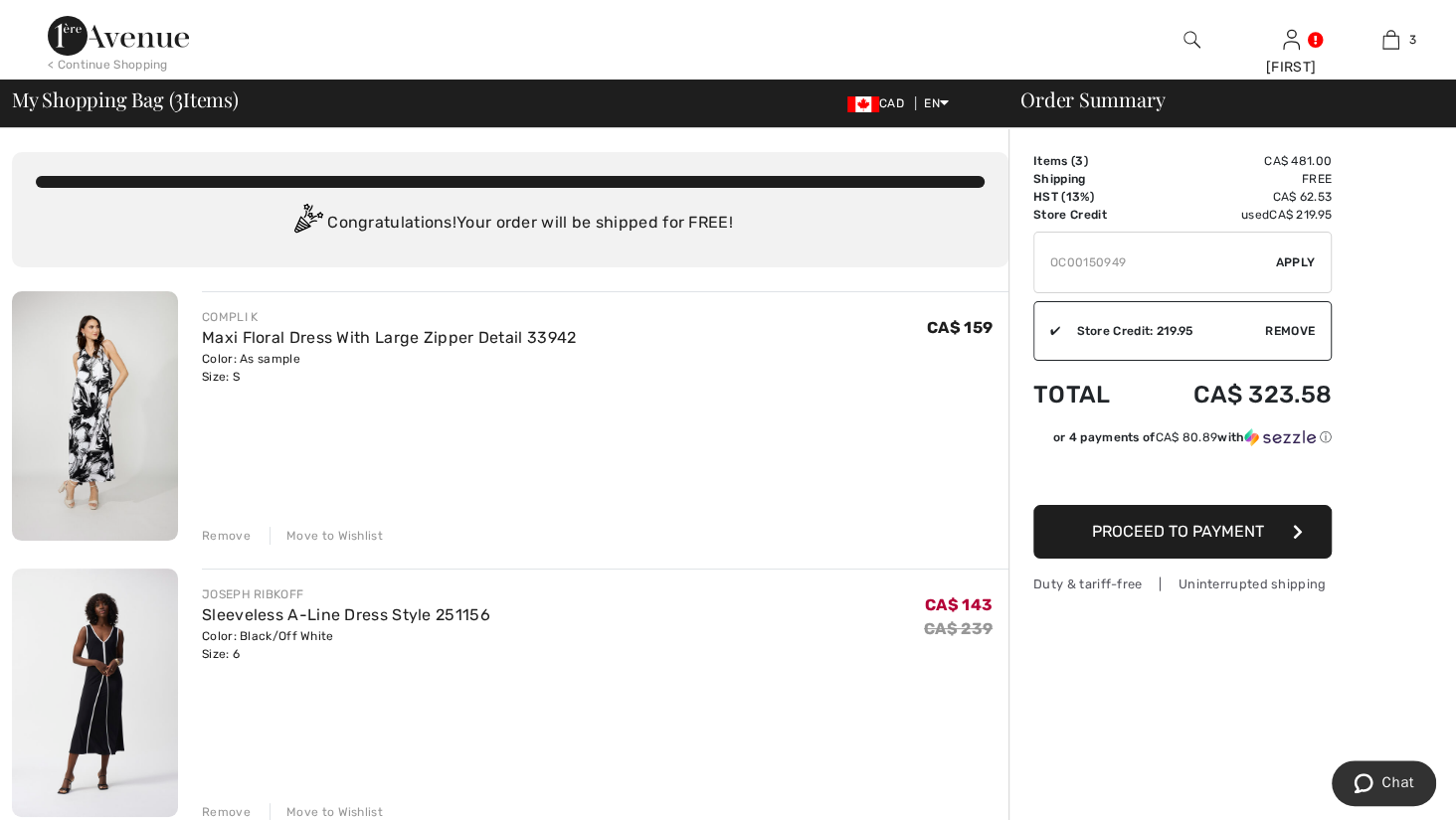 type on "OC00150949" 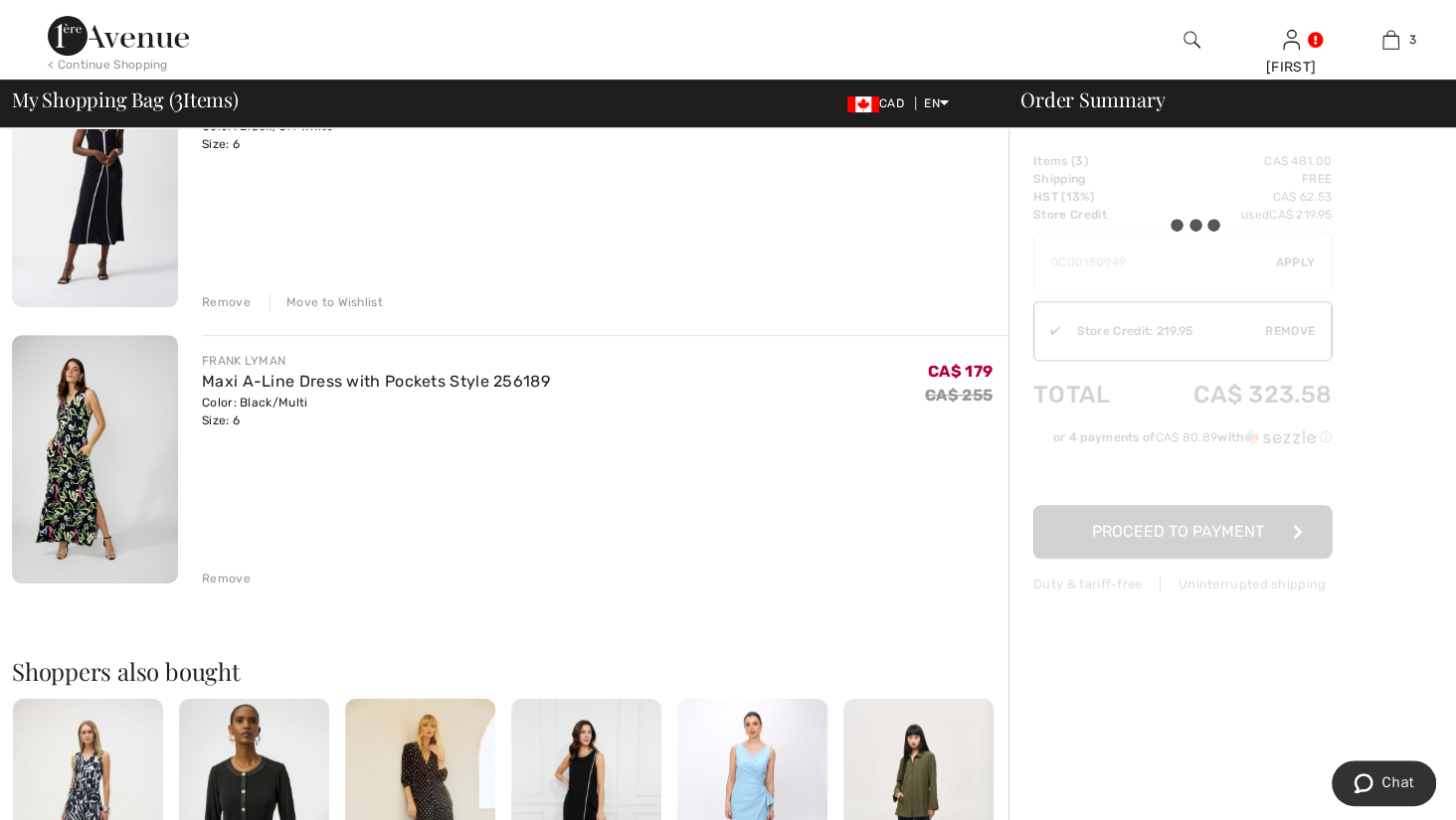 scroll, scrollTop: 405, scrollLeft: 0, axis: vertical 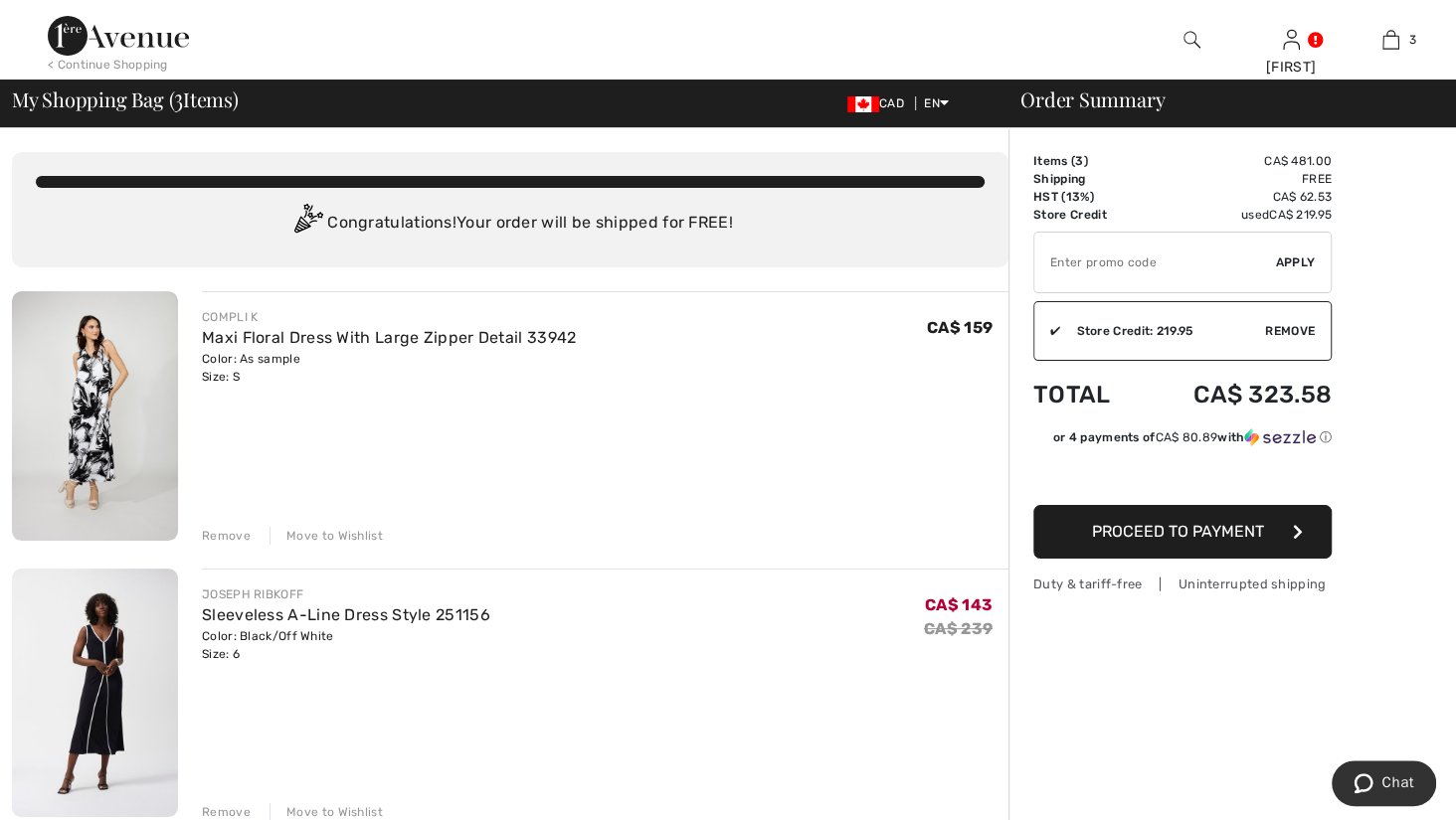 drag, startPoint x: 1454, startPoint y: 145, endPoint x: 1458, endPoint y: 216, distance: 71.11259 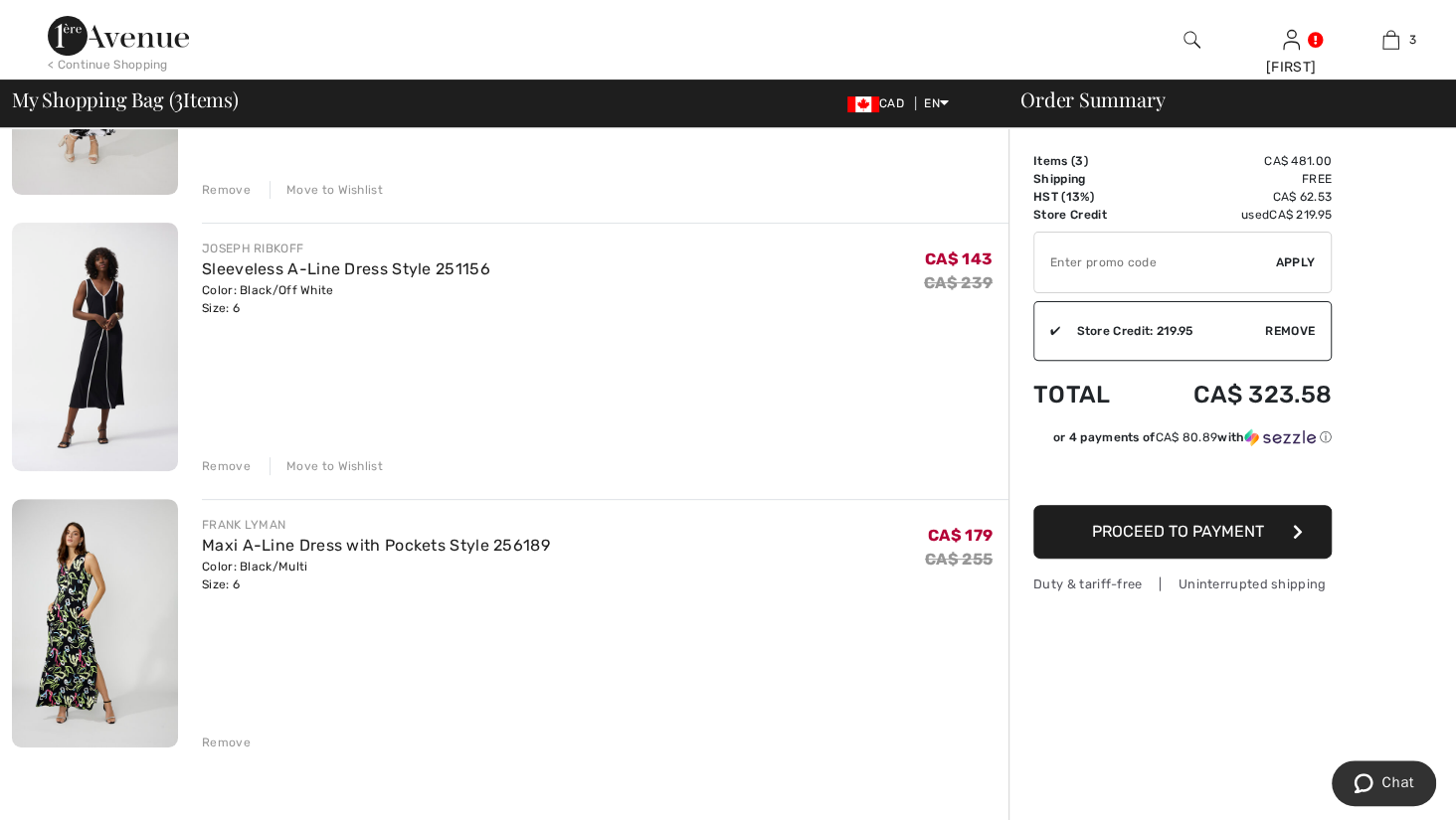 scroll, scrollTop: 150, scrollLeft: 0, axis: vertical 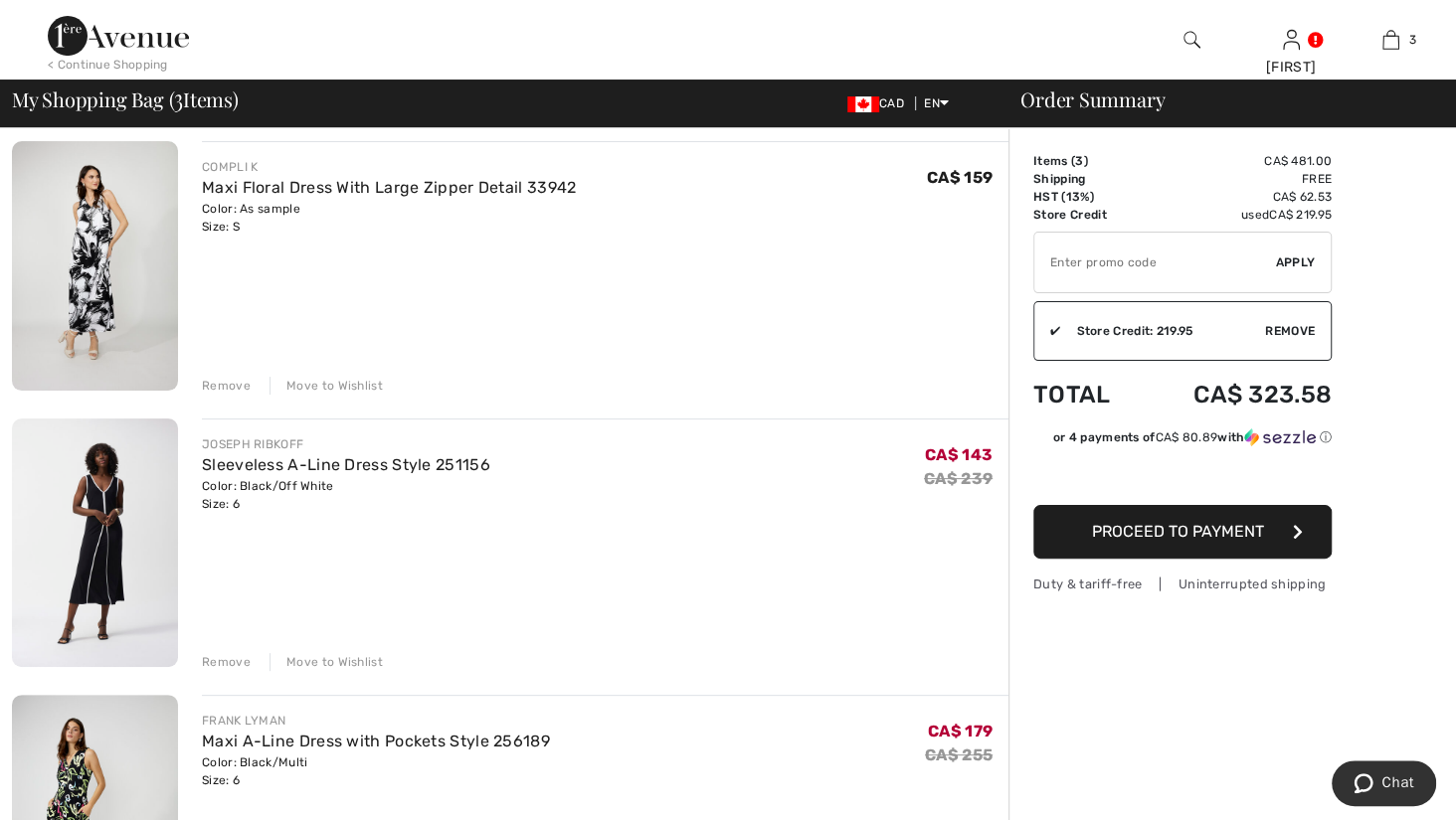 click at bounding box center (94, 543) 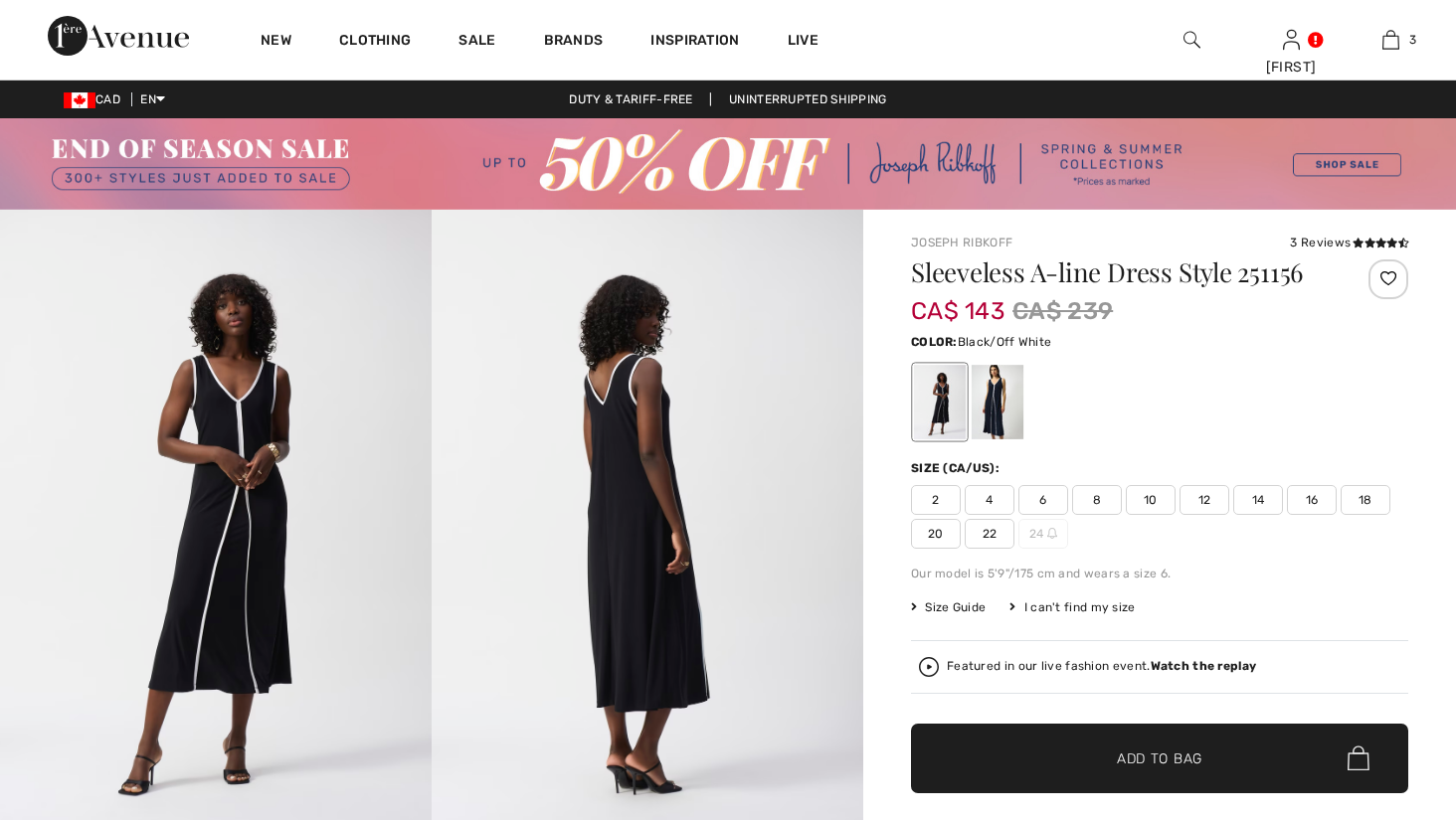 scroll, scrollTop: 0, scrollLeft: 0, axis: both 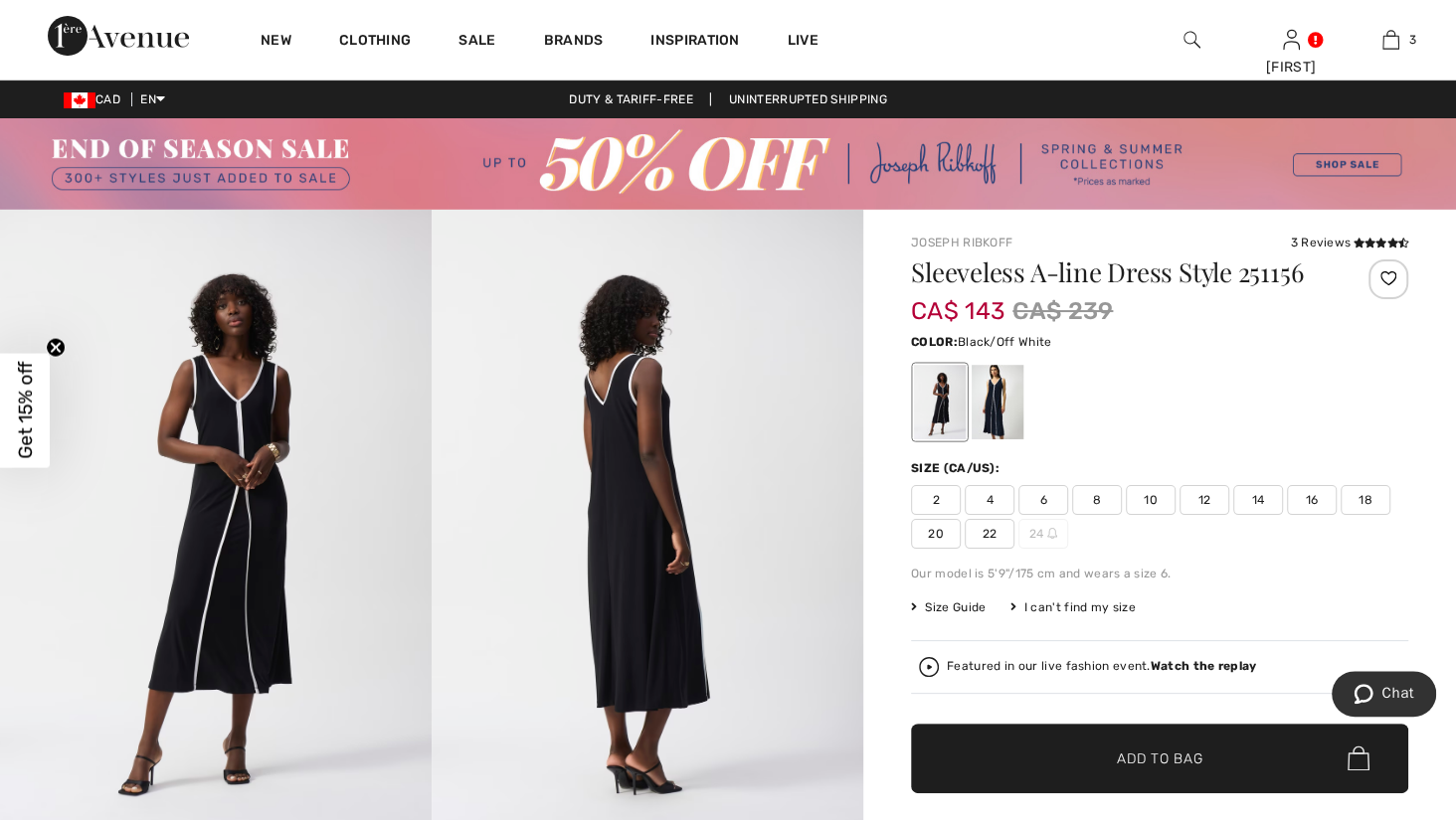 click at bounding box center [647, 533] 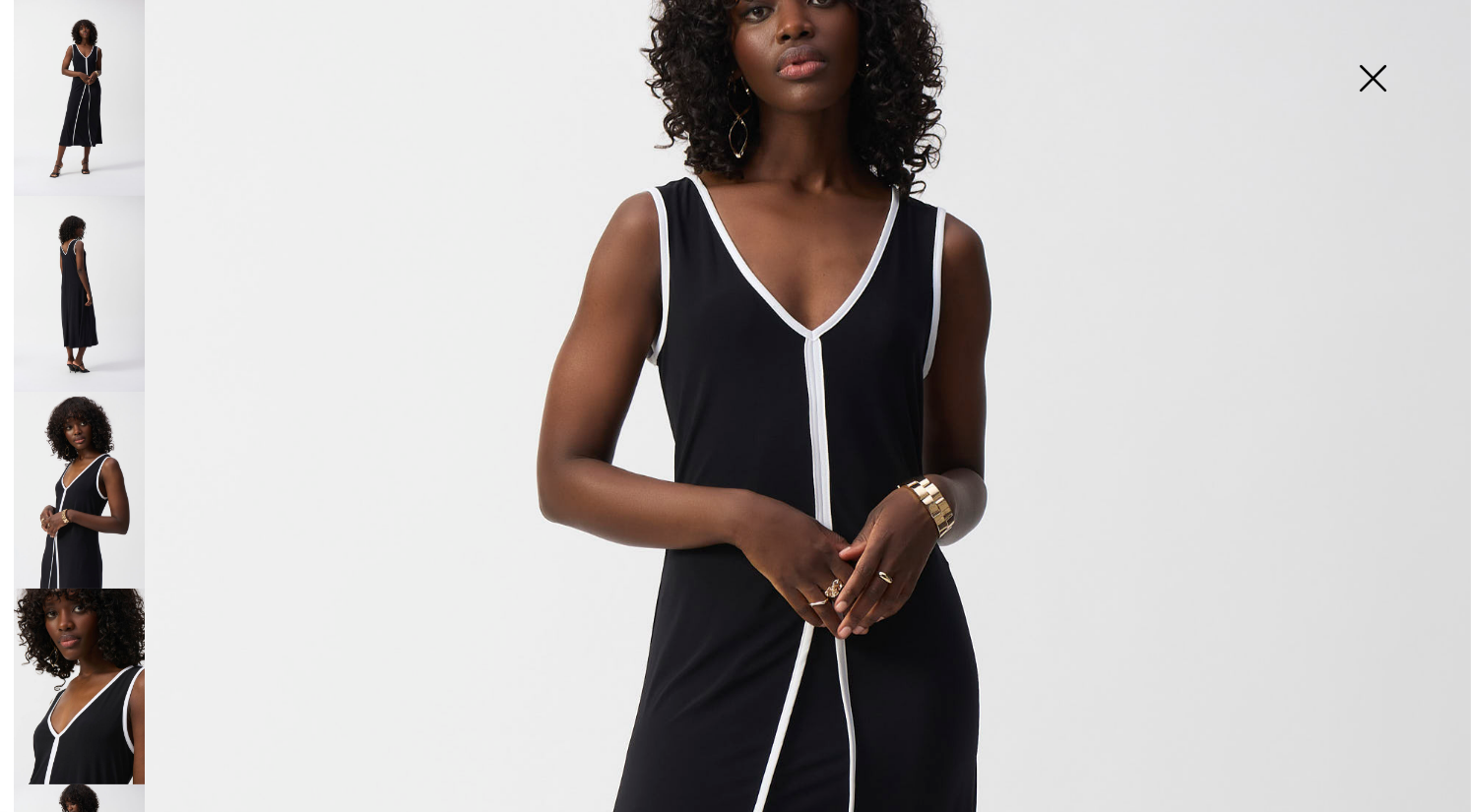 scroll, scrollTop: 295, scrollLeft: 0, axis: vertical 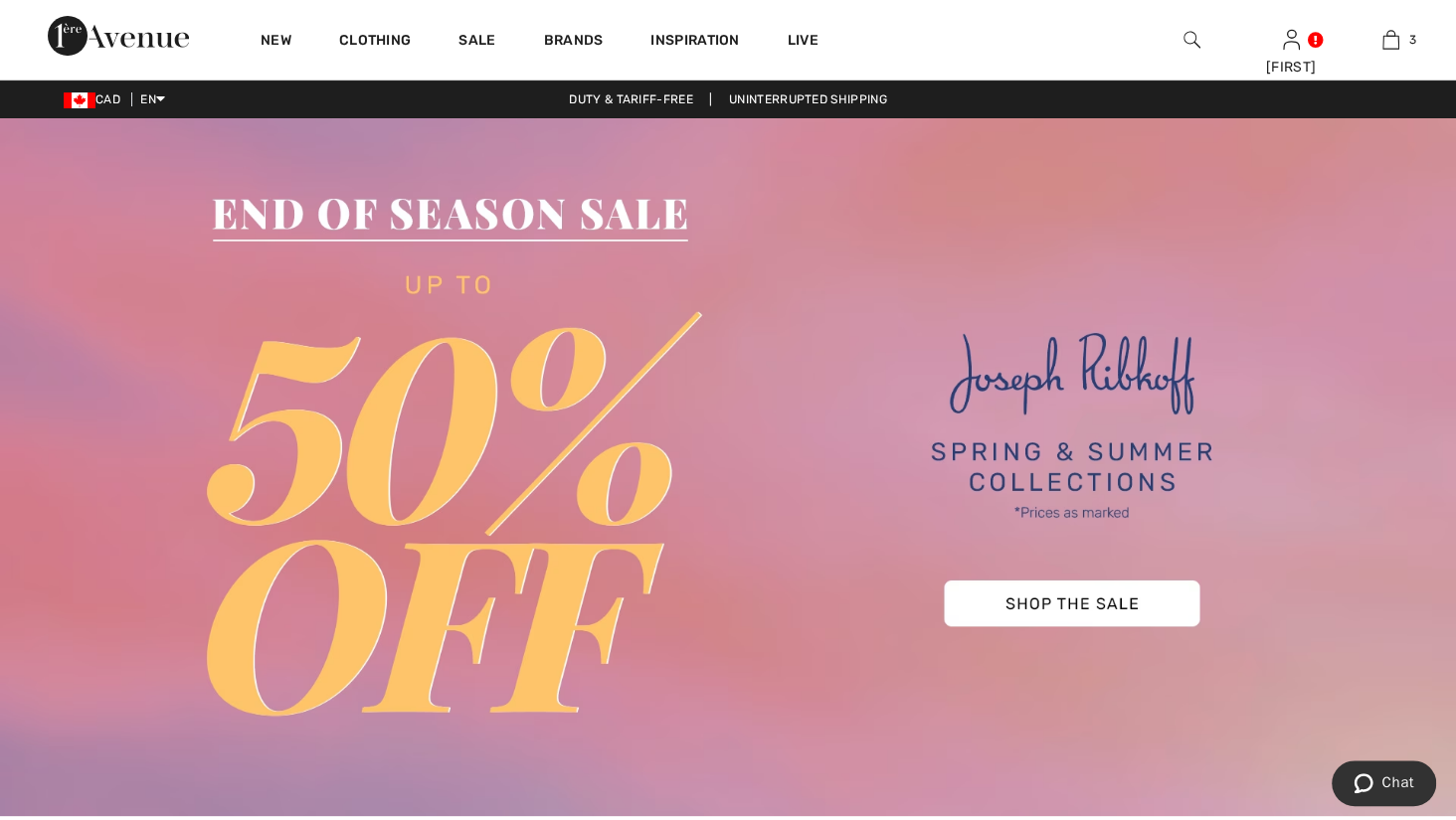 drag, startPoint x: 1453, startPoint y: 105, endPoint x: 1455, endPoint y: 116, distance: 11.18034 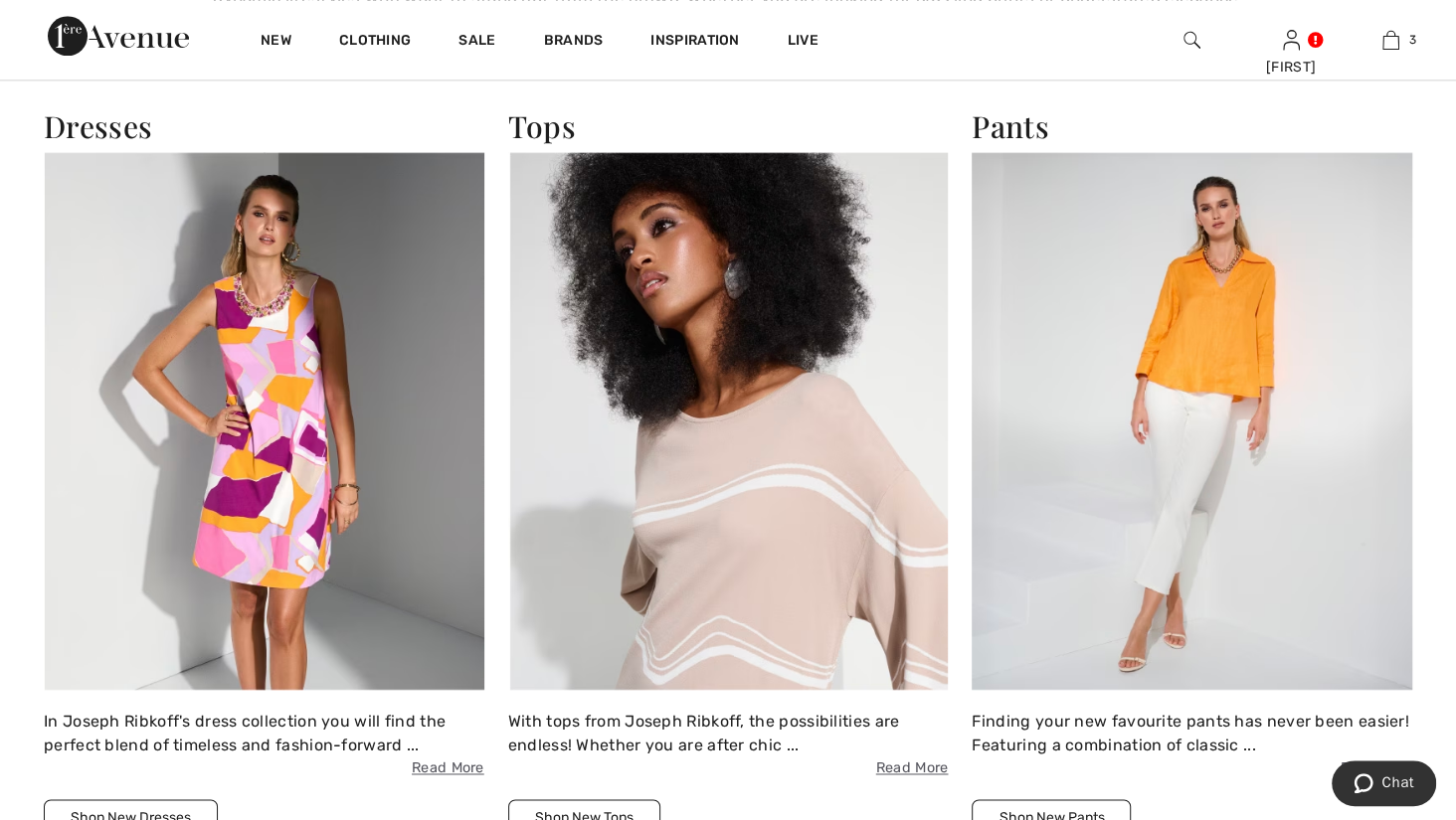 scroll, scrollTop: 1673, scrollLeft: 0, axis: vertical 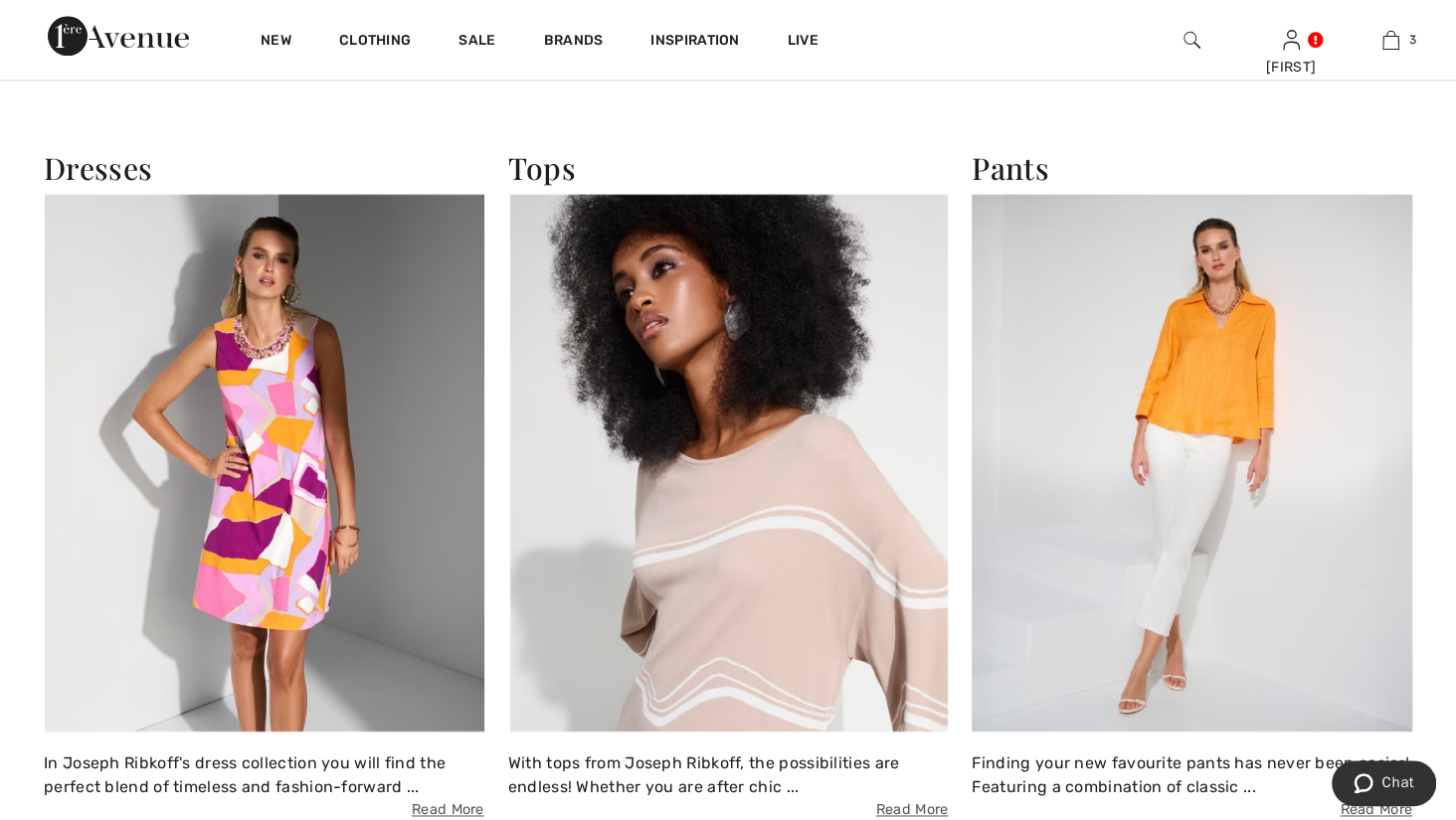 click at bounding box center [264, 462] 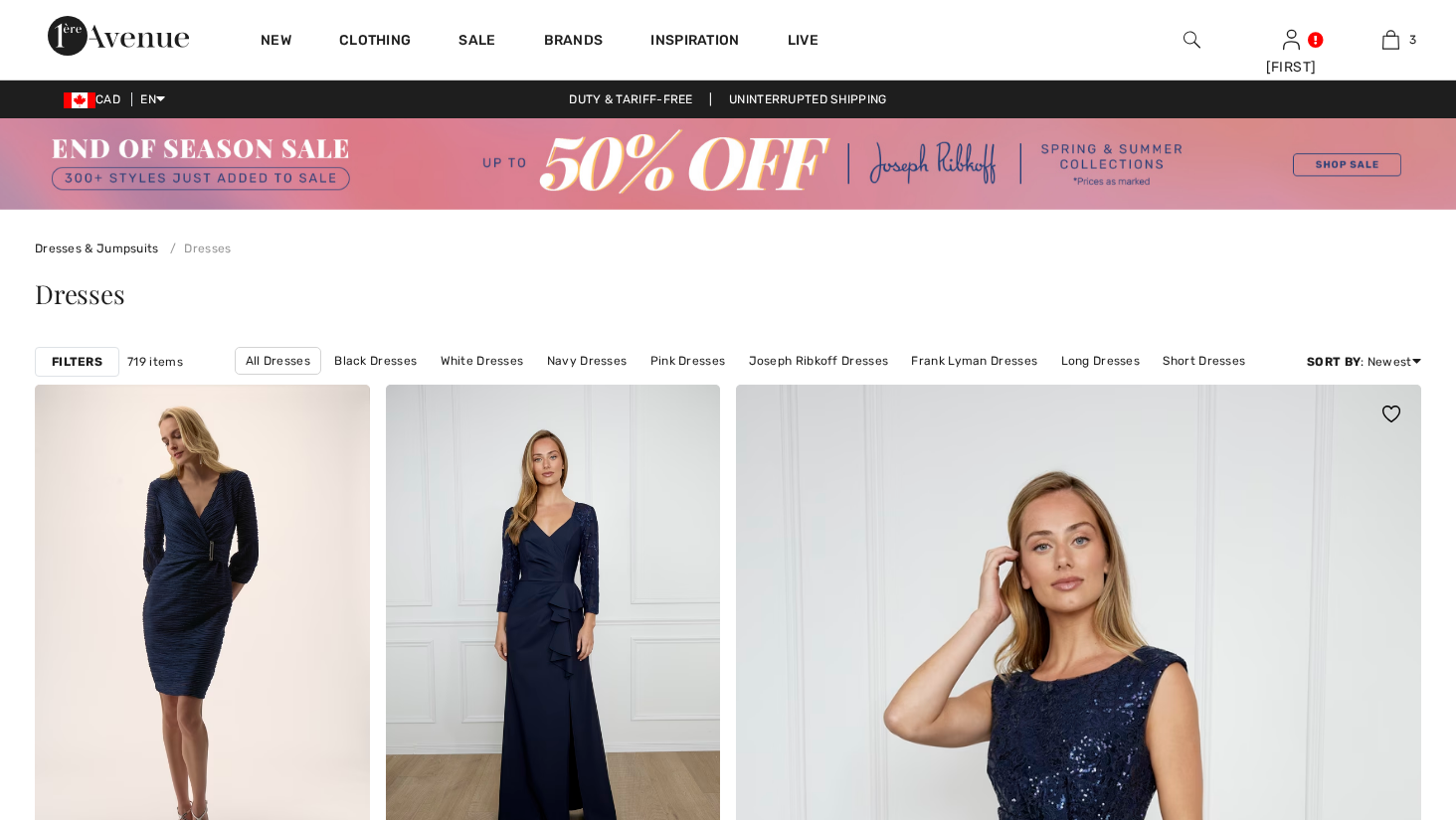 scroll, scrollTop: 0, scrollLeft: 0, axis: both 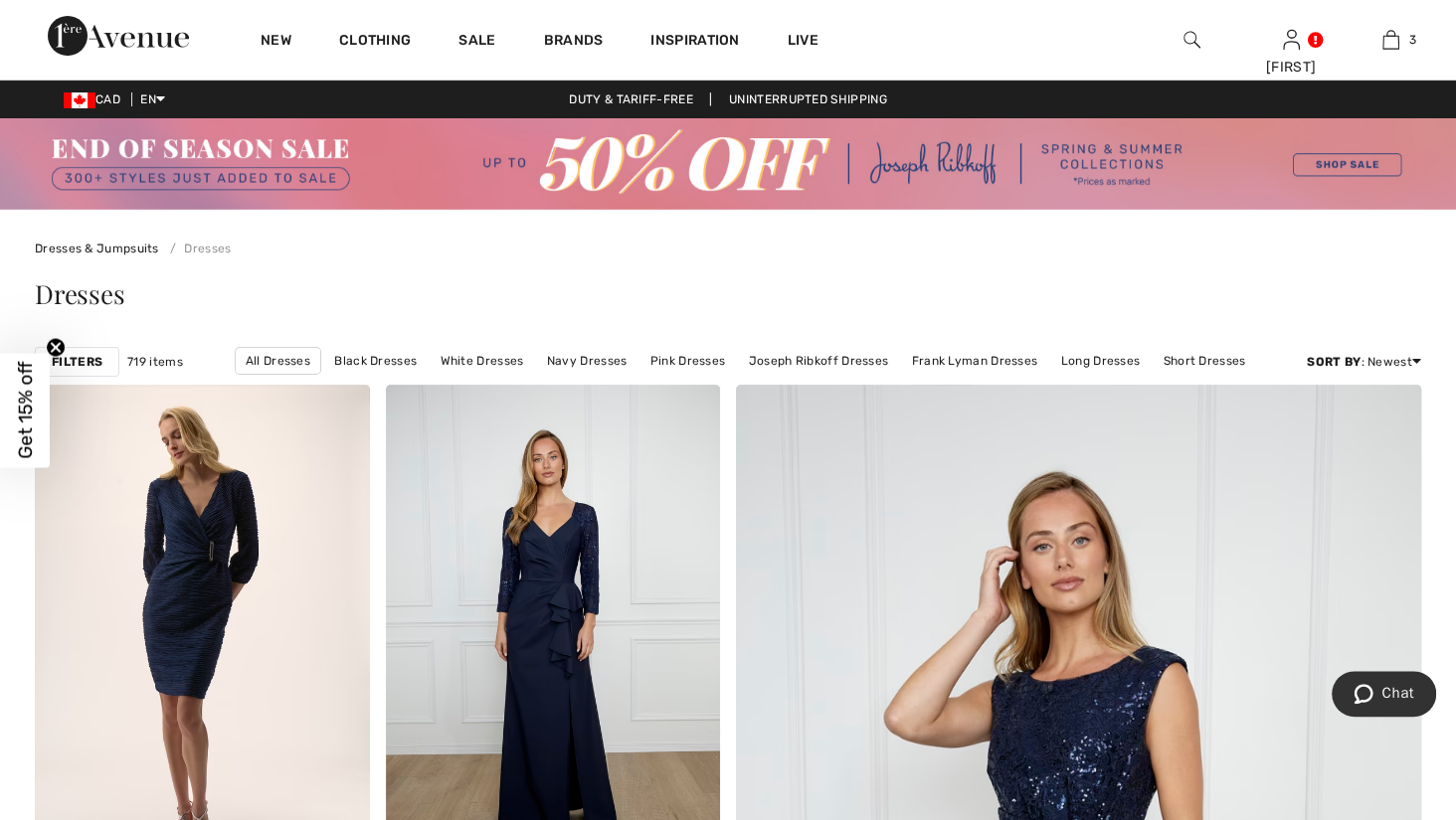 click on "New" at bounding box center (275, 40) 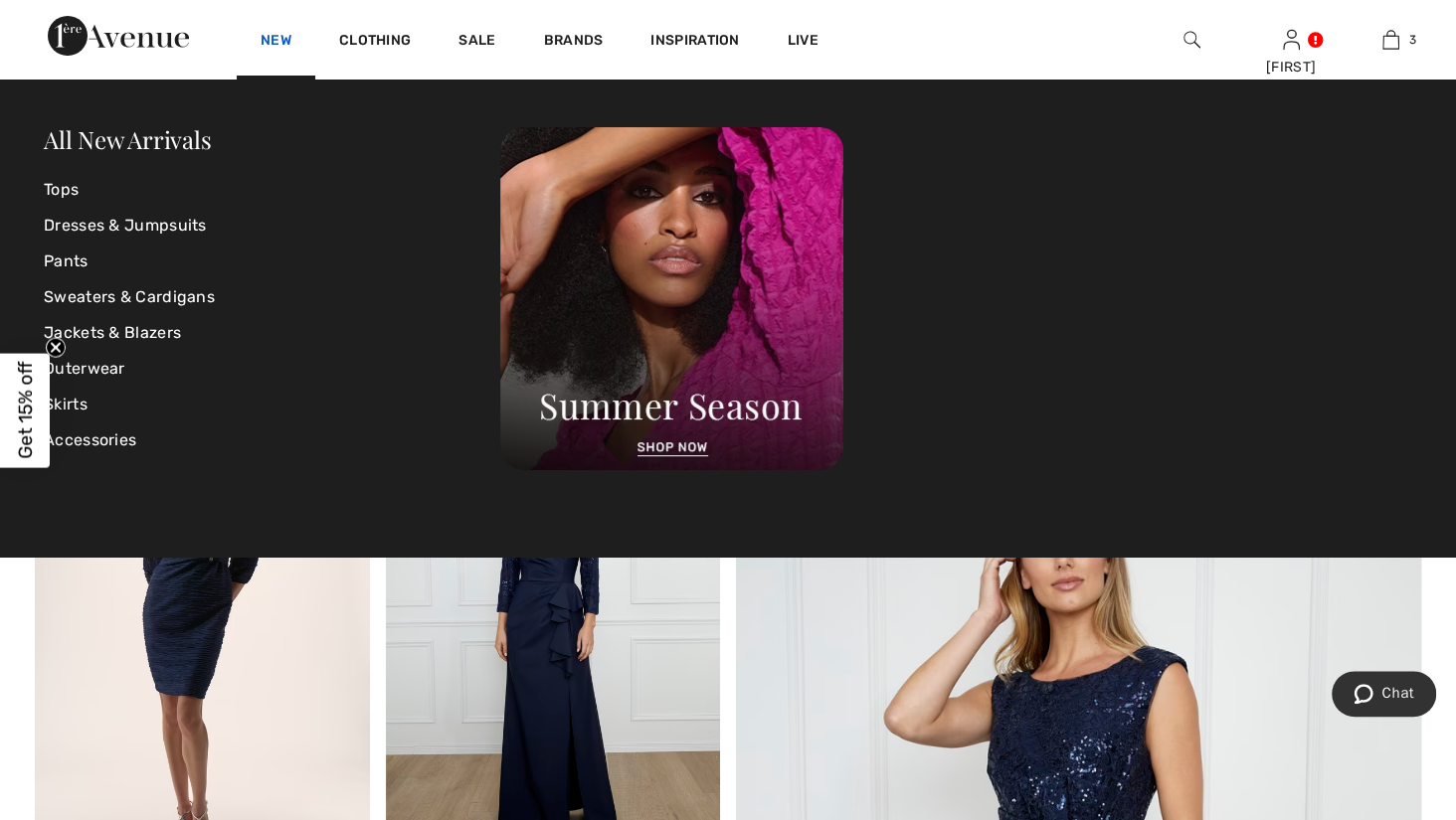 click on "New" at bounding box center (275, 42) 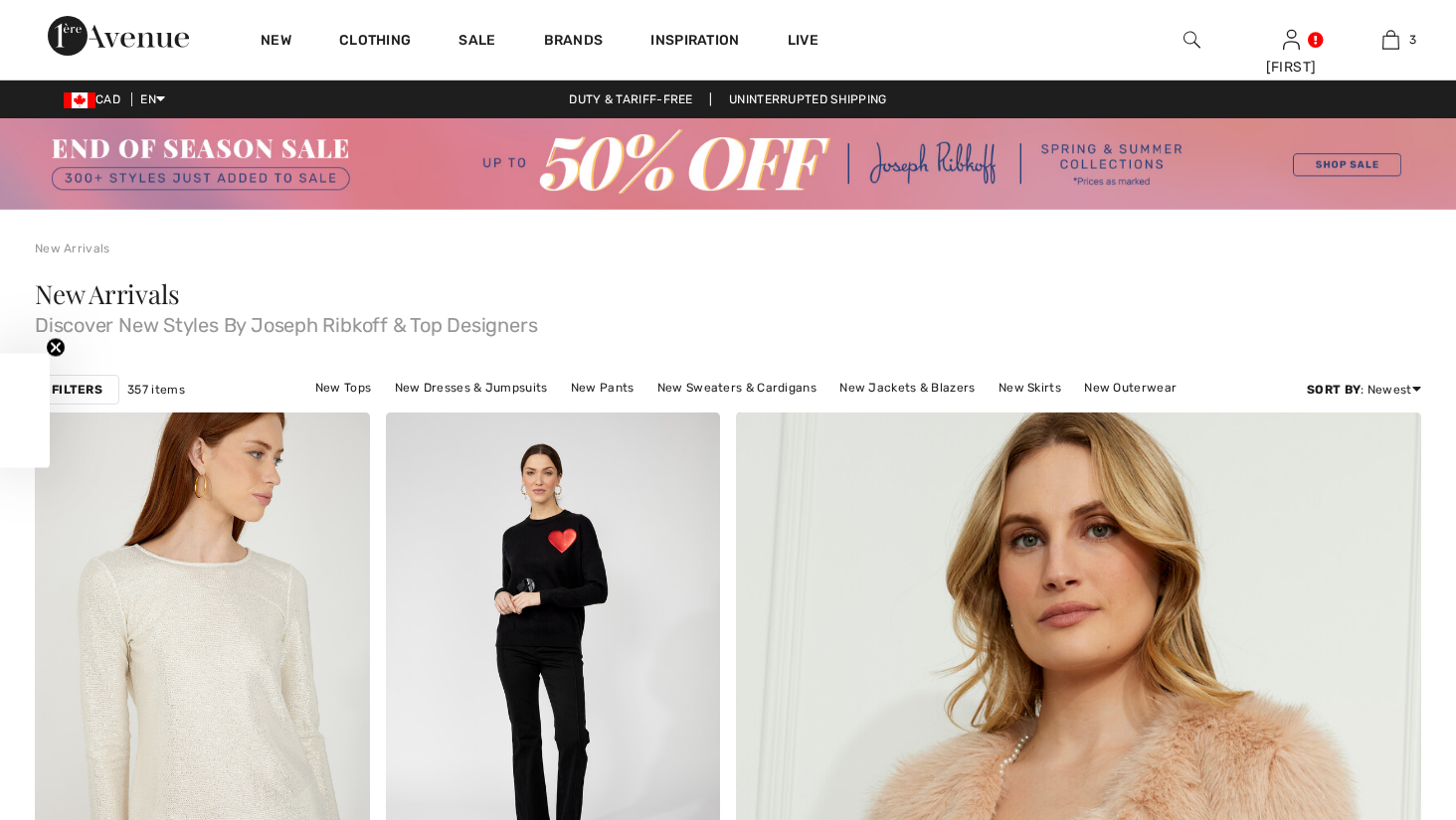 scroll, scrollTop: 0, scrollLeft: 0, axis: both 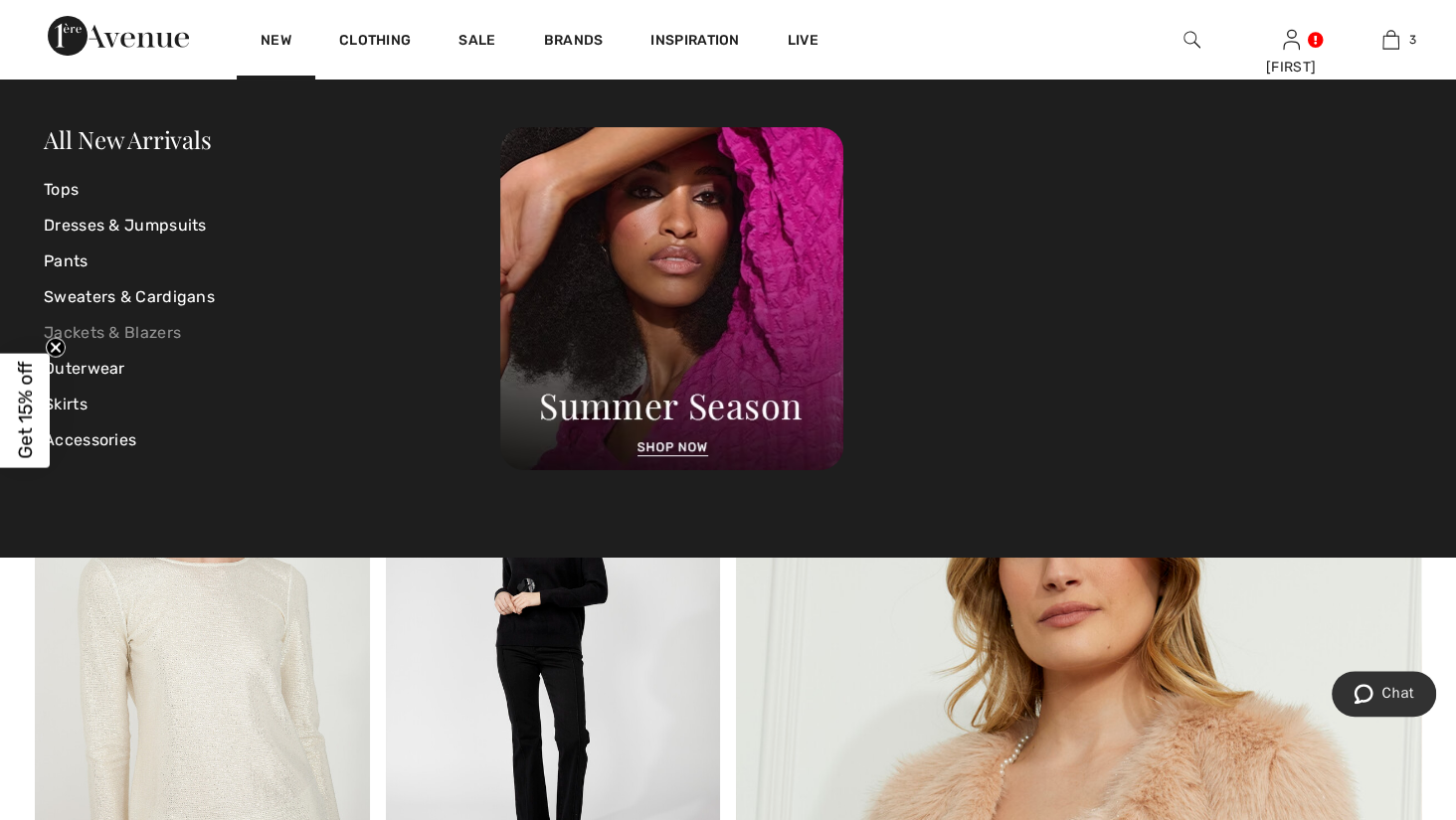 click on "Jackets & Blazers" at bounding box center [272, 333] 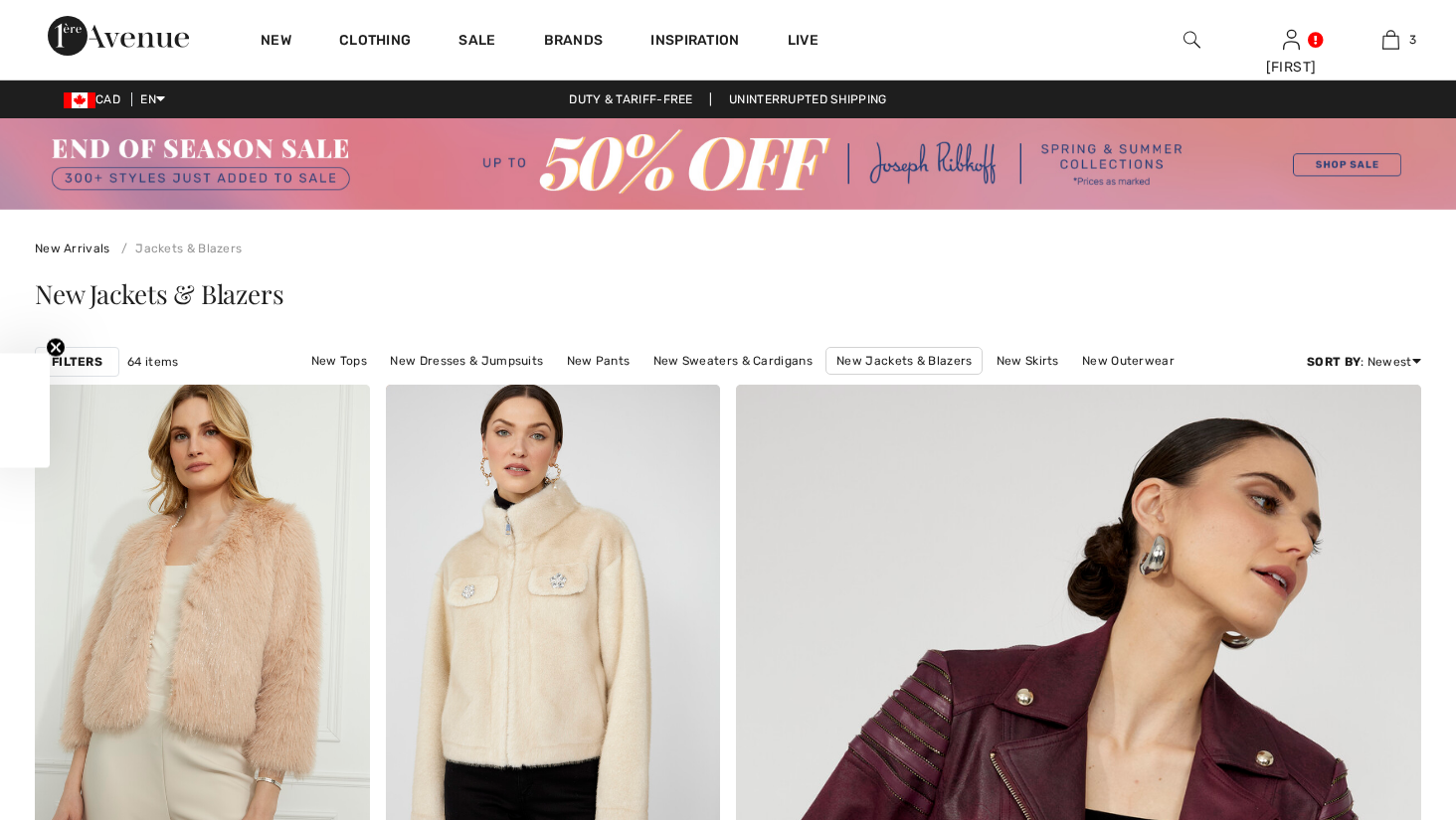 scroll, scrollTop: 0, scrollLeft: 0, axis: both 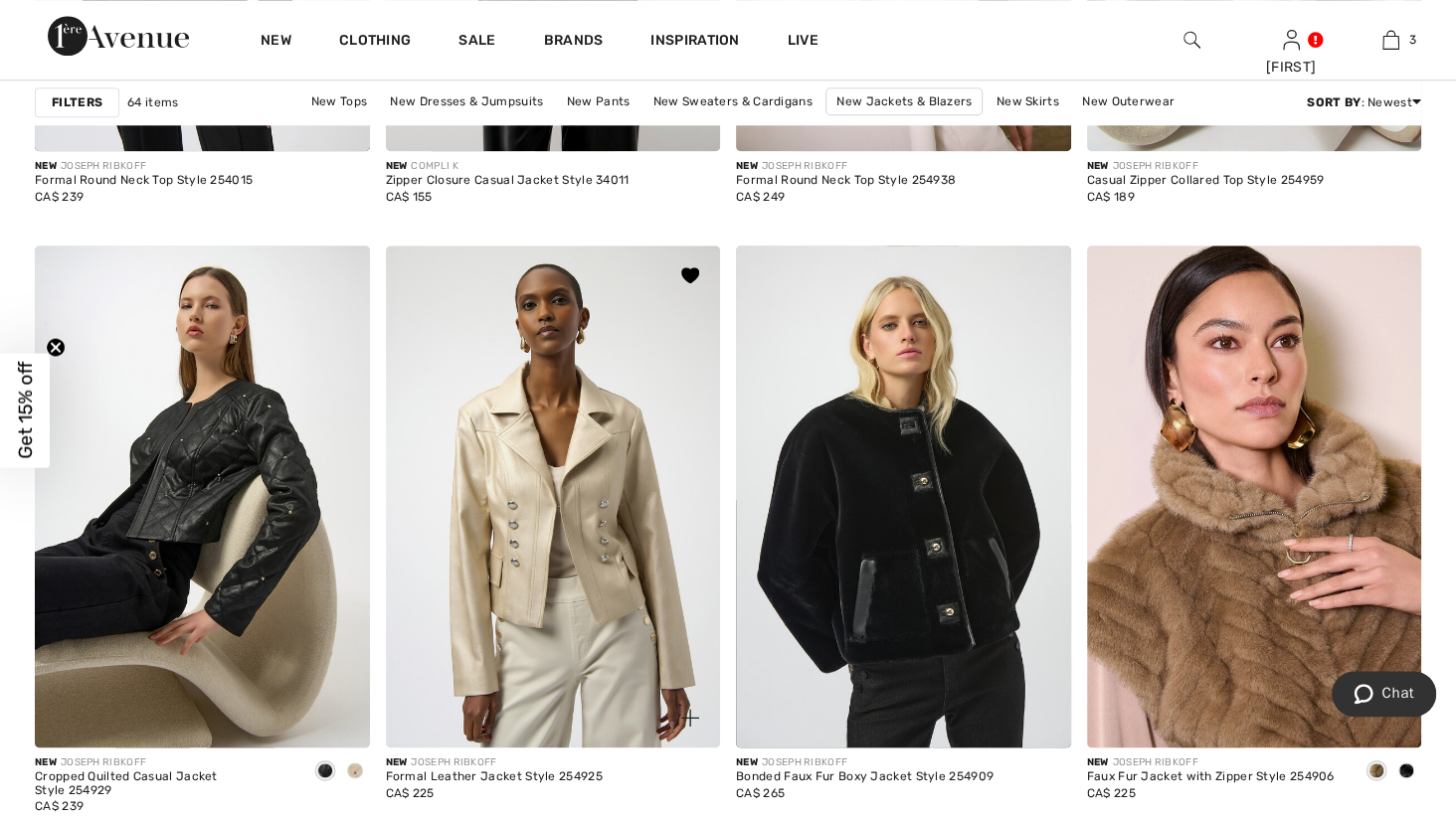click at bounding box center (553, 496) 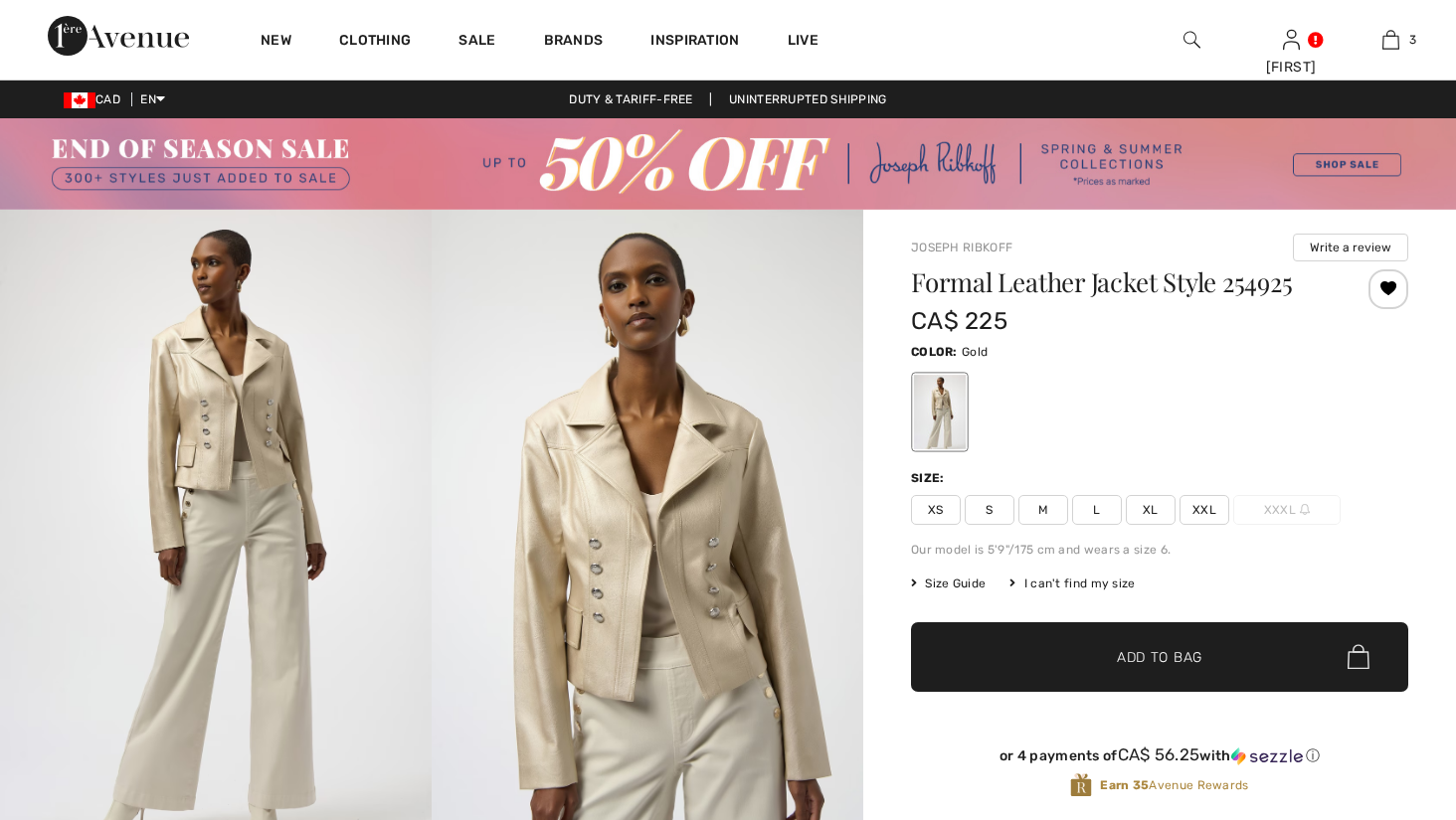 scroll, scrollTop: 0, scrollLeft: 0, axis: both 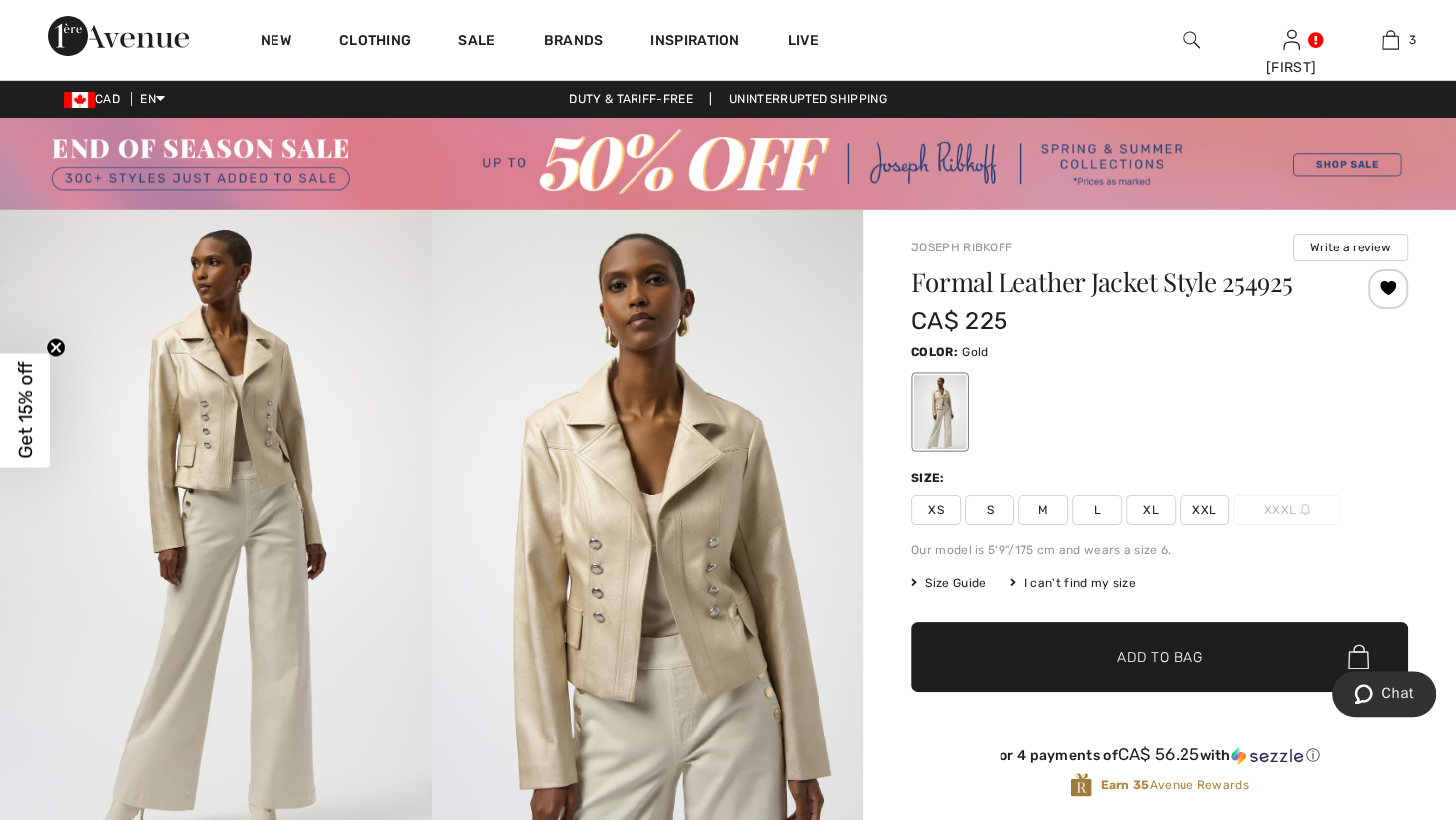 click on "S" at bounding box center (990, 510) 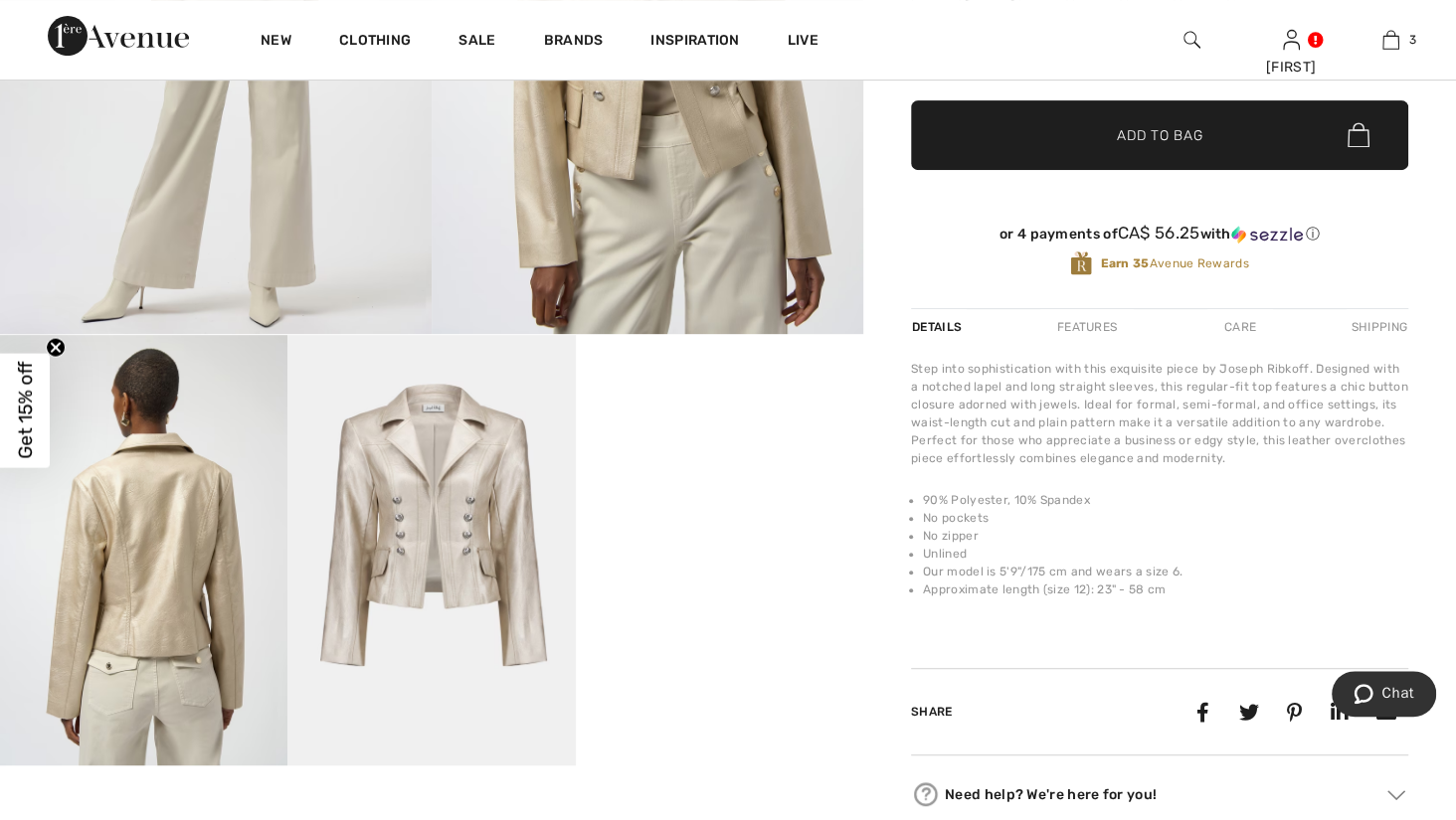 scroll, scrollTop: 494, scrollLeft: 0, axis: vertical 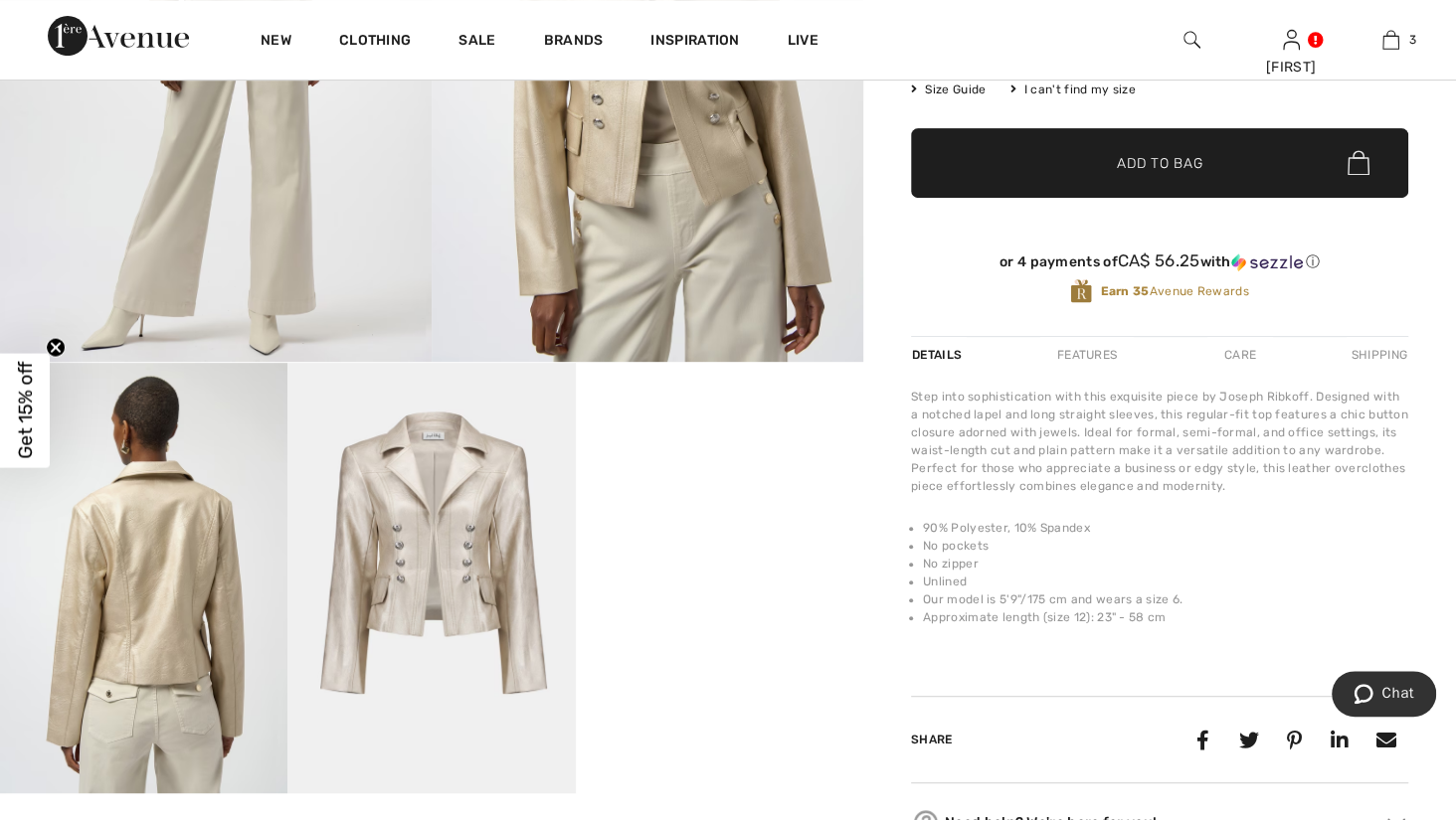 click on "✔ Added to Bag
Add to Bag" at bounding box center (1160, 163) 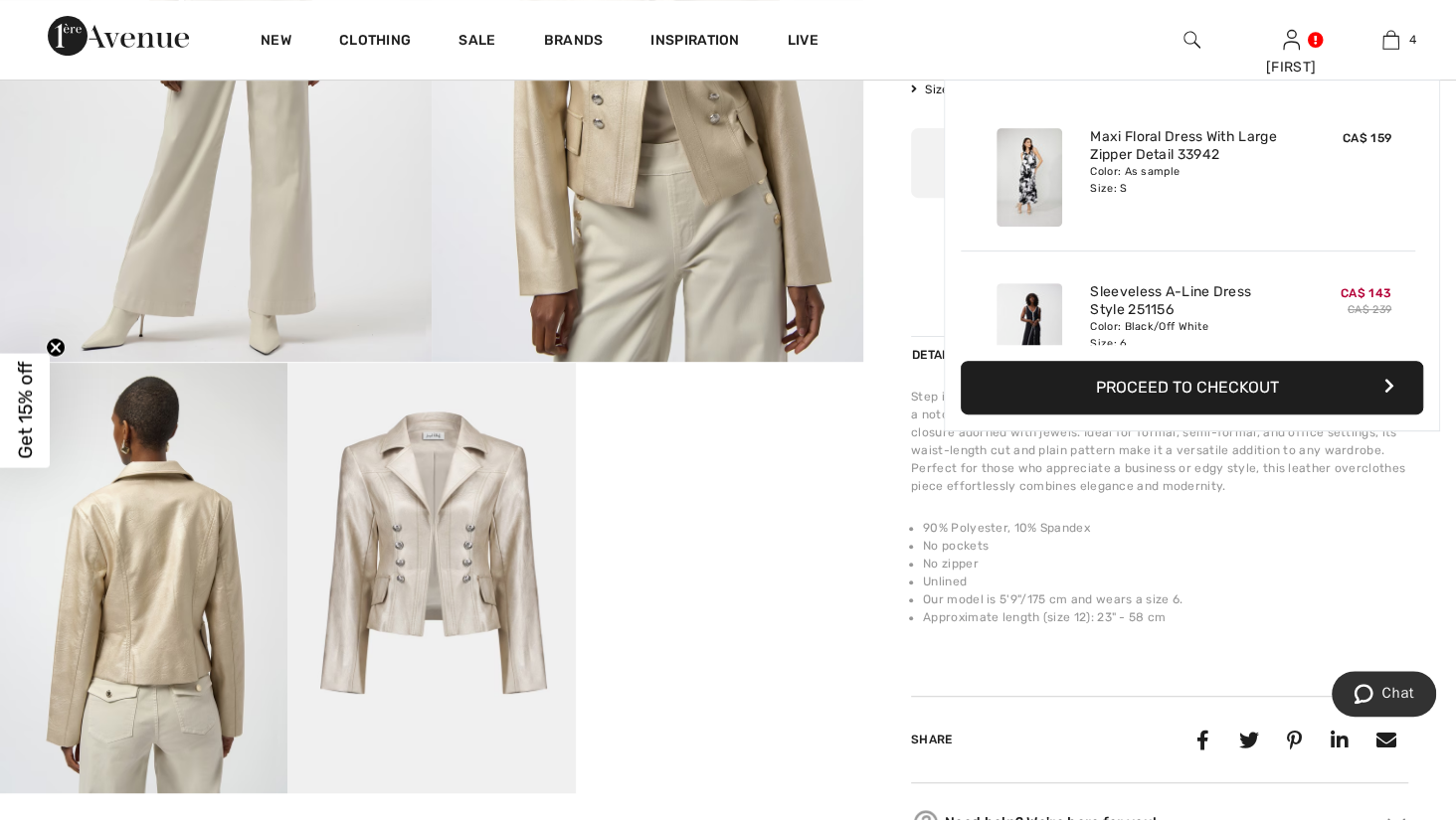 scroll, scrollTop: 454, scrollLeft: 0, axis: vertical 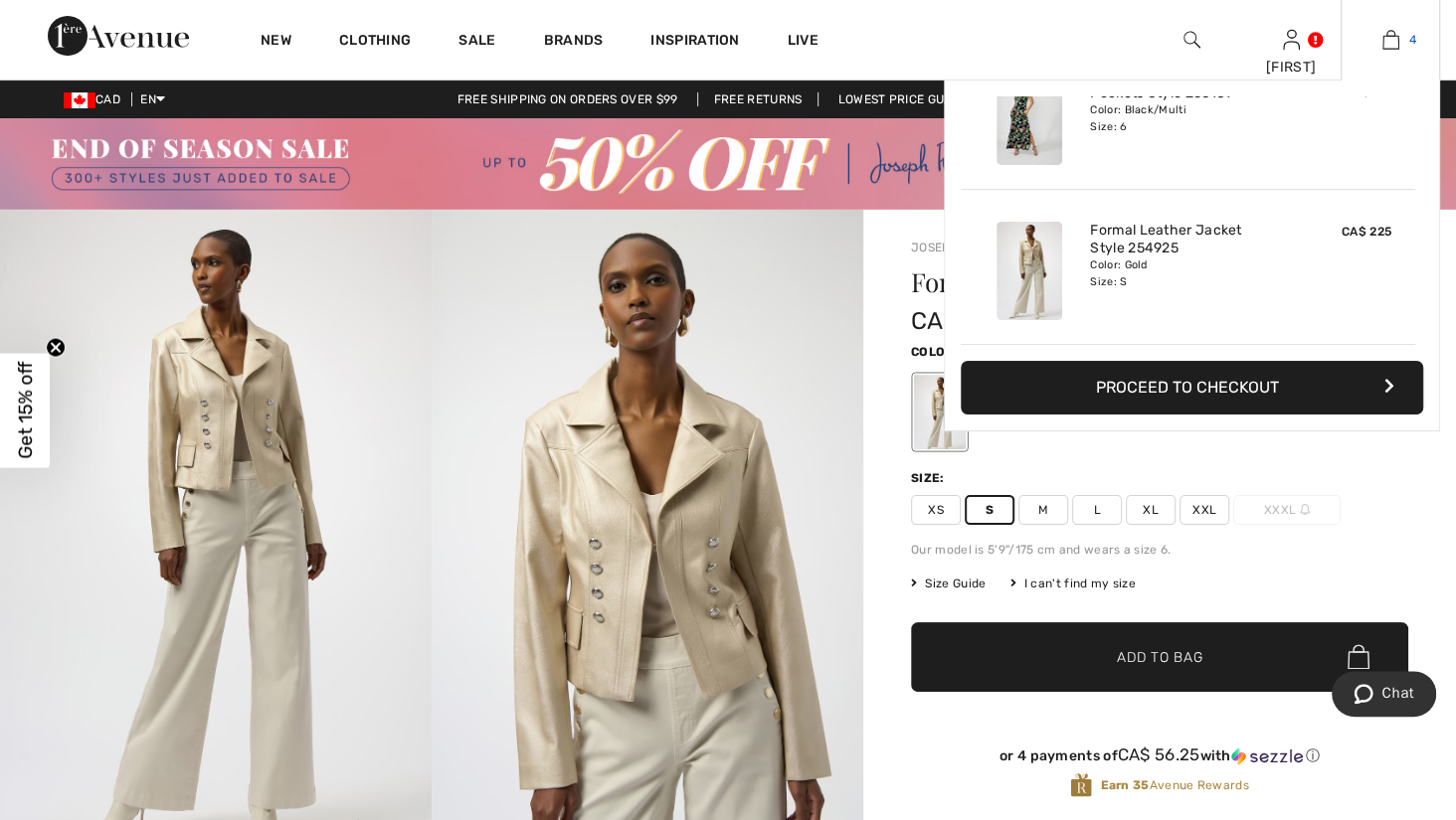 click at bounding box center (1390, 40) 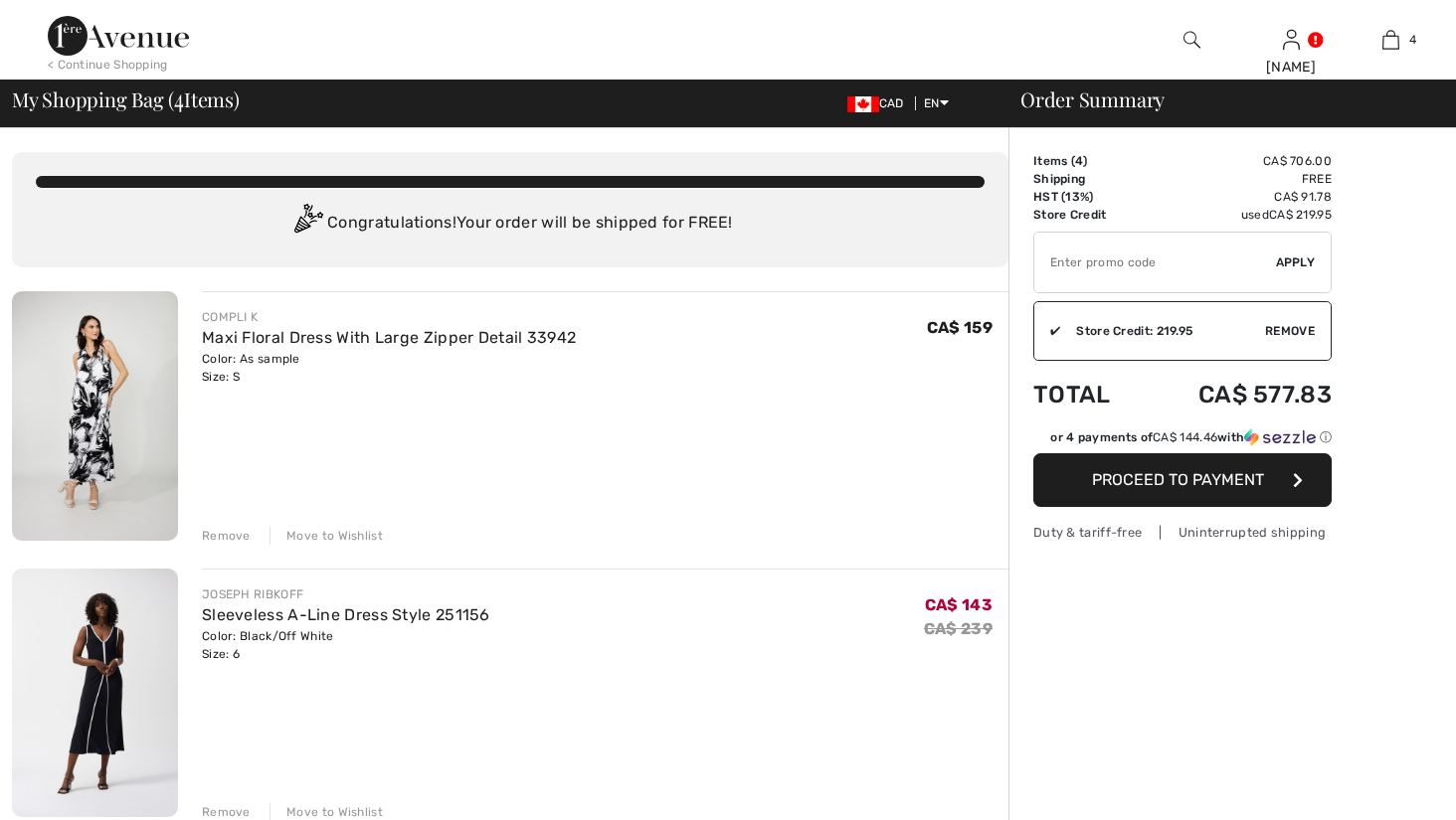 scroll, scrollTop: 0, scrollLeft: 0, axis: both 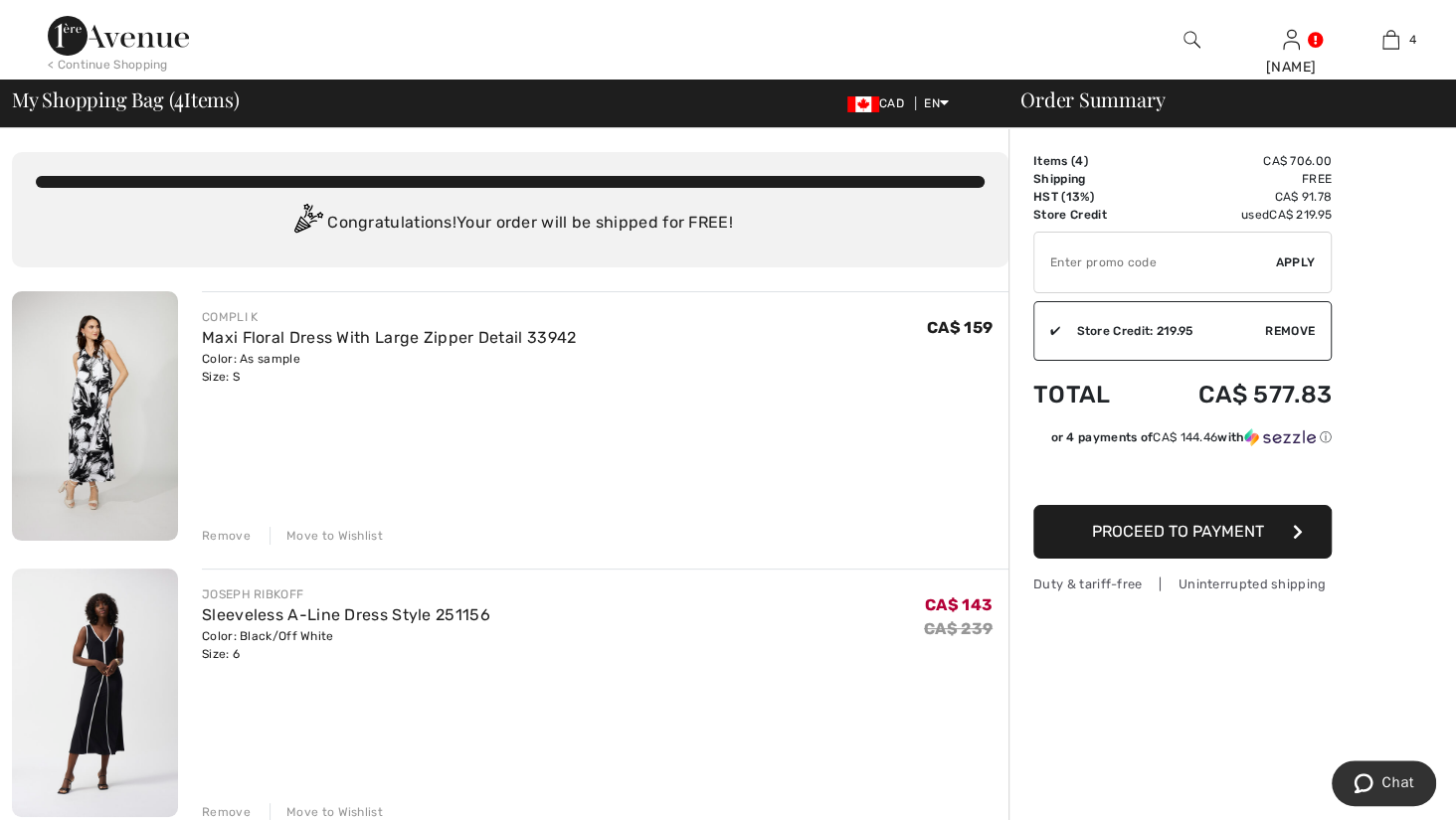 click on "Remove" at bounding box center [1290, 331] 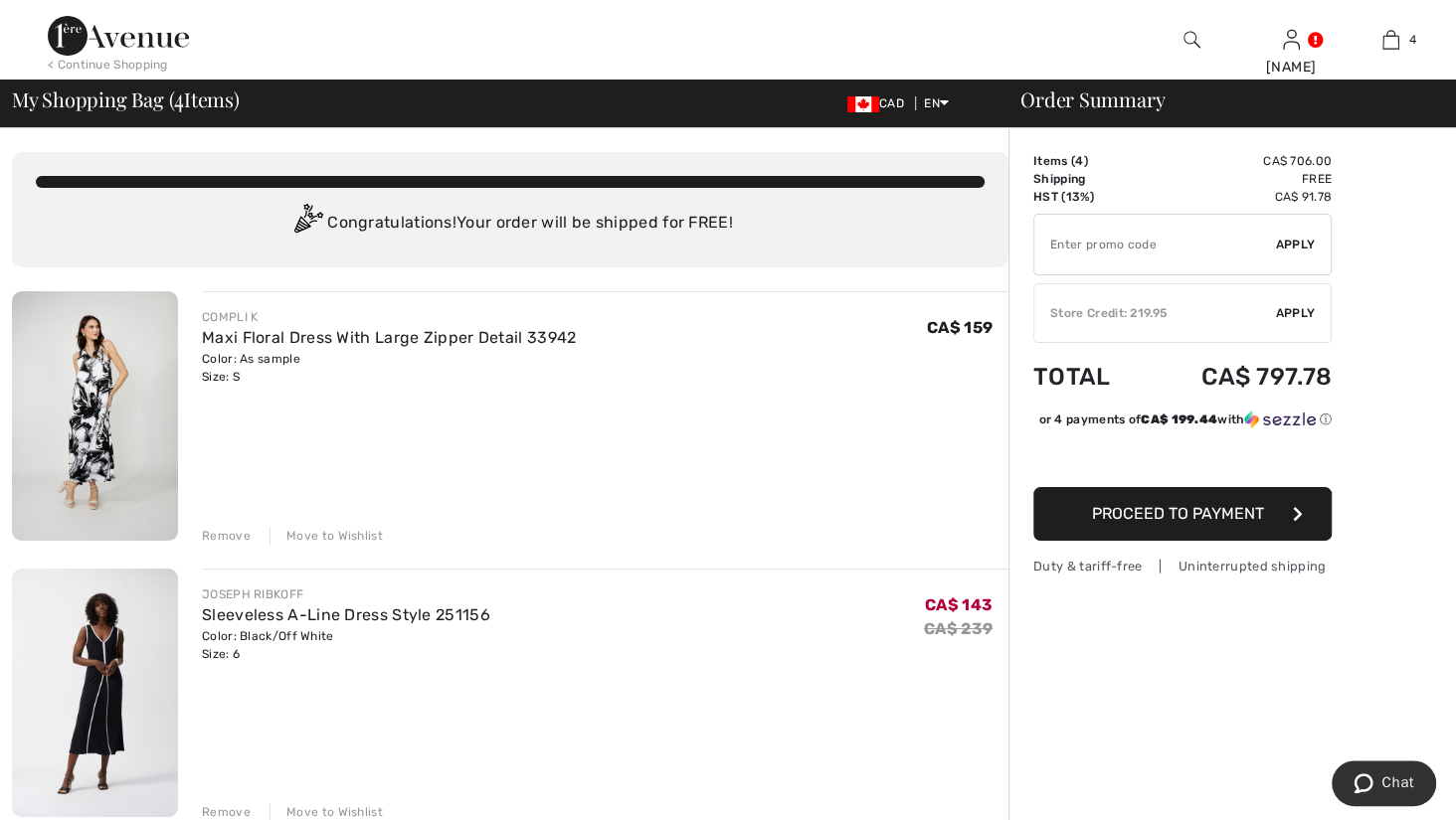 click on "Apply" at bounding box center (1296, 313) 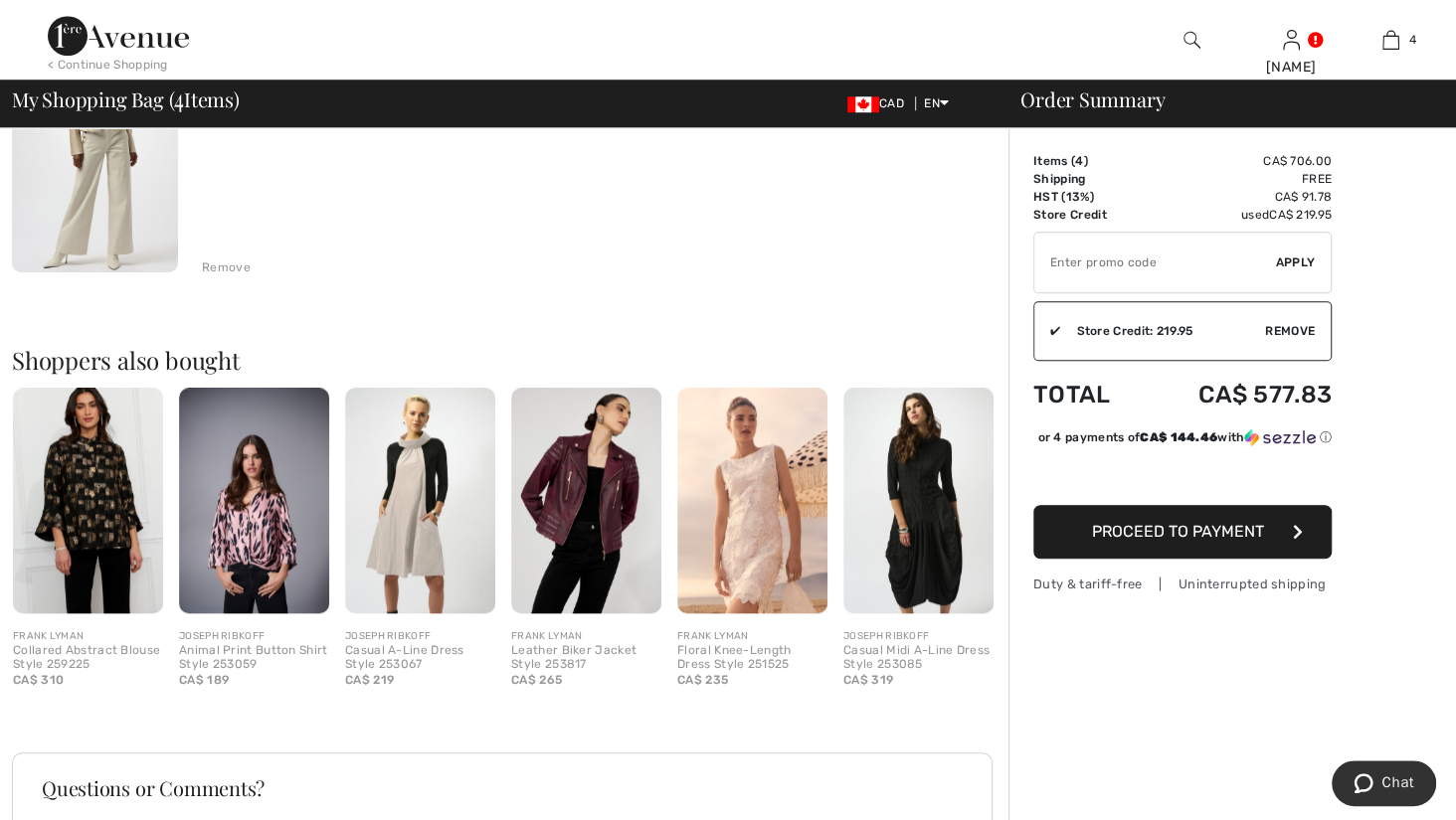 scroll, scrollTop: 1213, scrollLeft: 0, axis: vertical 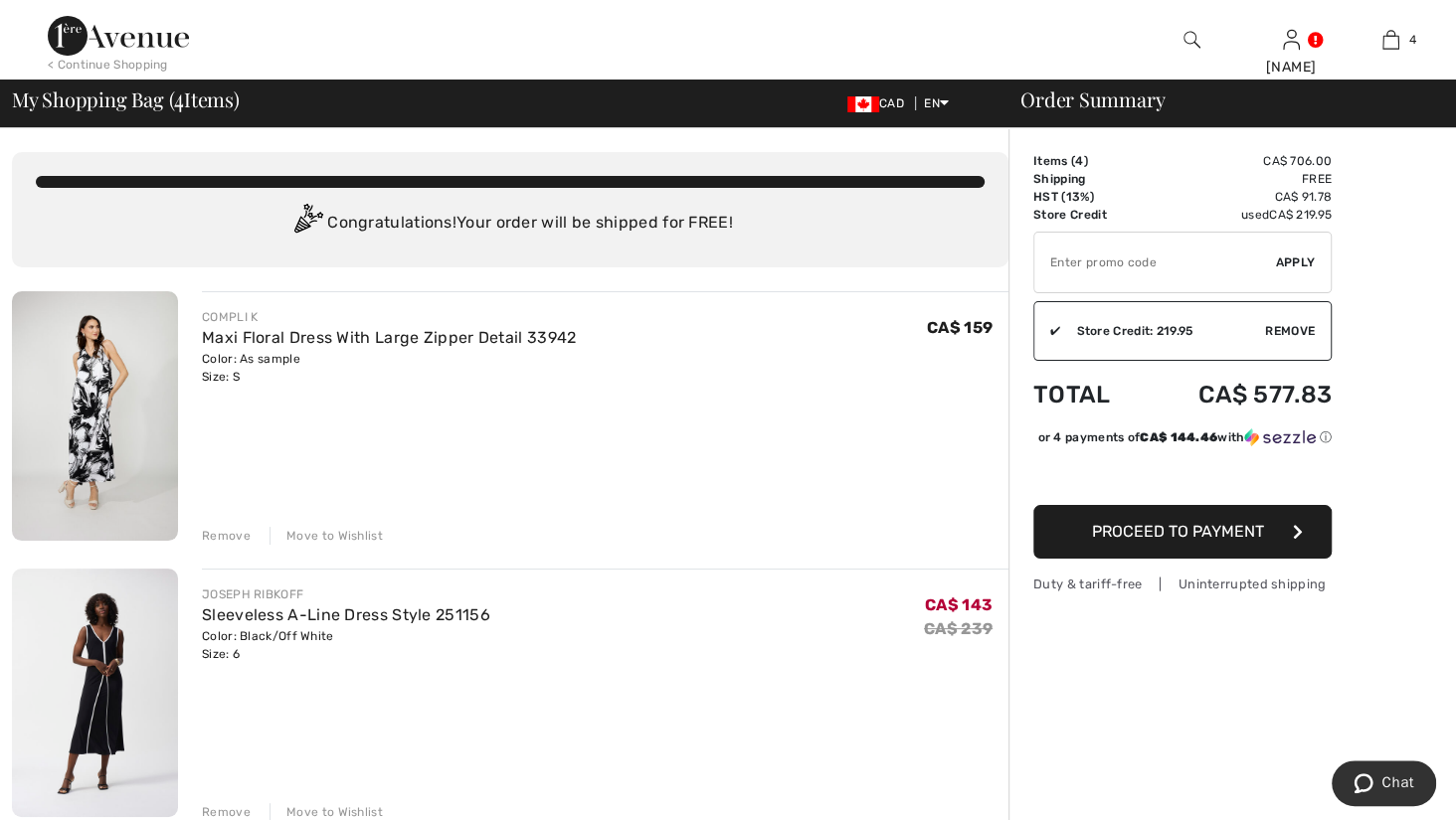 click at bounding box center [94, 415] 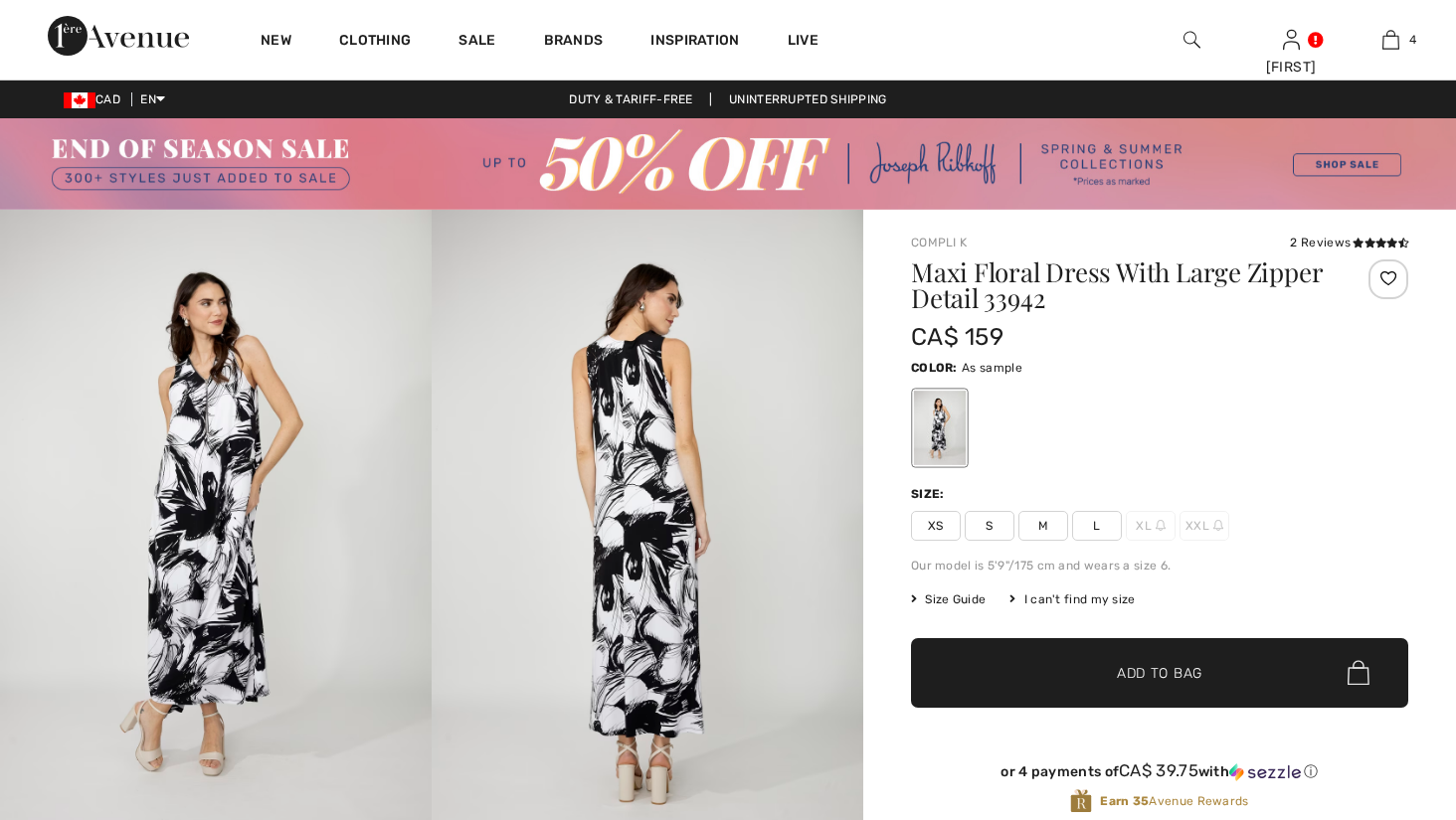 scroll, scrollTop: 0, scrollLeft: 0, axis: both 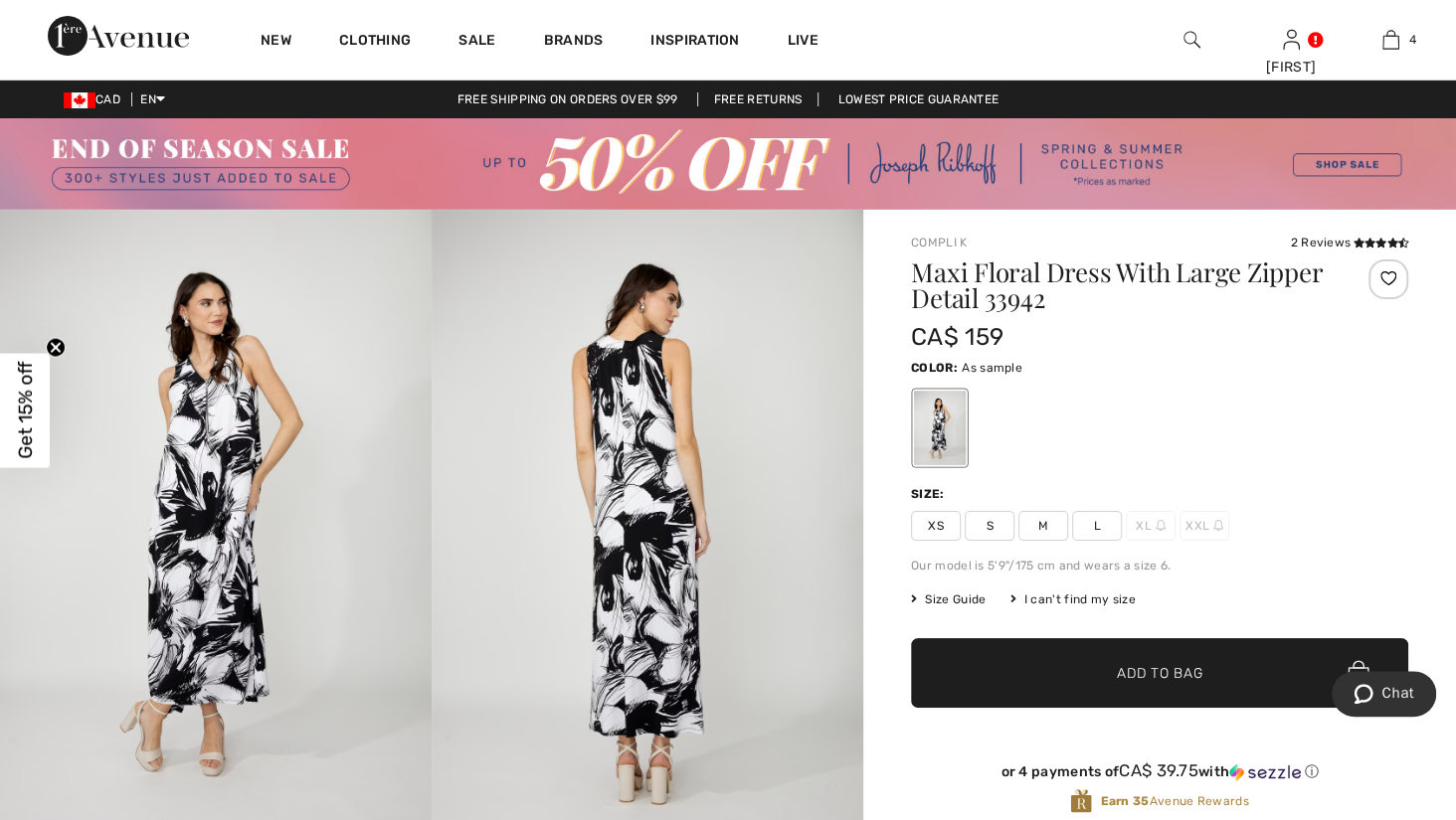 click at bounding box center (647, 533) 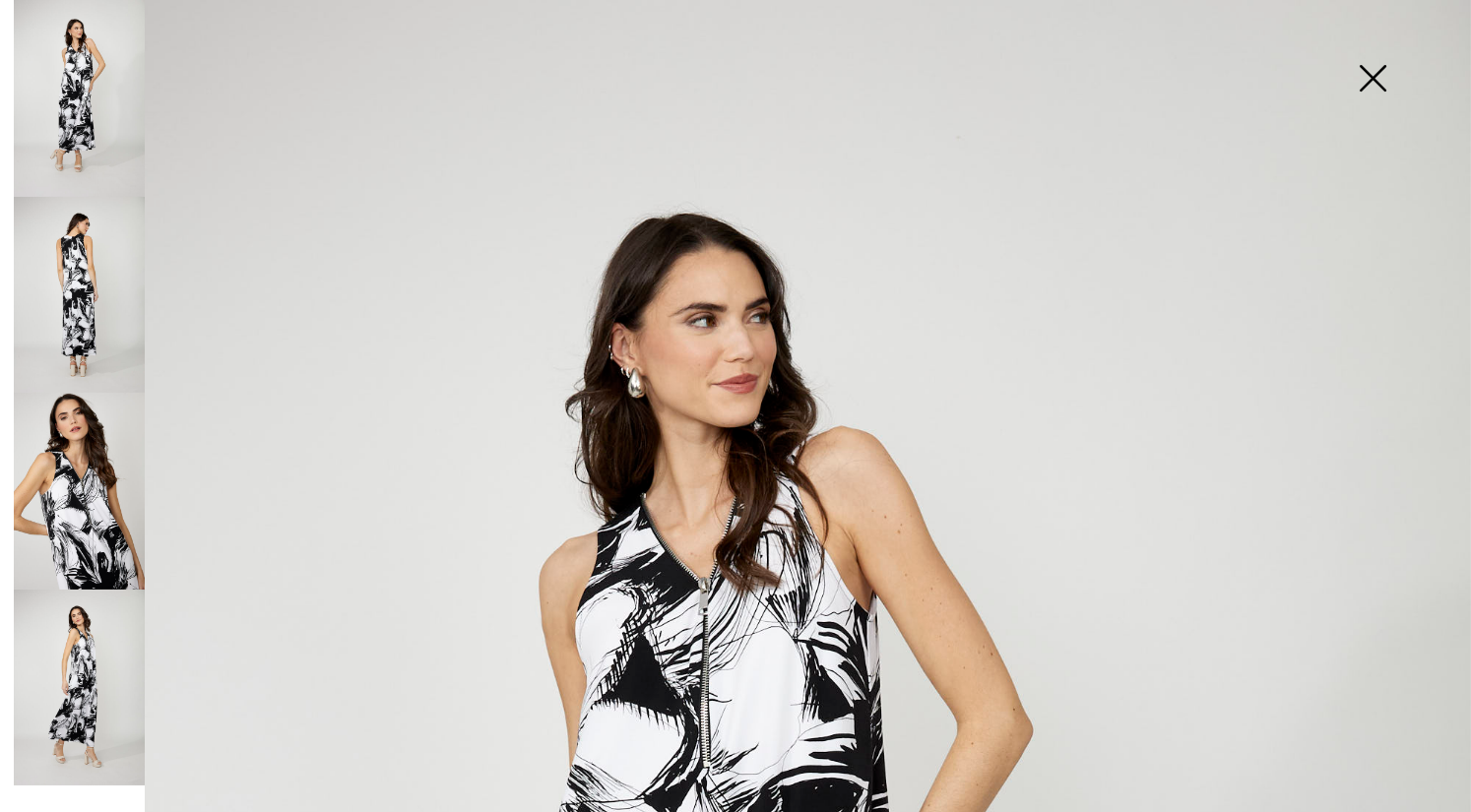 click at bounding box center [1373, 80] 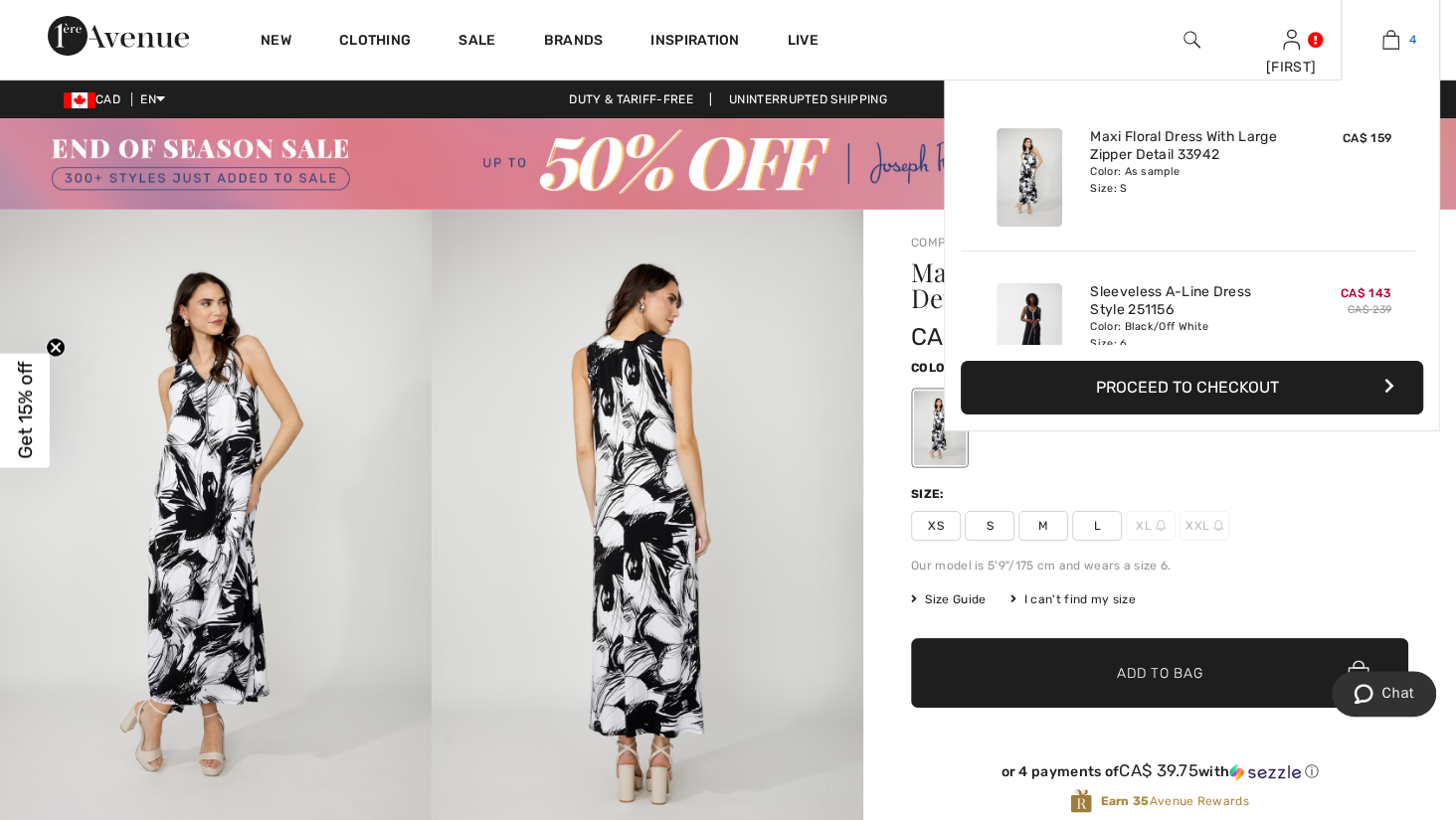 click on "4" at bounding box center (1412, 40) 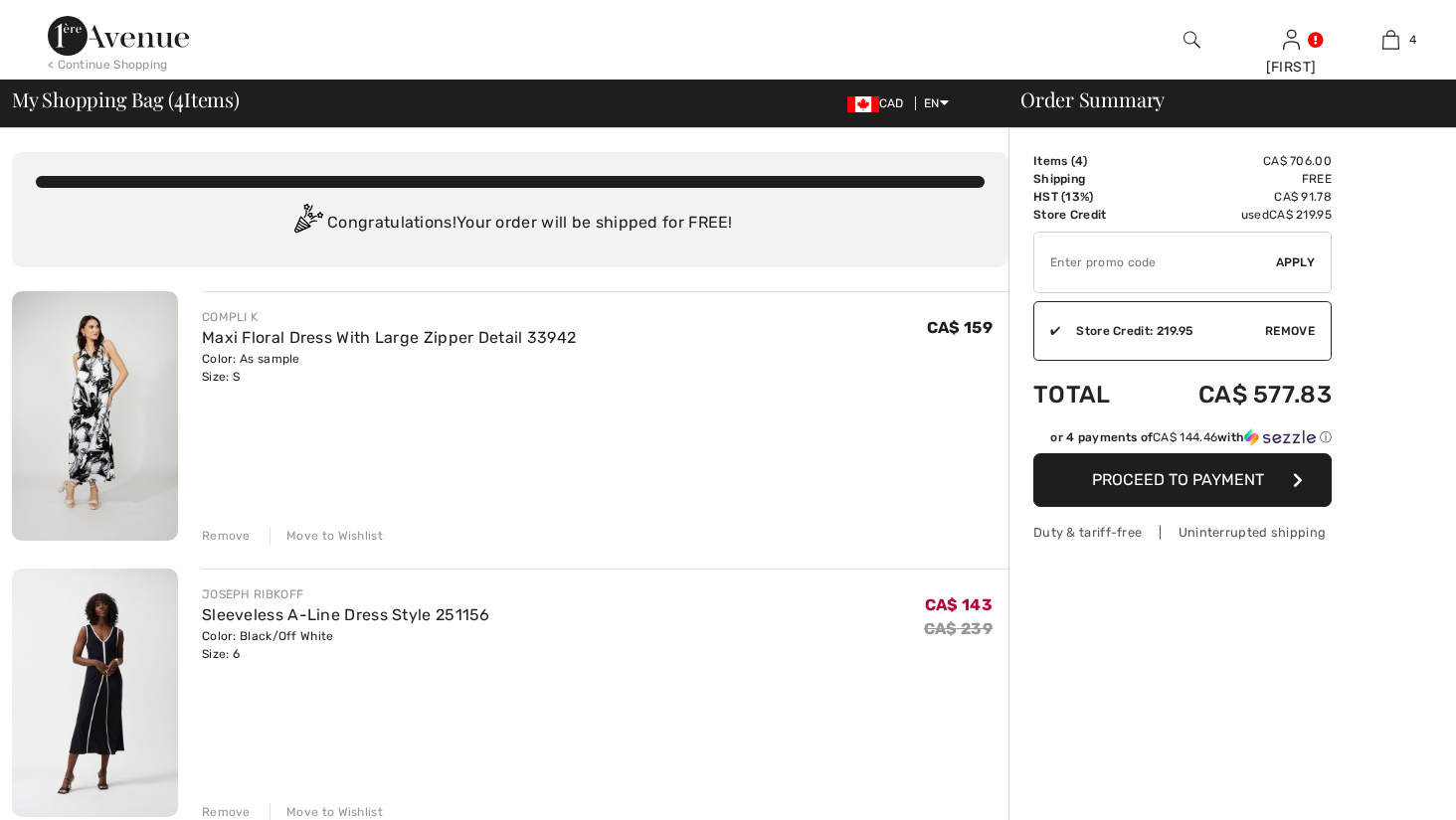 scroll, scrollTop: 0, scrollLeft: 0, axis: both 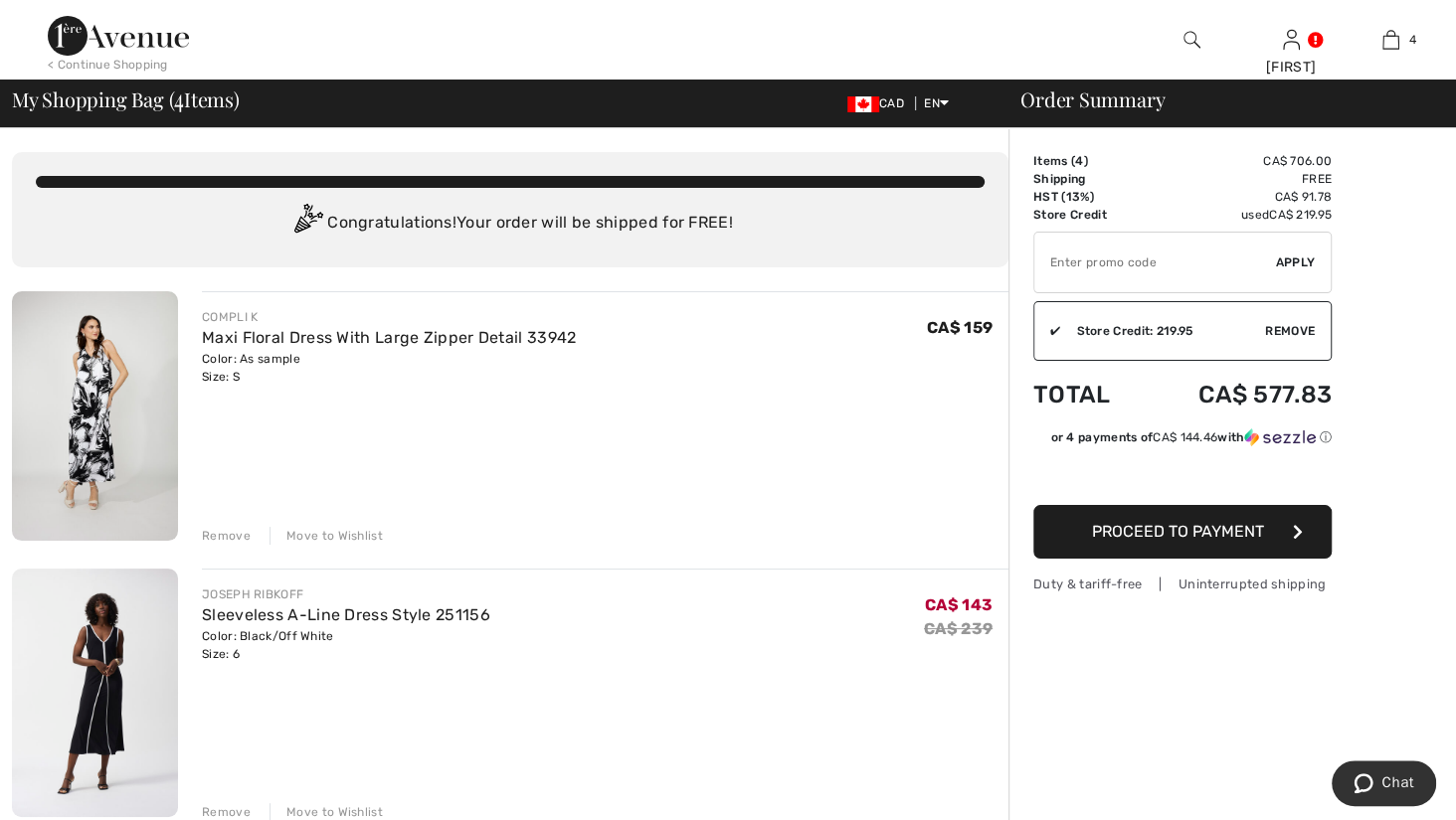 click at bounding box center [1155, 262] 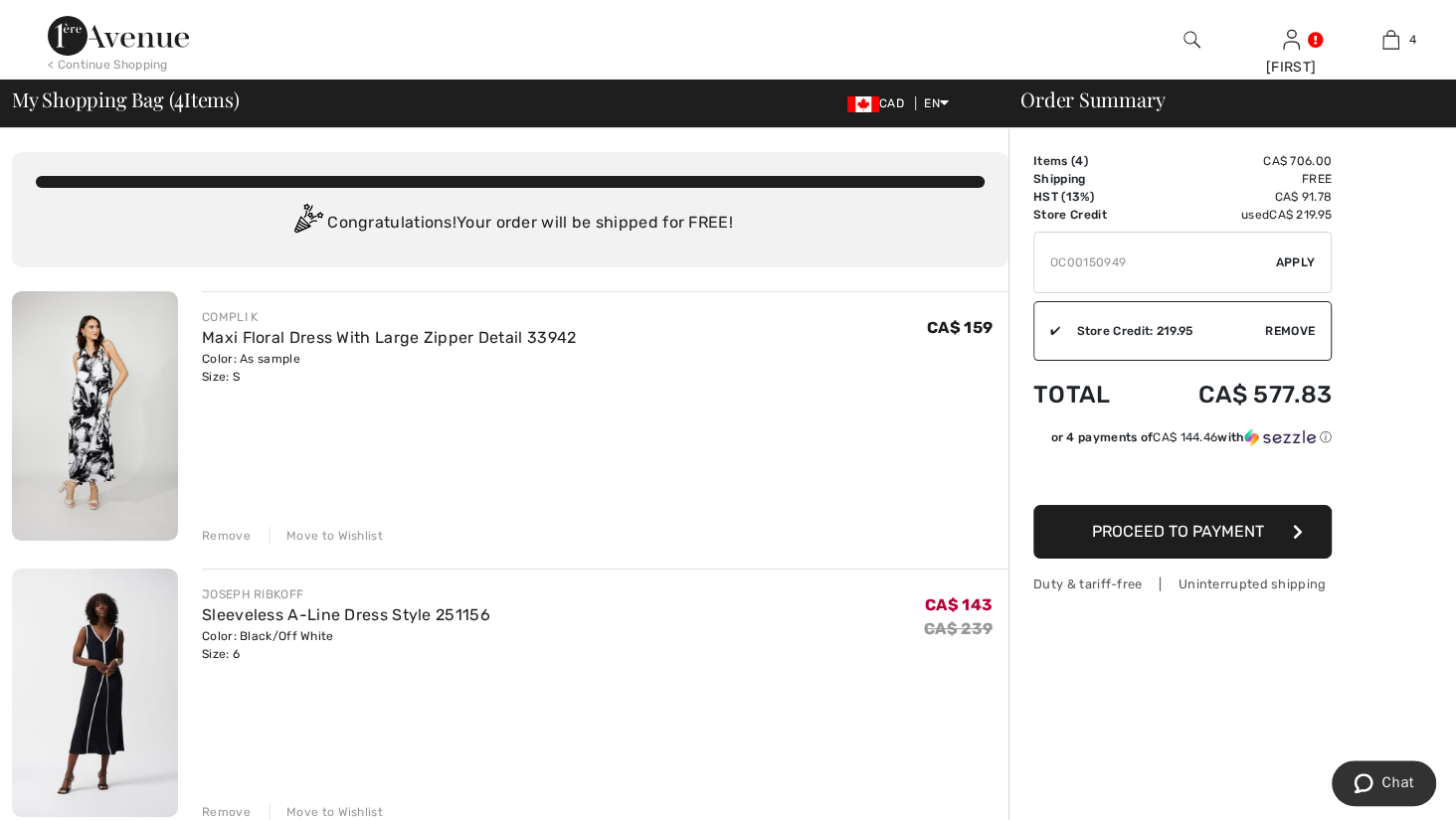 type on "OC00150949" 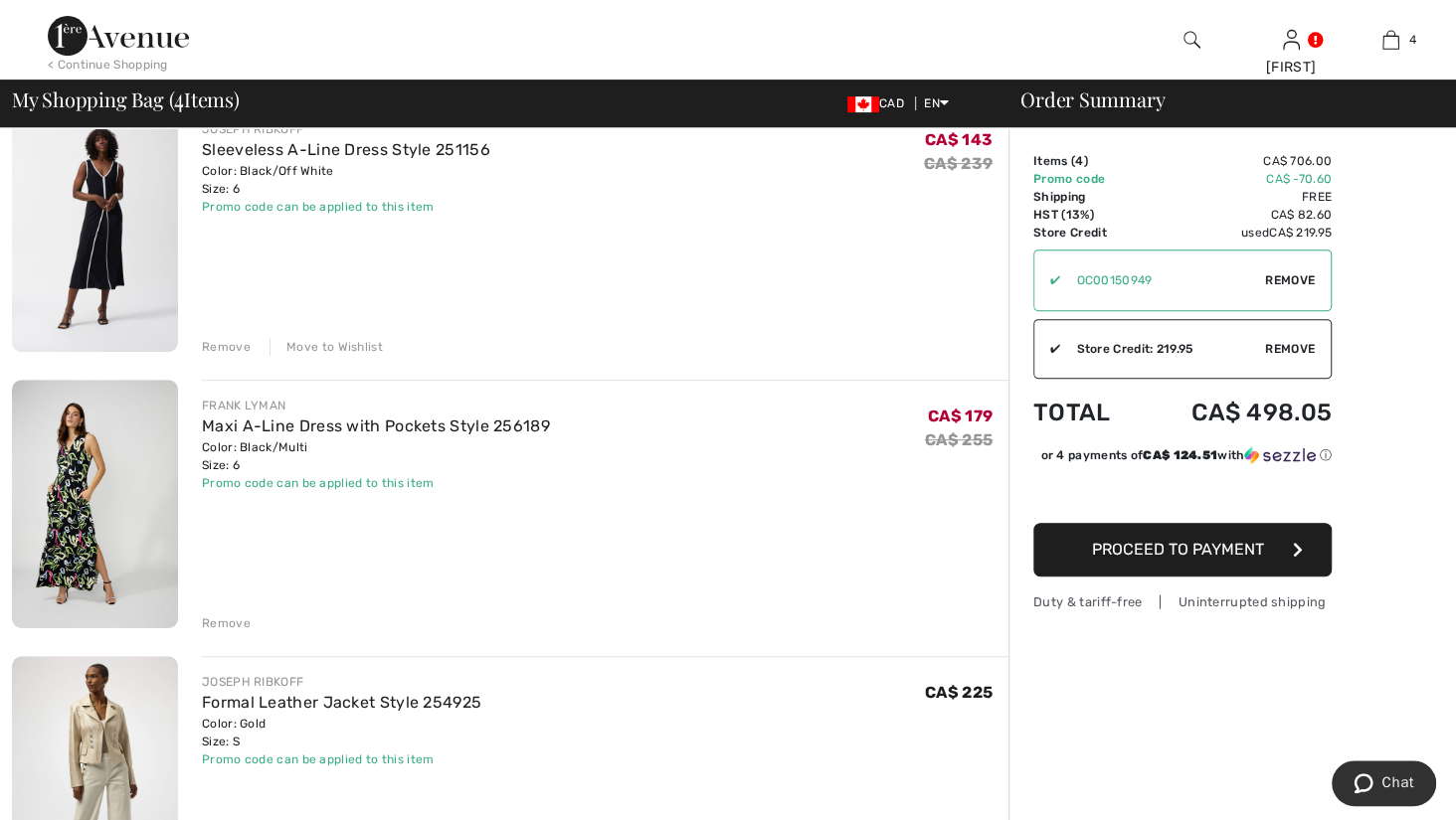 scroll, scrollTop: 639, scrollLeft: 0, axis: vertical 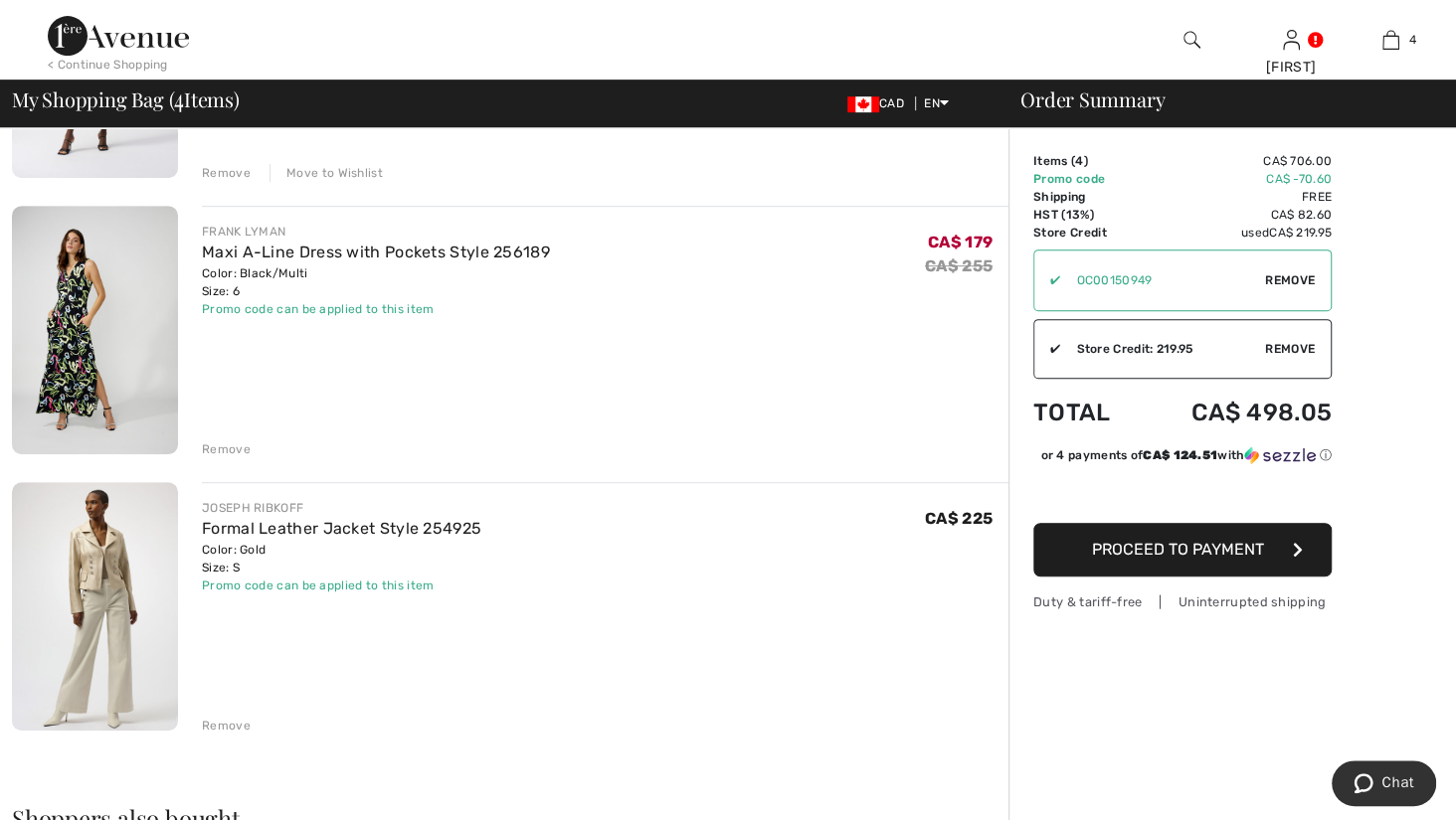 click at bounding box center (94, 330) 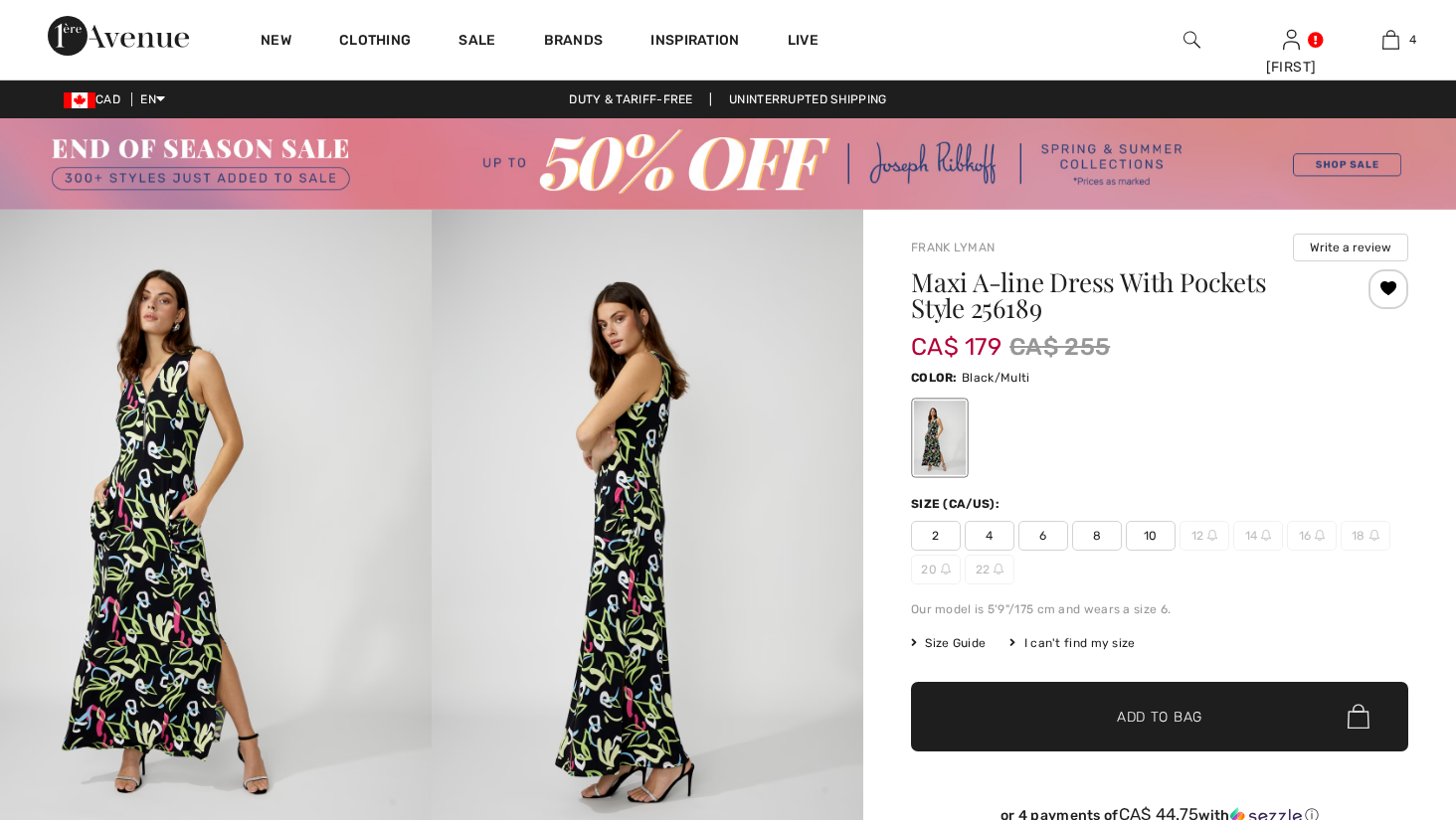 scroll, scrollTop: 0, scrollLeft: 0, axis: both 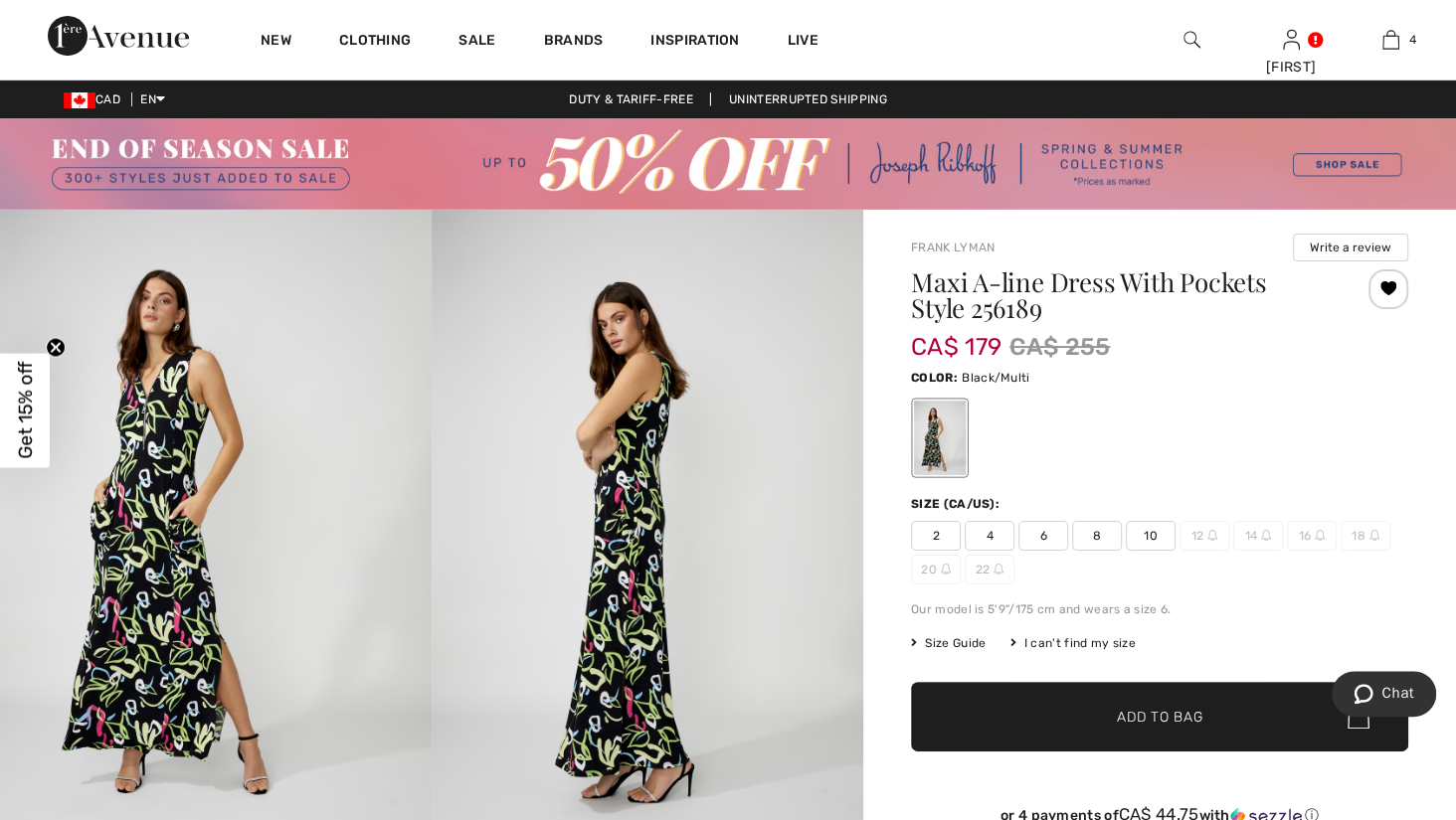 click at bounding box center (647, 533) 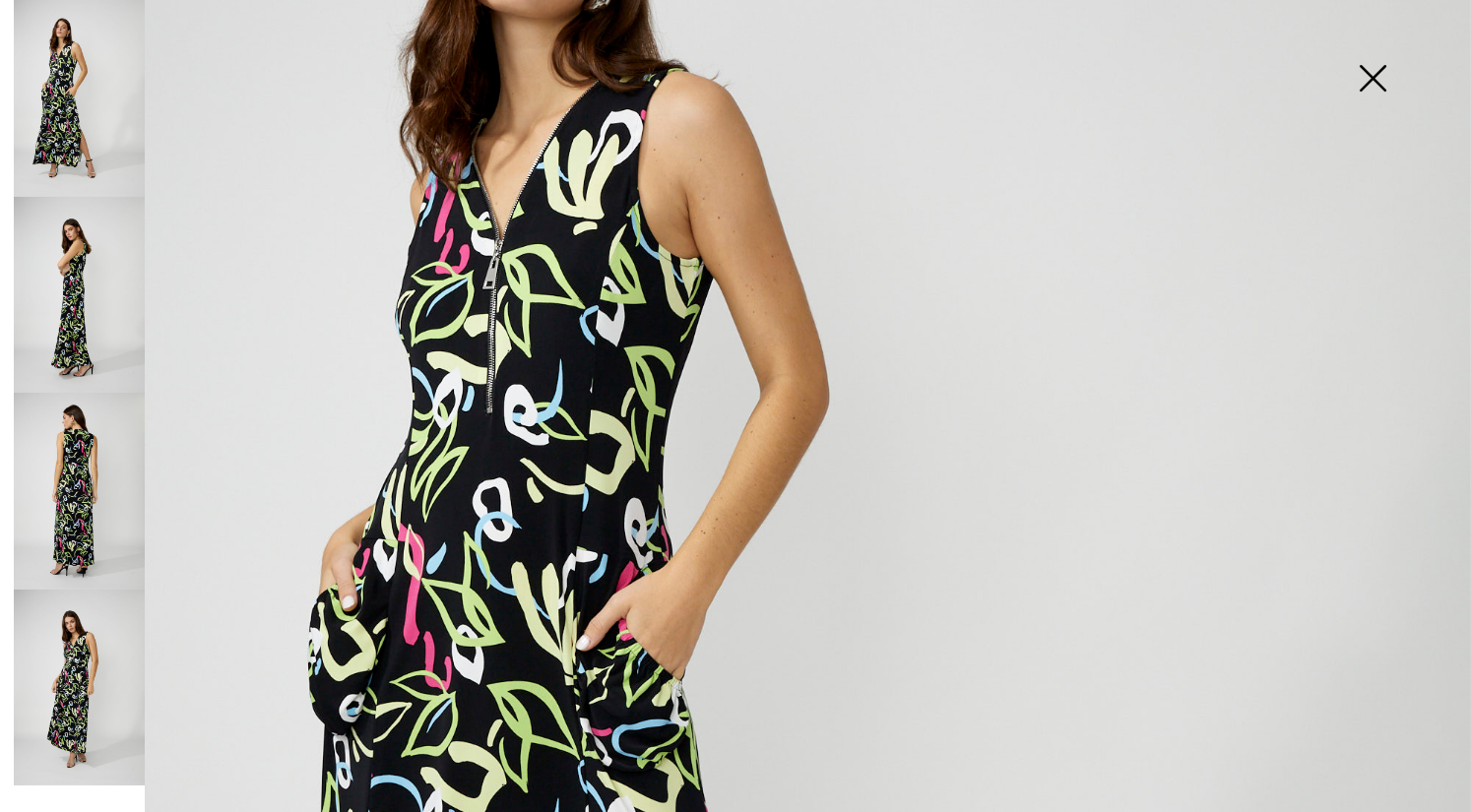 scroll, scrollTop: 272, scrollLeft: 0, axis: vertical 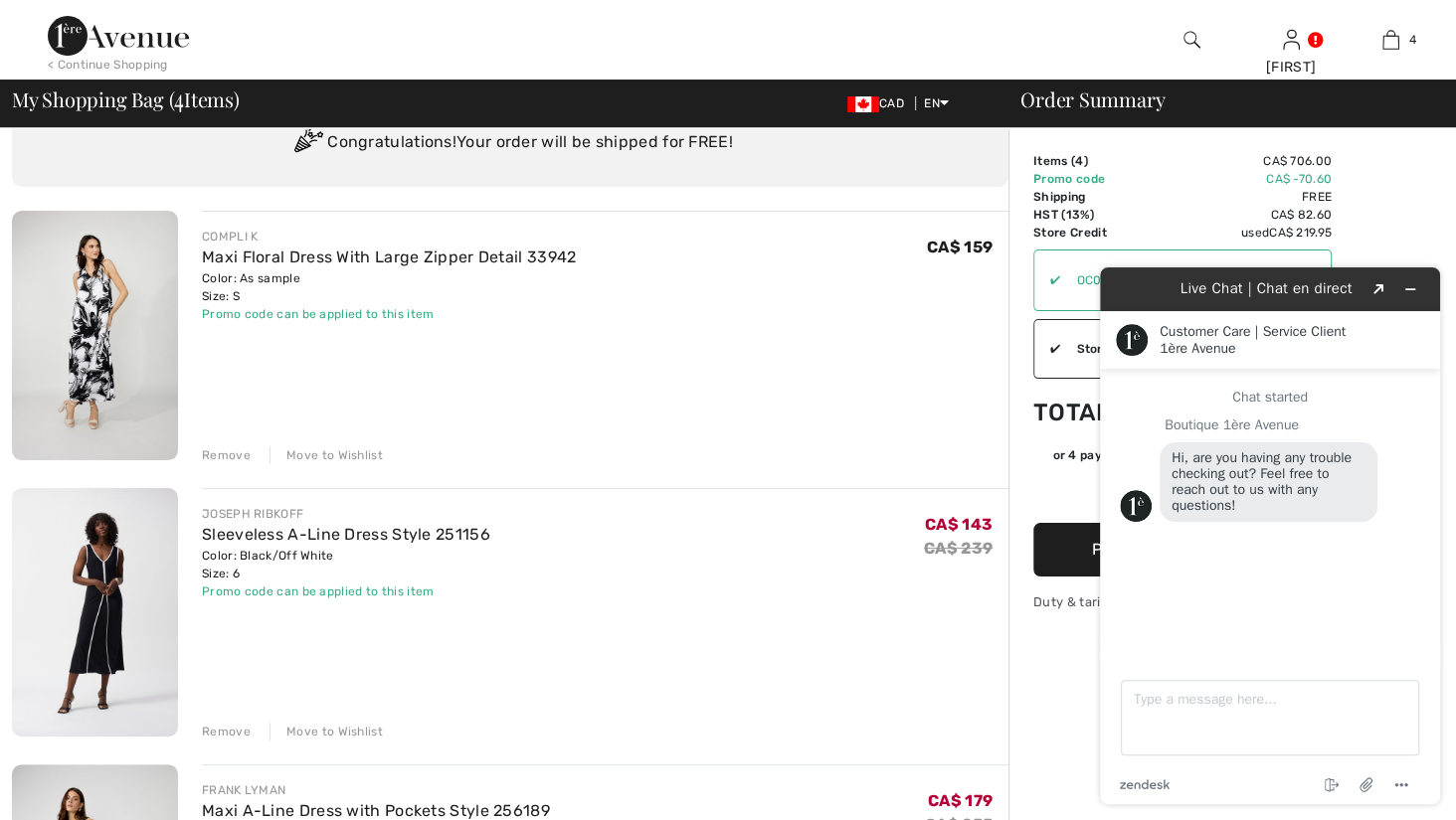 click at bounding box center [94, 335] 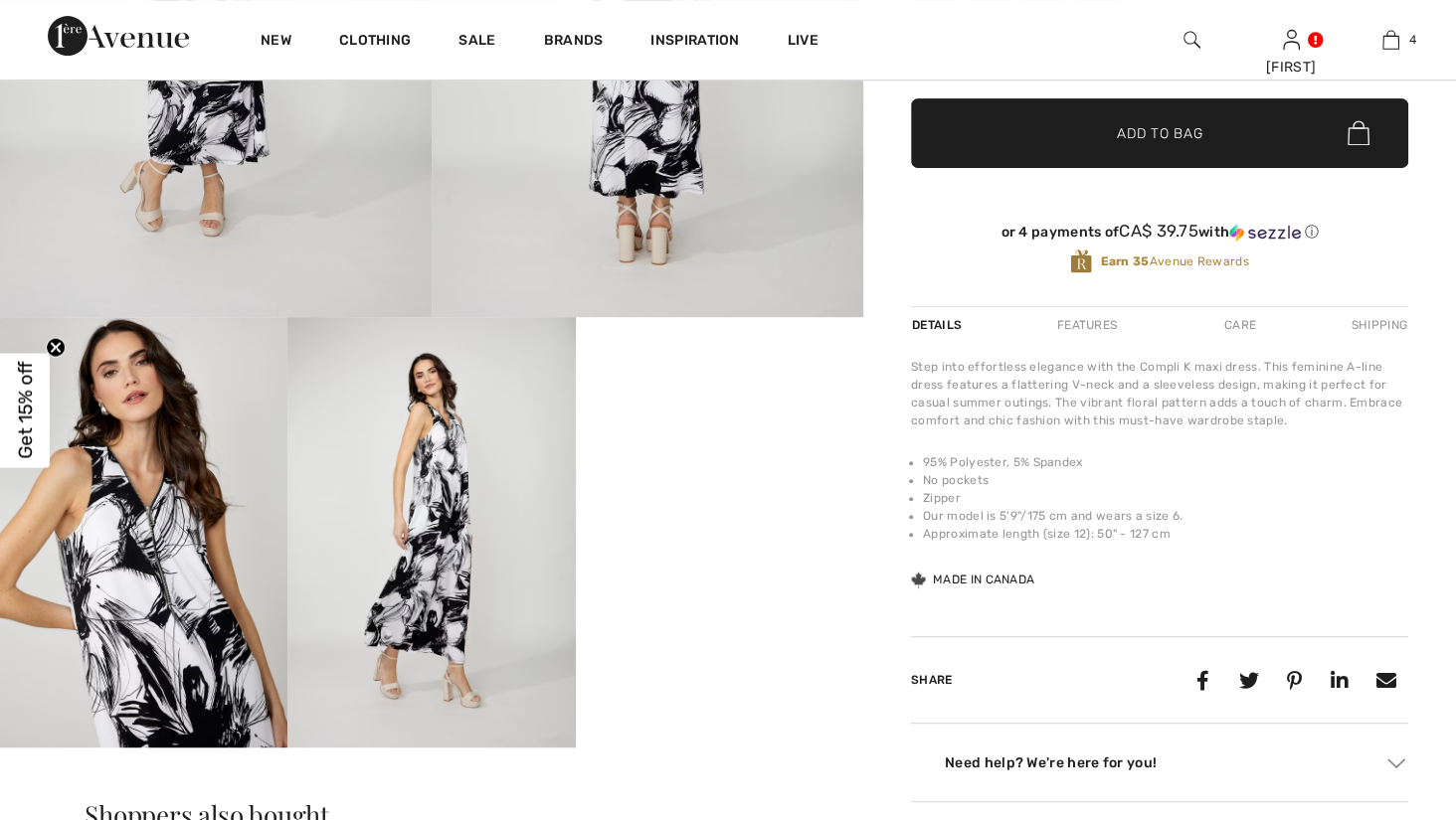 scroll, scrollTop: 0, scrollLeft: 0, axis: both 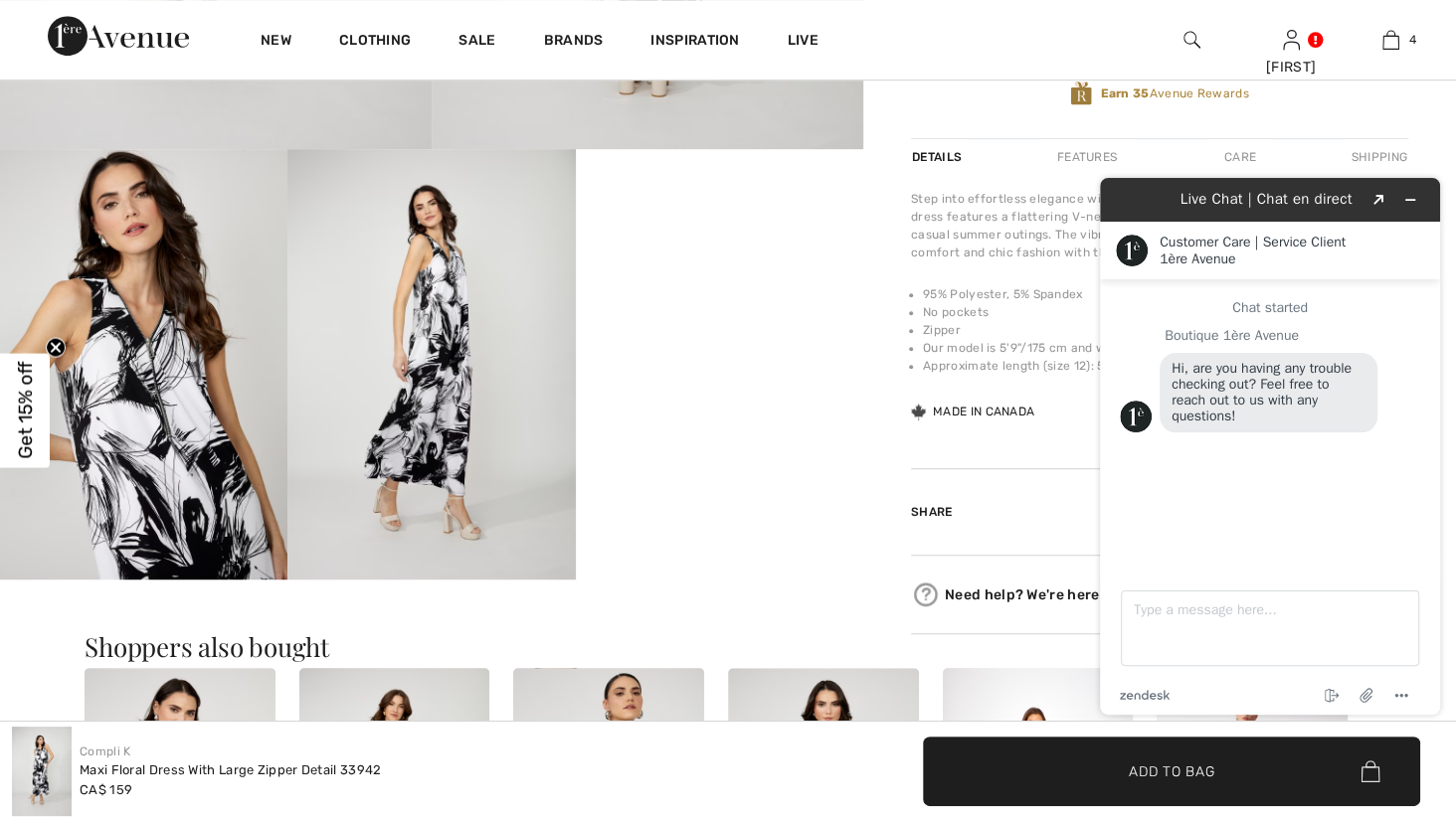 click on "Live Chat | Chat en direct Created with Sketch. Customer Care | Service Client 1ère Avenue 1ère Avenue Chat started Boutique 1ère Avenue Hi, are you having any trouble checking out? Feel free to reach out to us with any questions! Type a message here... zendesk .cls-1{fill:#03363d;} End chat Attach file Options" at bounding box center (1270, 446) 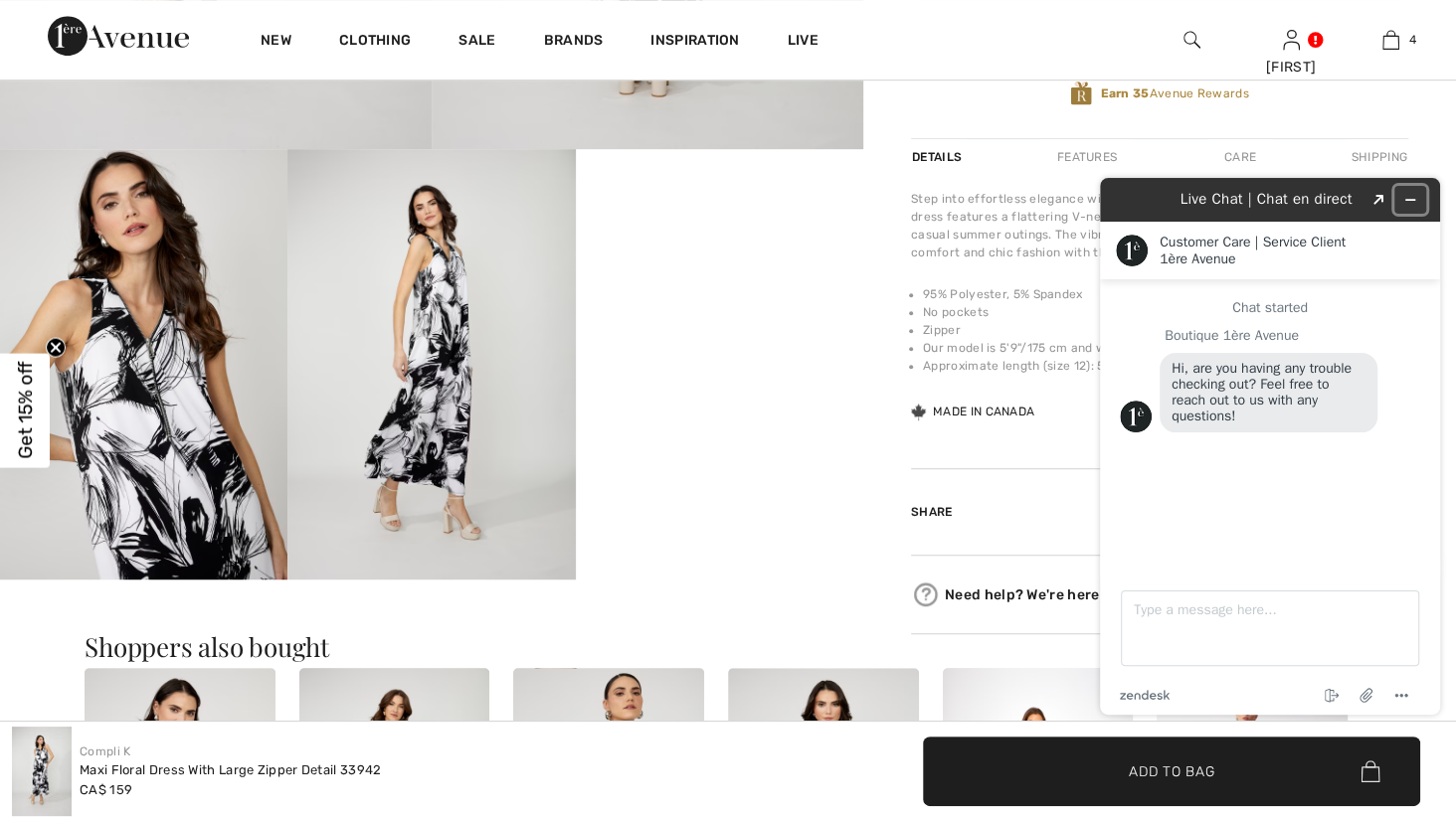 click at bounding box center [1410, 200] 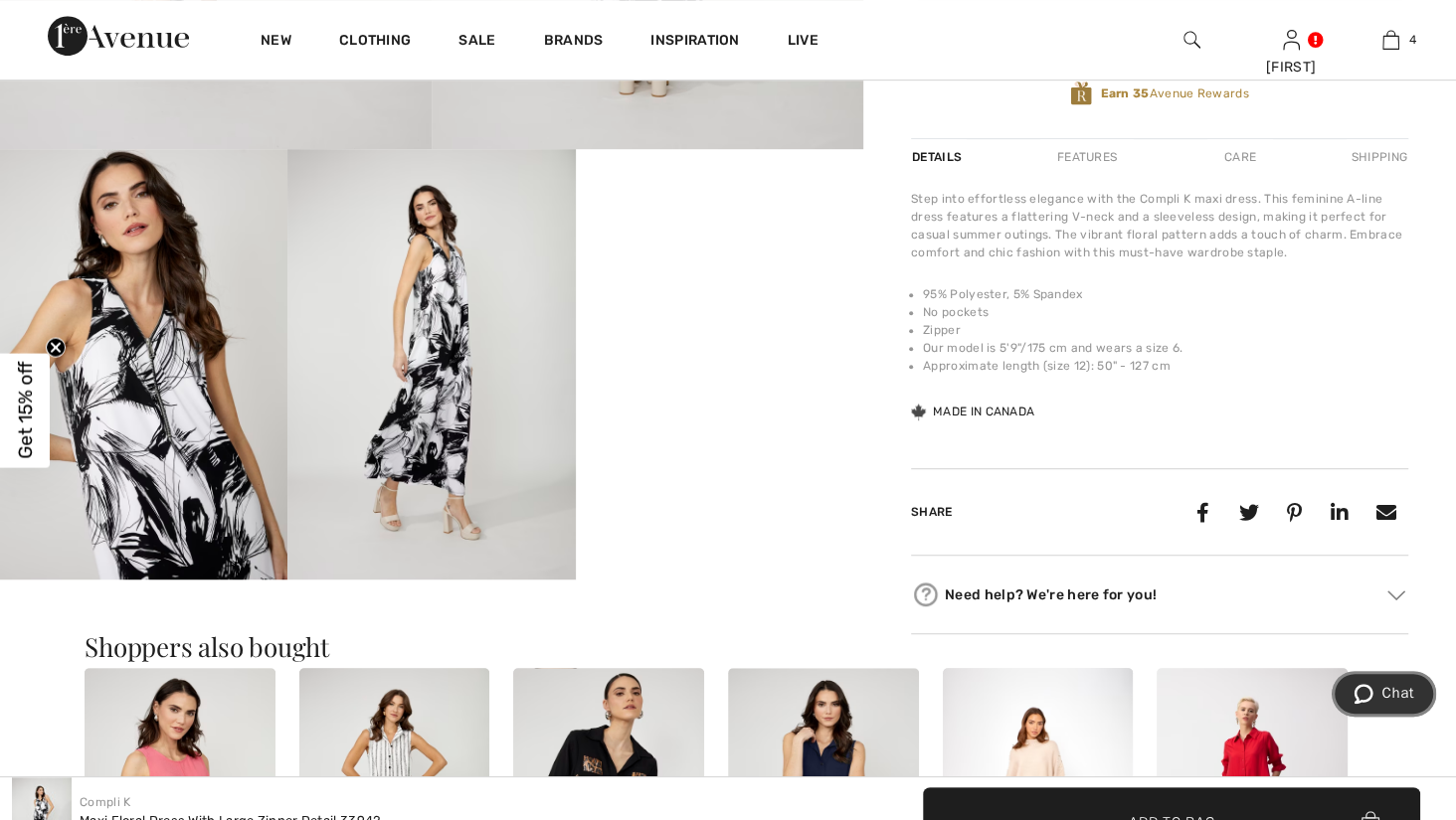 scroll, scrollTop: 0, scrollLeft: 0, axis: both 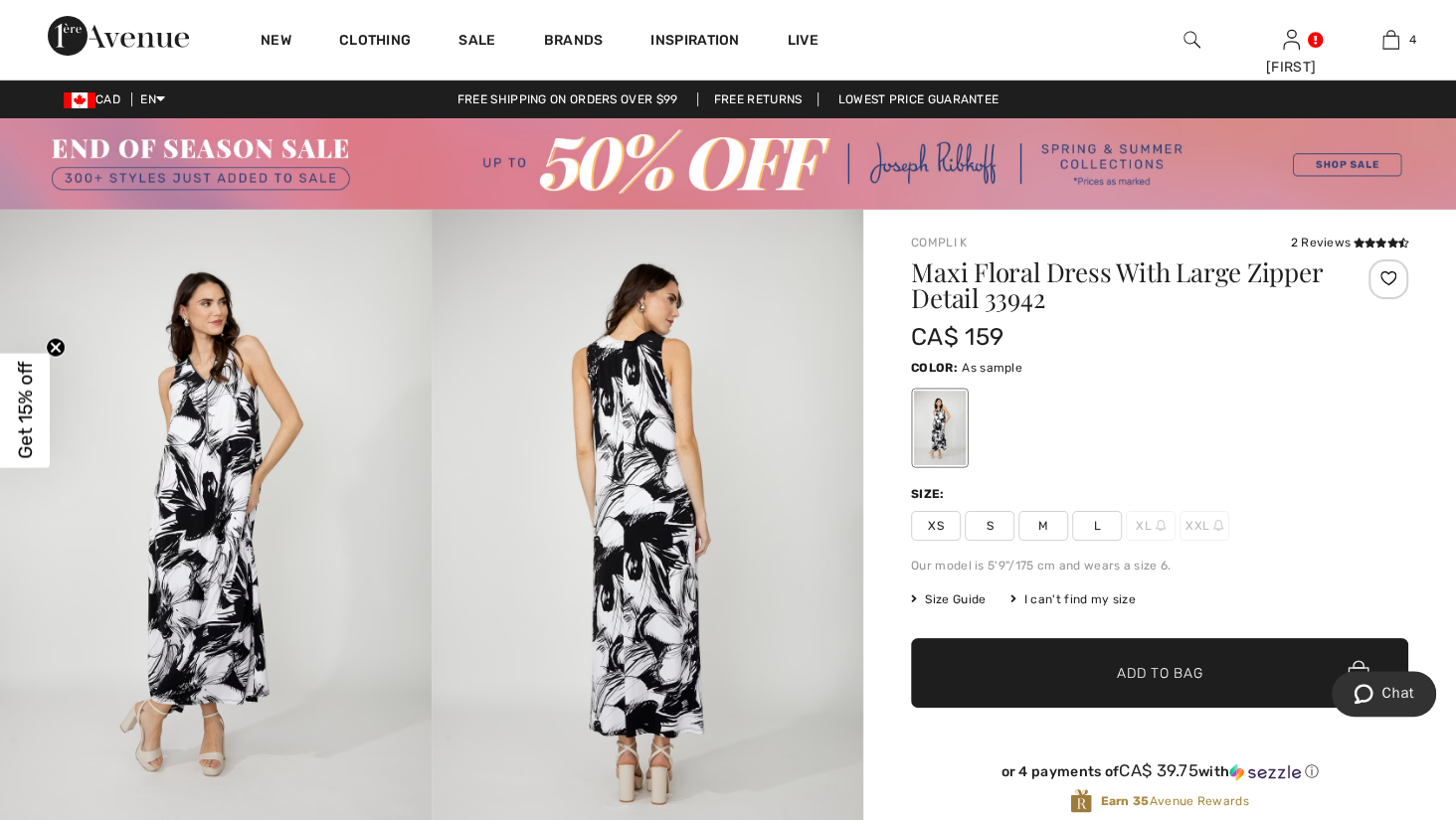 click at bounding box center (940, 427) 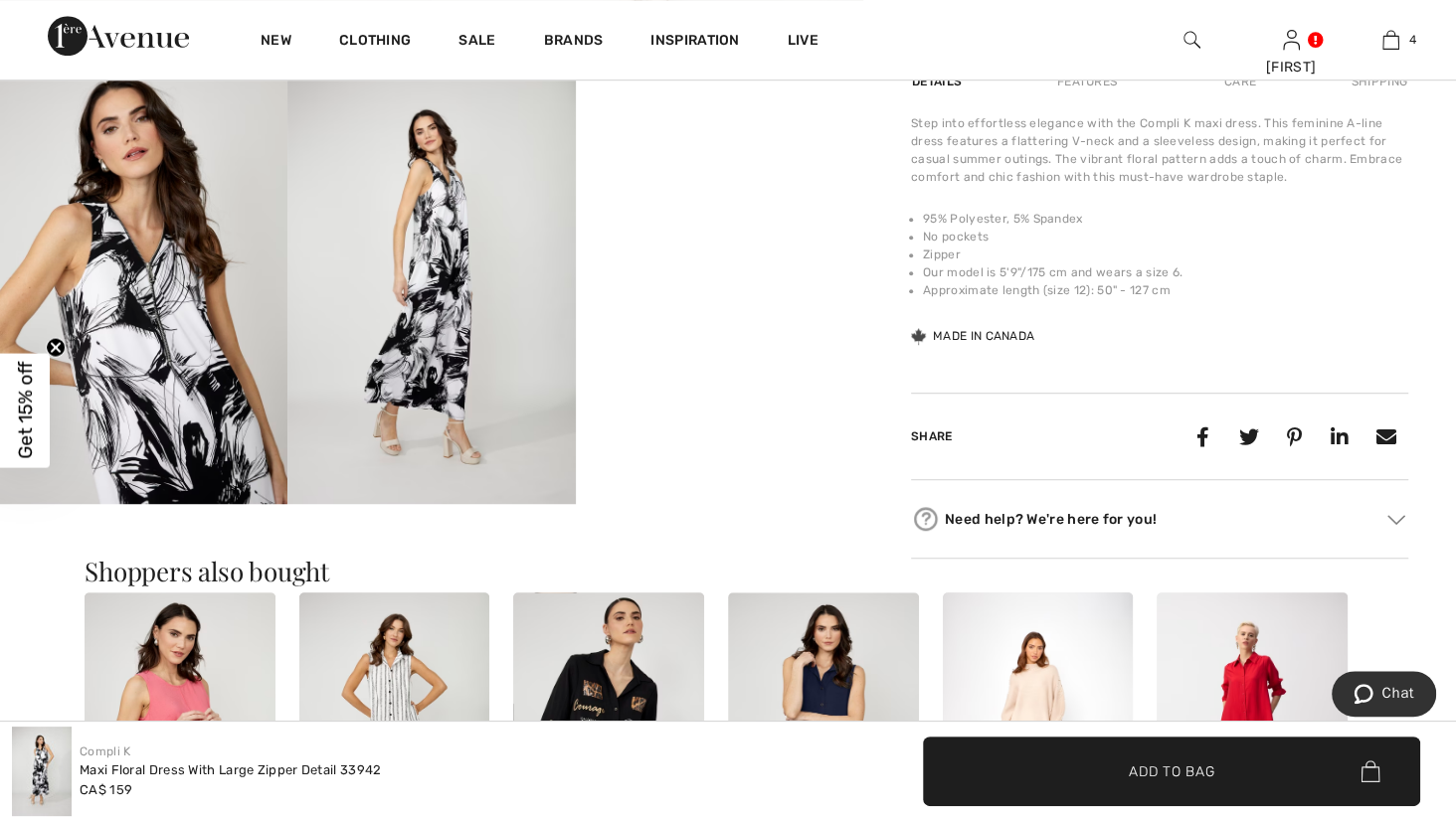scroll, scrollTop: 721, scrollLeft: 0, axis: vertical 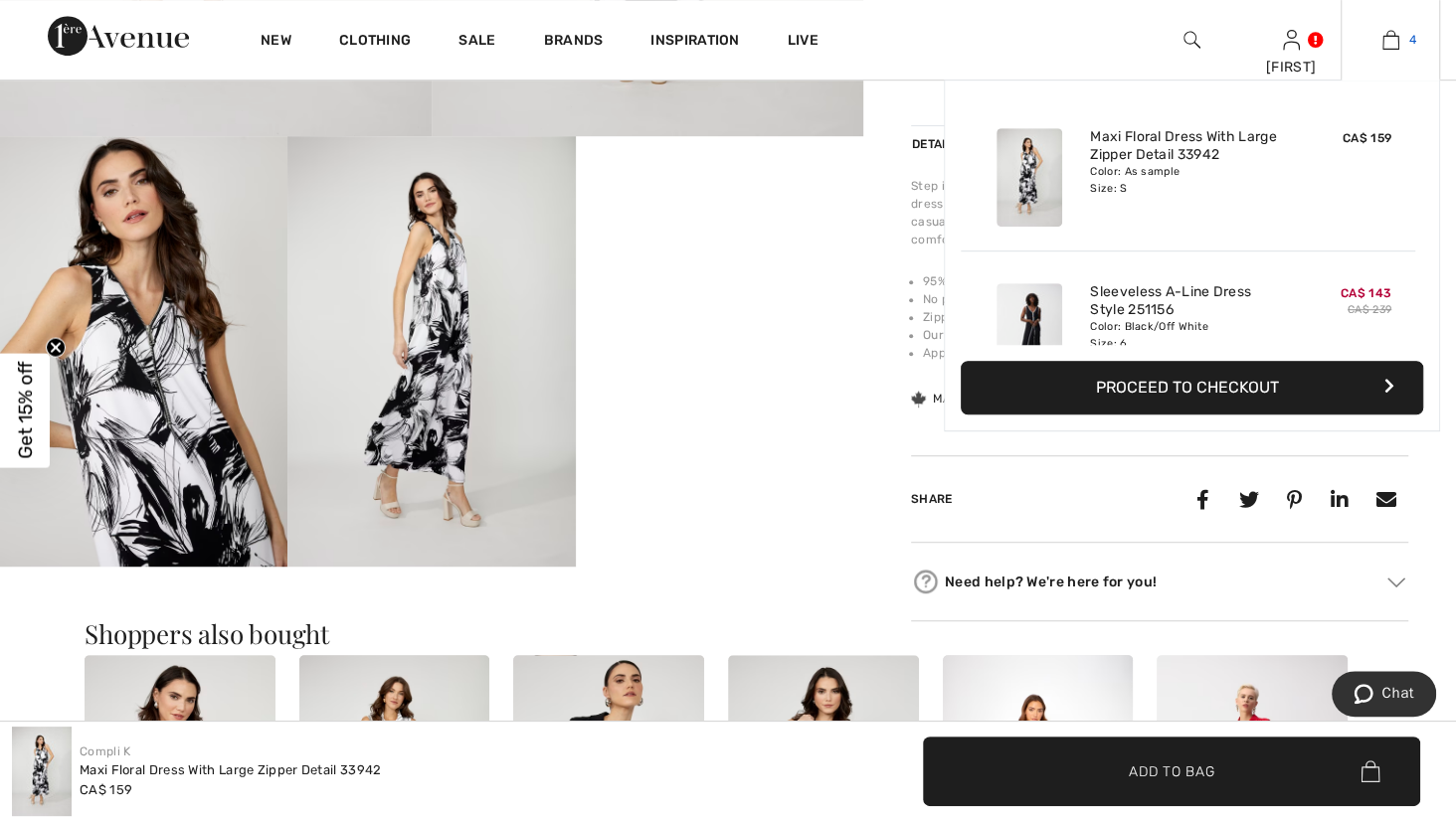 click at bounding box center [1390, 40] 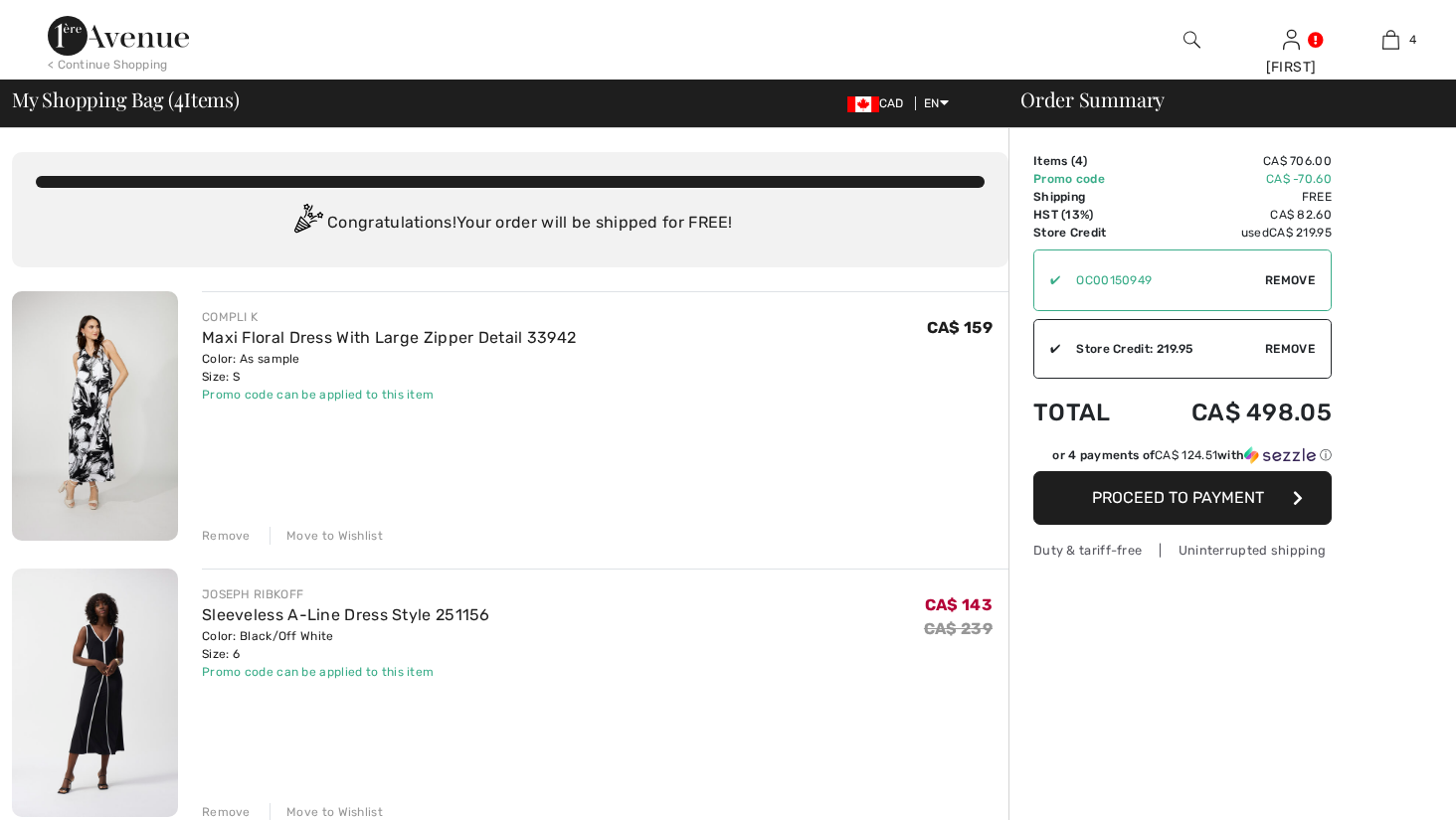 scroll, scrollTop: 0, scrollLeft: 0, axis: both 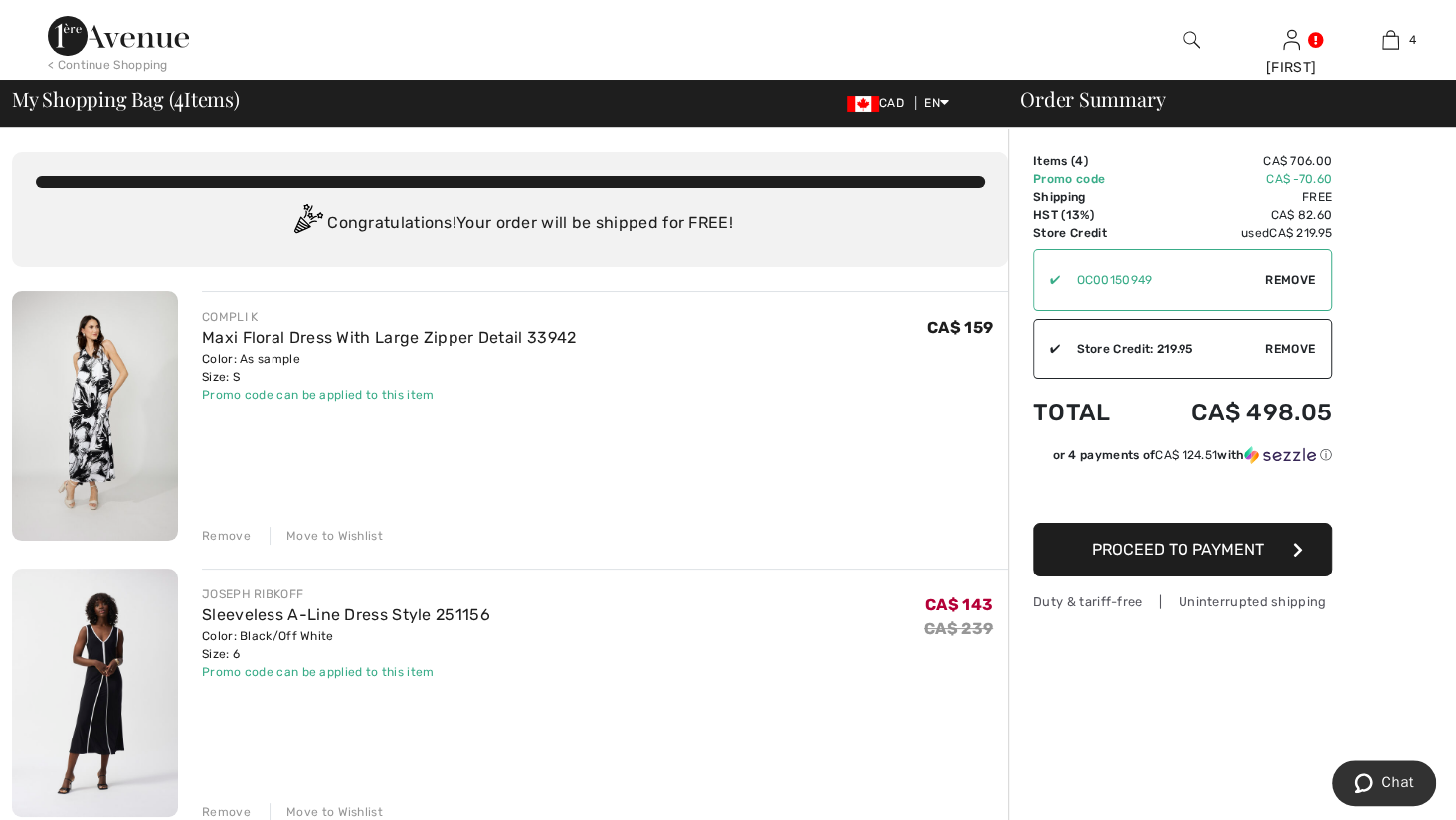 click on "Proceed to Payment" at bounding box center (1183, 550) 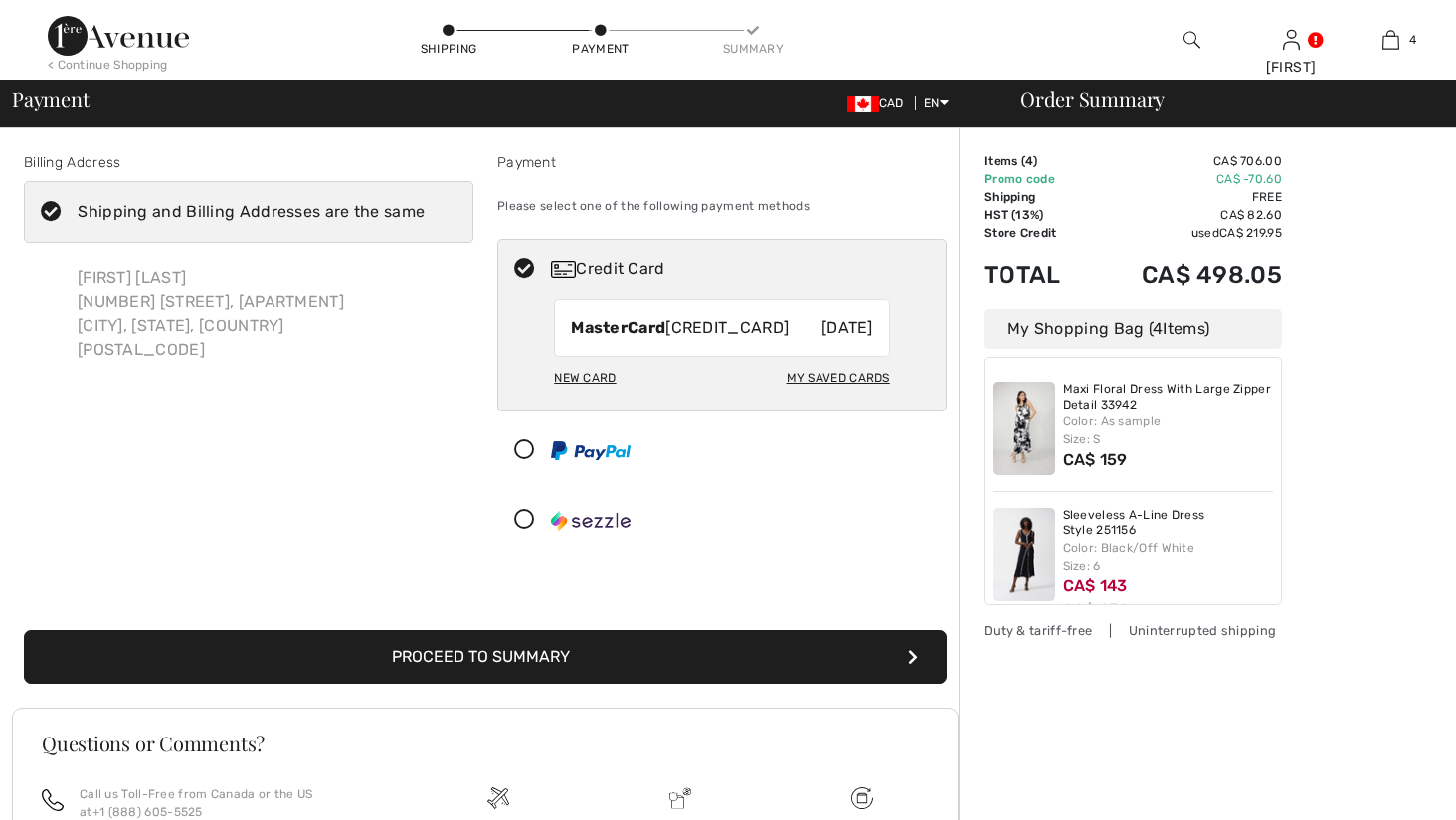 scroll, scrollTop: 0, scrollLeft: 0, axis: both 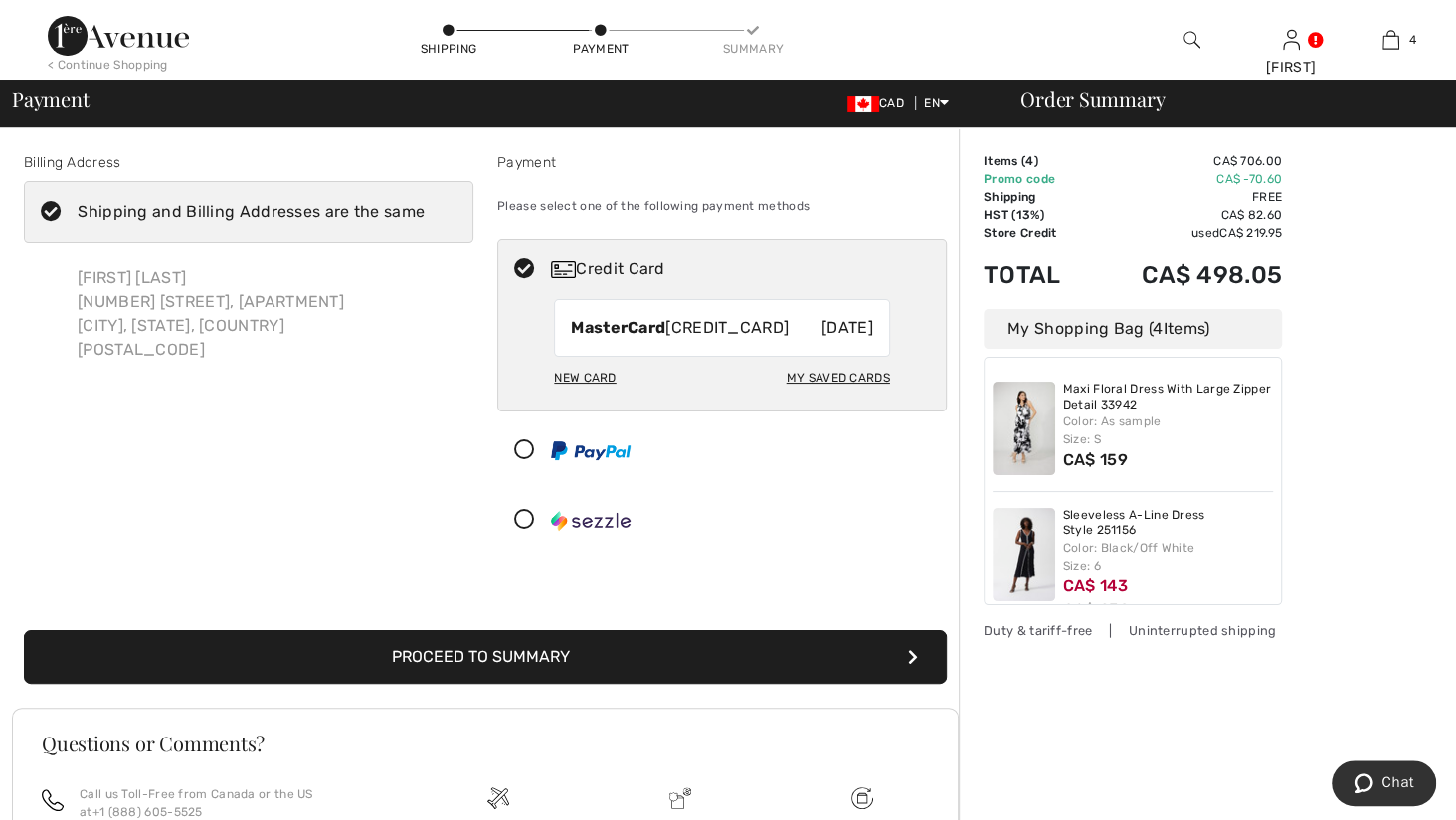 click on "New Card" at bounding box center [585, 378] 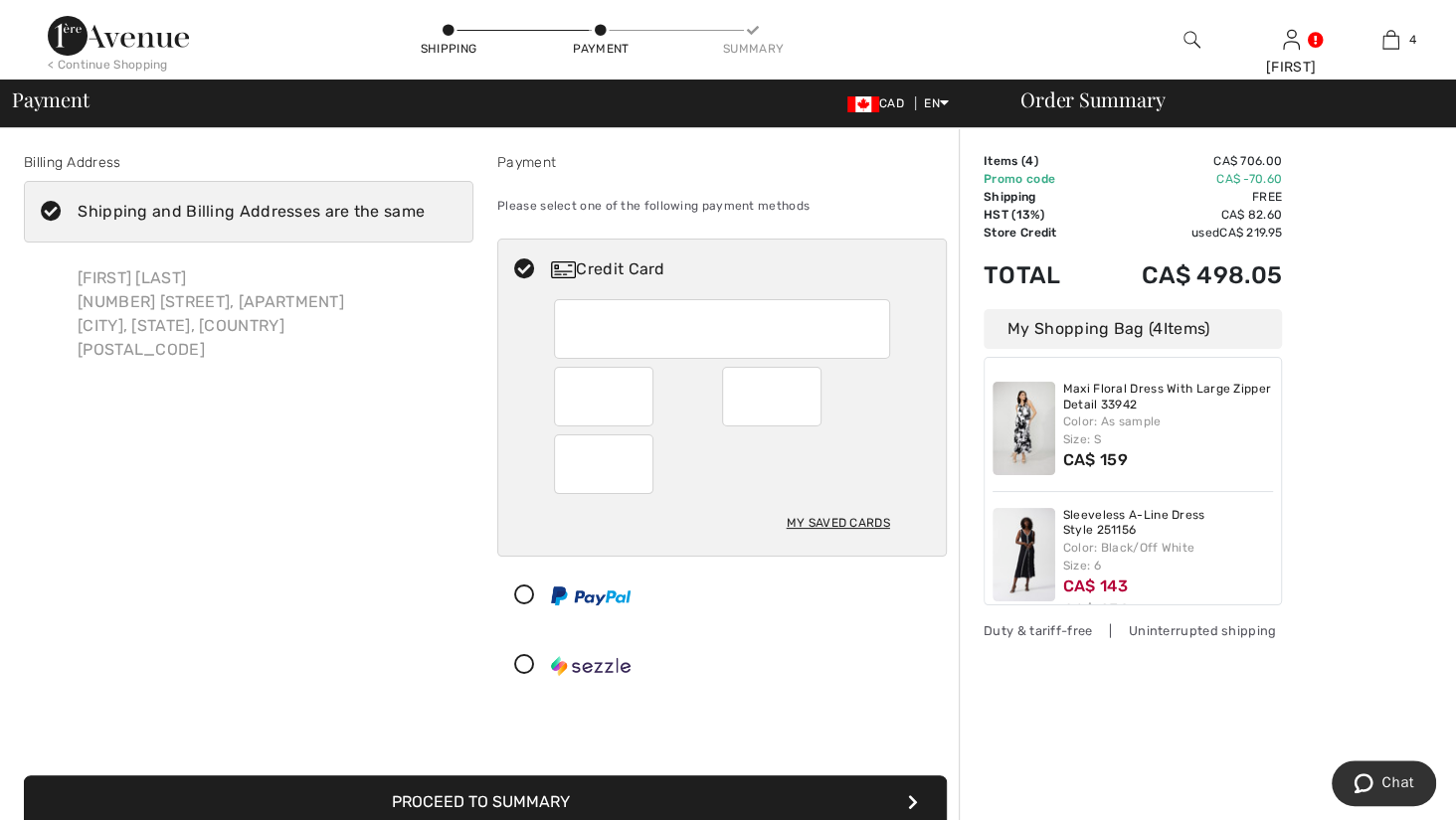 click at bounding box center [723, 329] 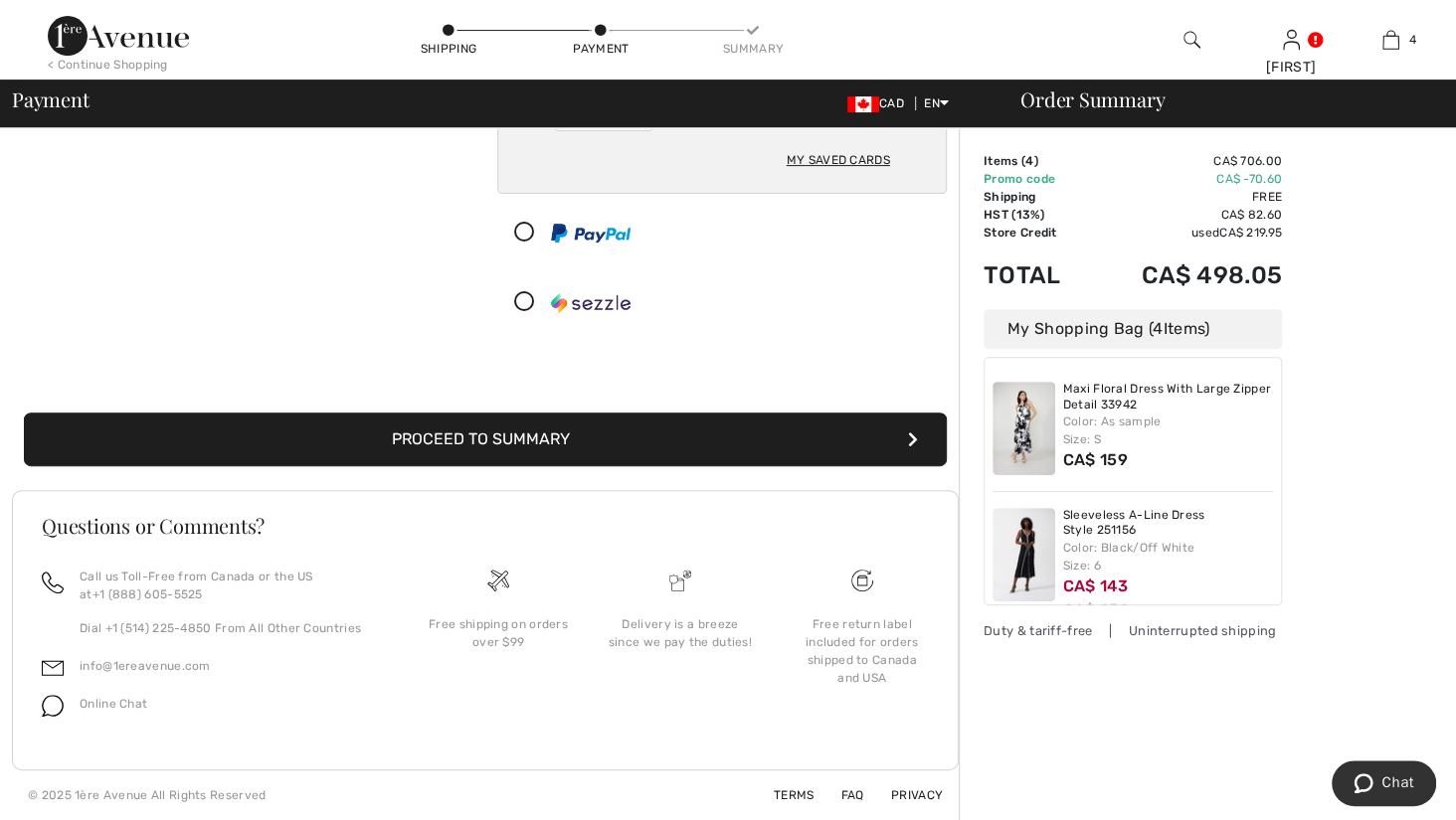 scroll, scrollTop: 547, scrollLeft: 0, axis: vertical 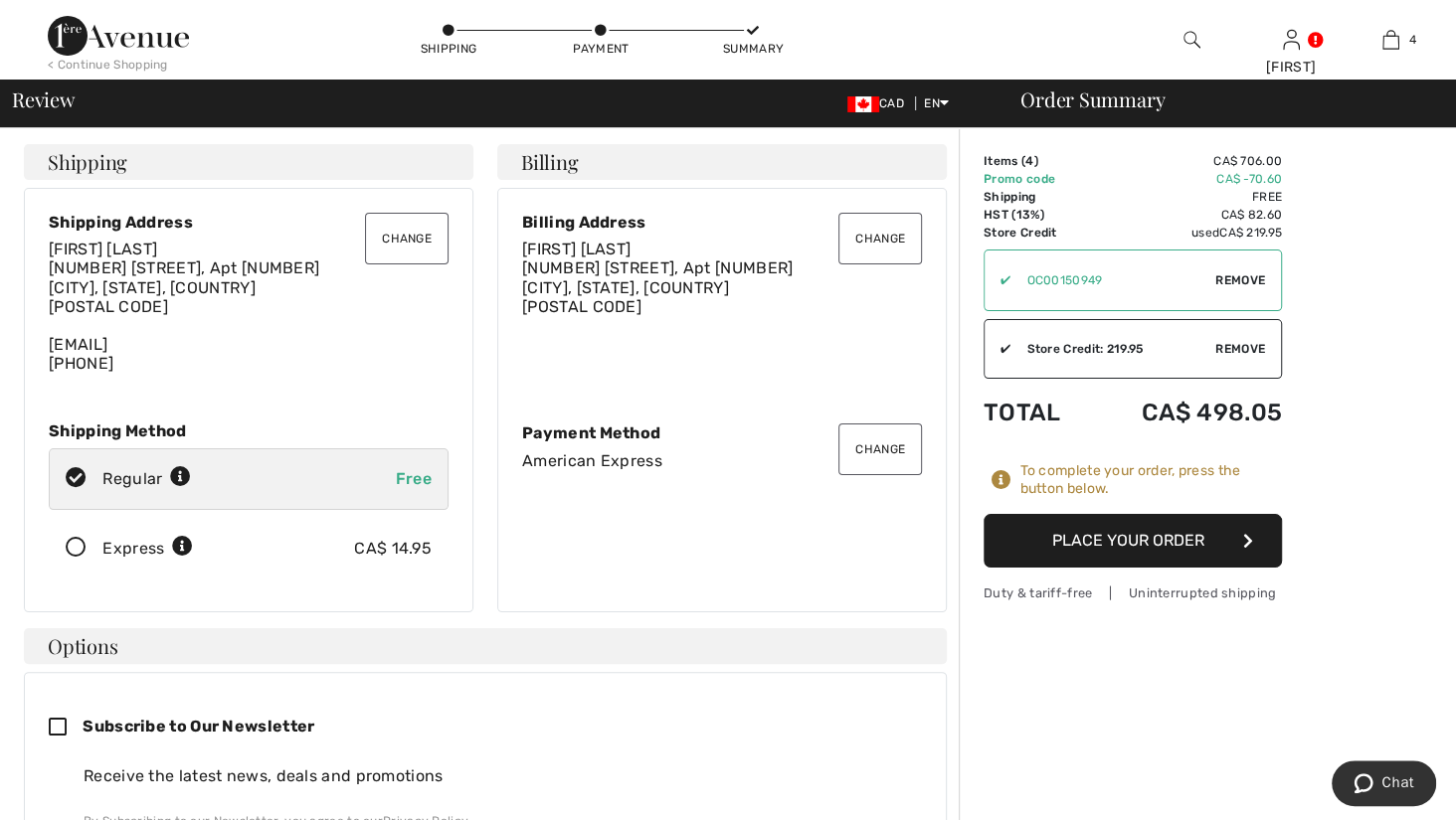 click on "Place Your Order" at bounding box center (1133, 541) 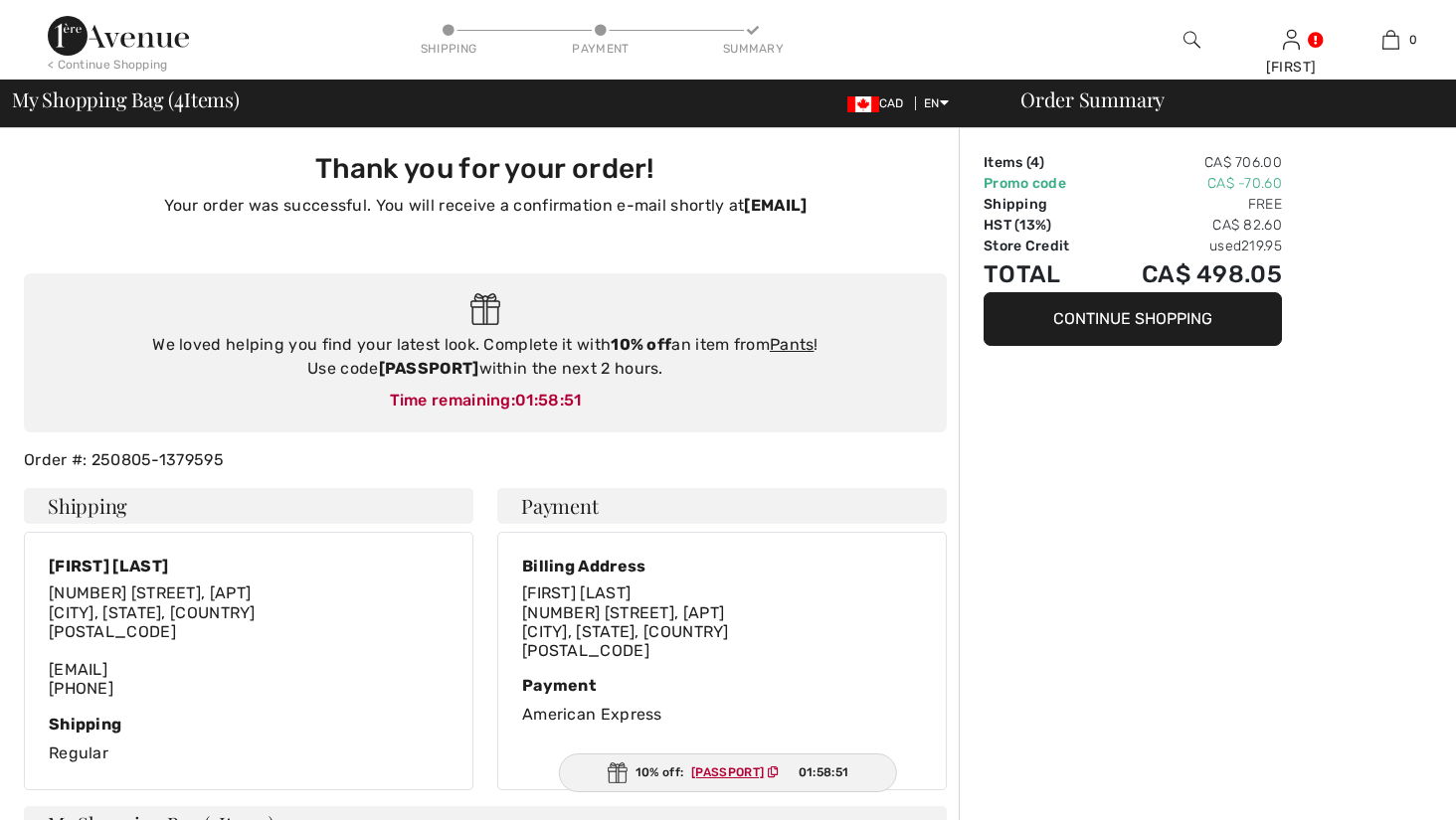 scroll, scrollTop: 0, scrollLeft: 0, axis: both 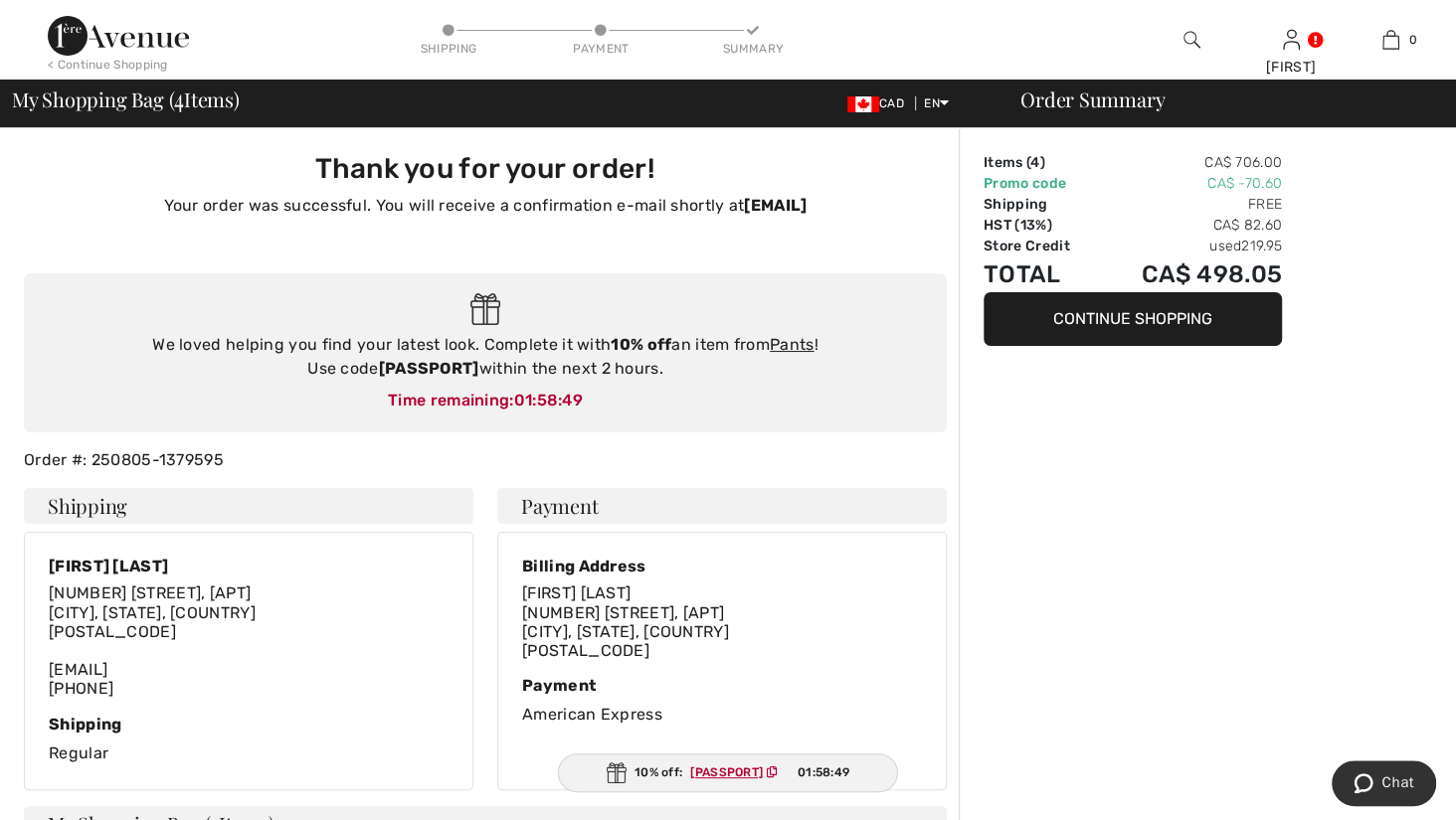type on "[FIRST] [LAST]" 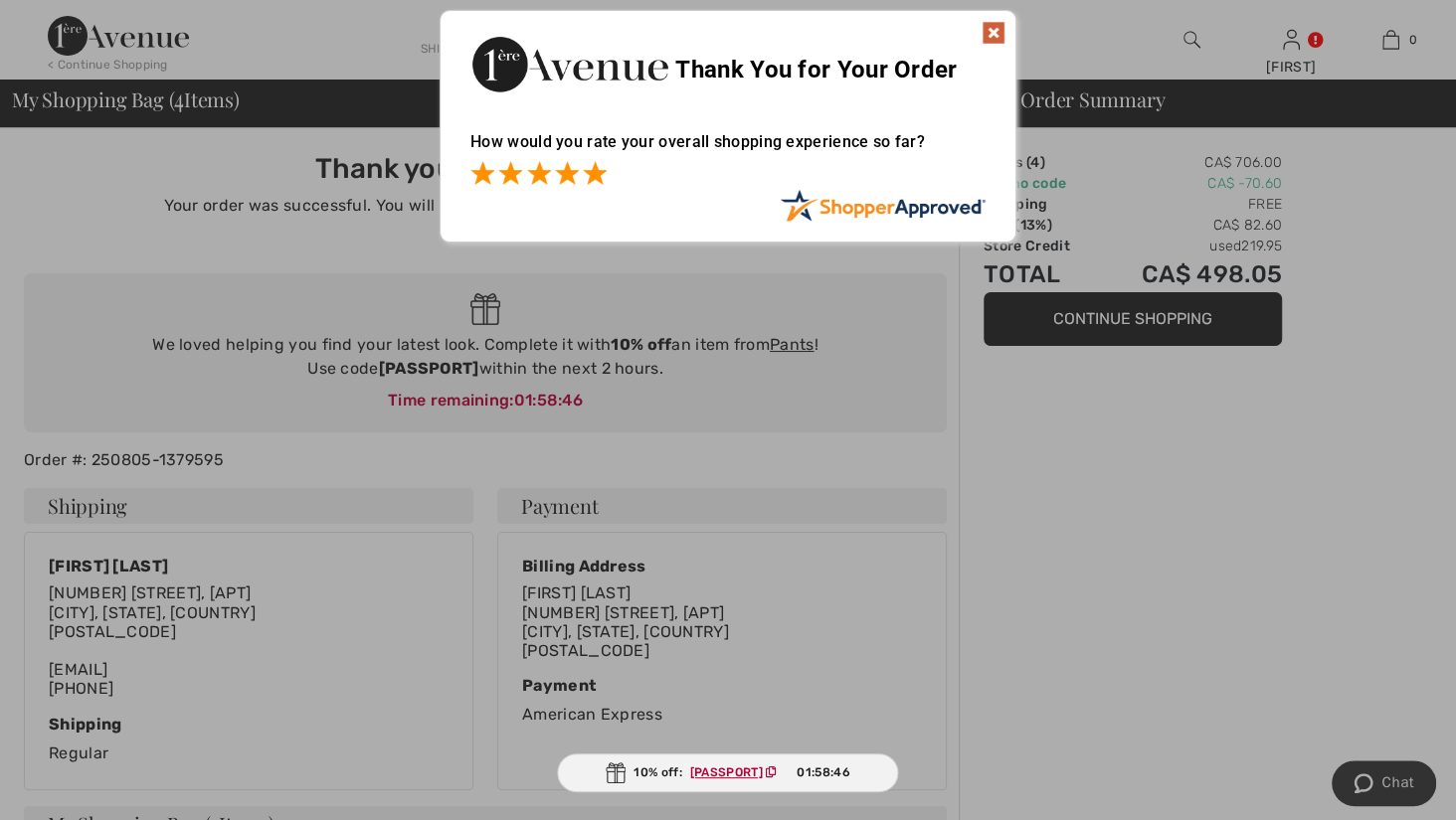 click at bounding box center [595, 173] 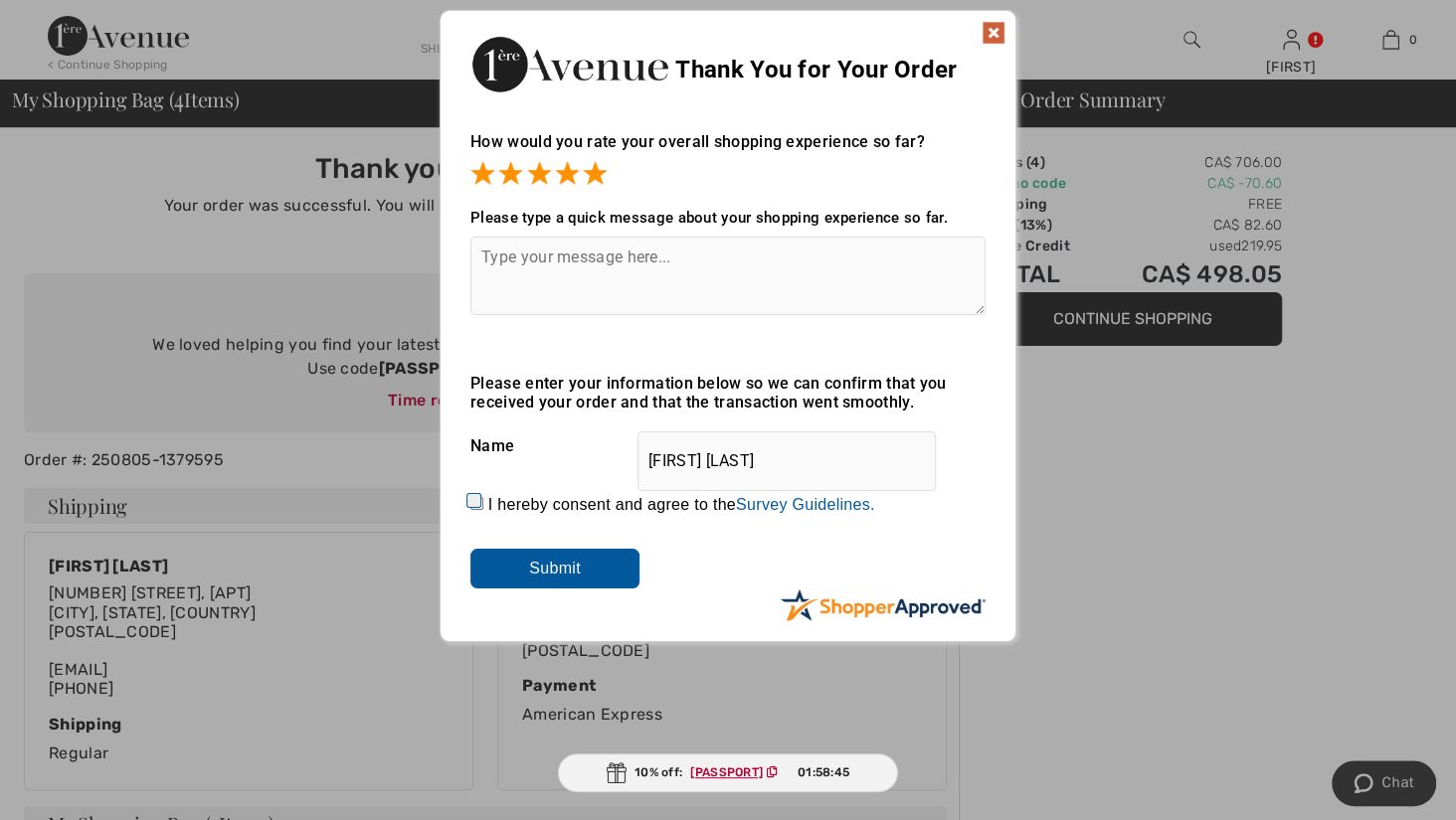 click on "Submit" at bounding box center [555, 569] 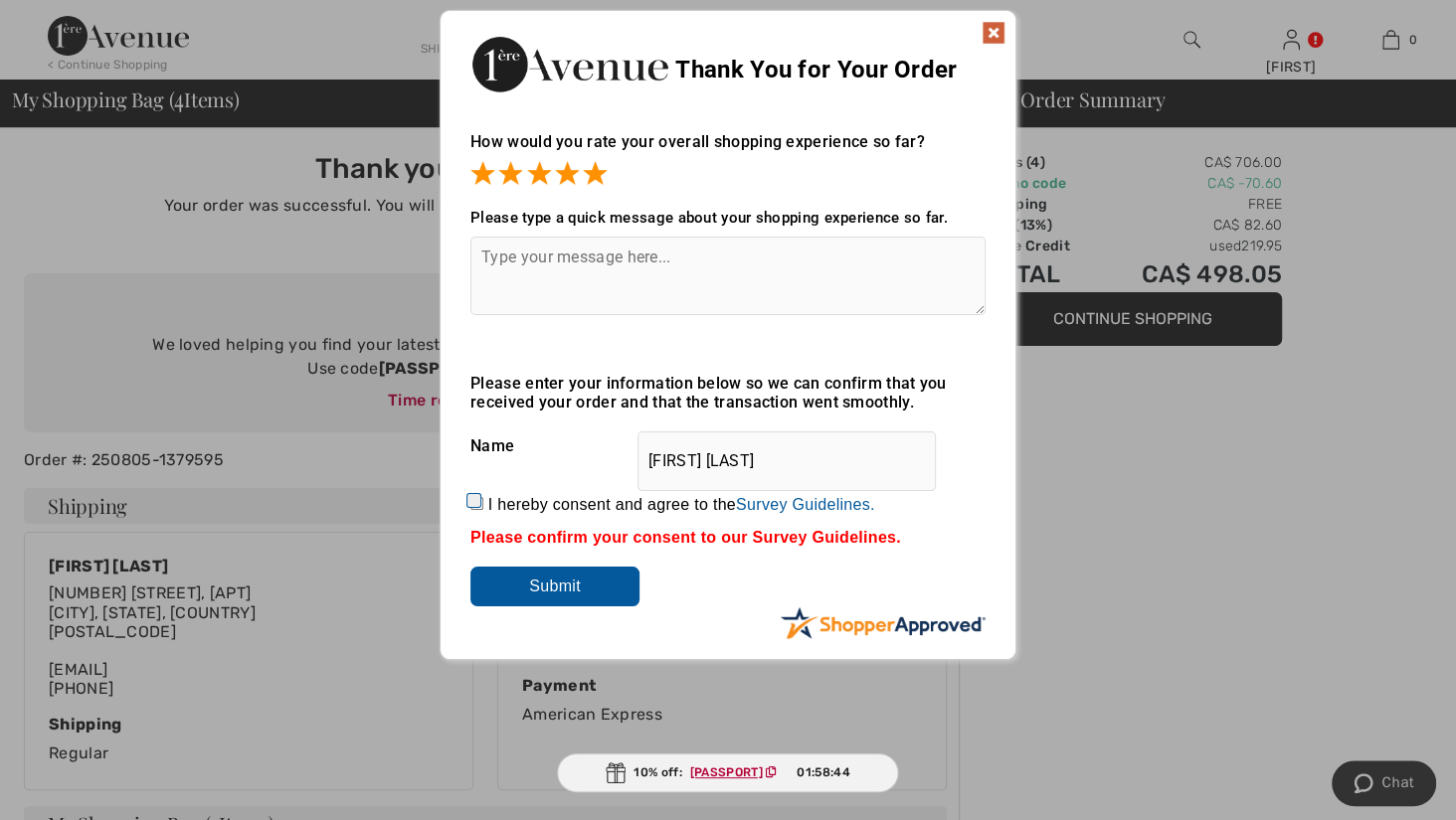 click on "Name [FIRST] [LAST]     Email" at bounding box center (728, 376) 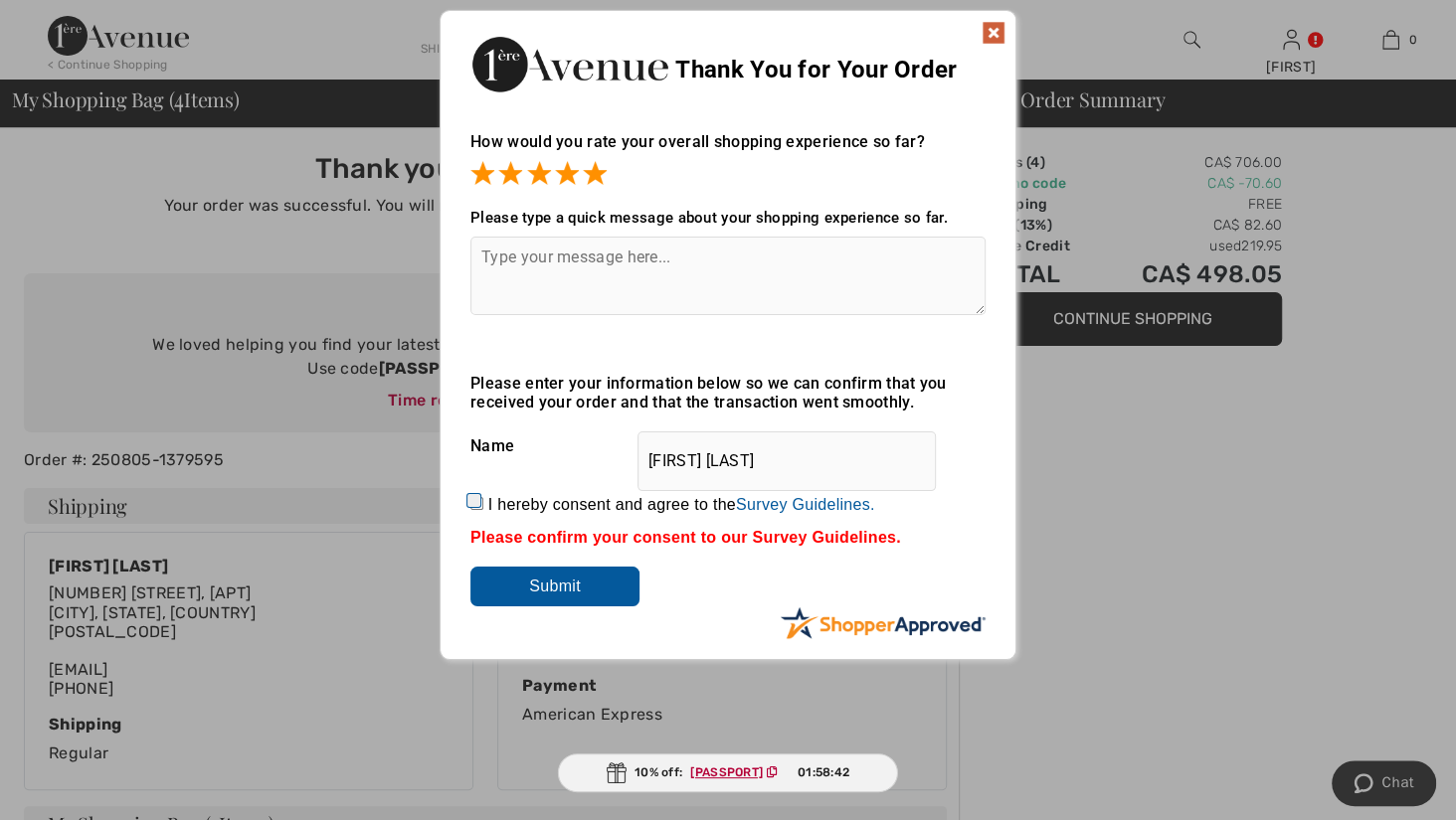 click on "I hereby consent and agree to the  By submitting a review, you grant permission to Shopper Approved to display and share your name, review, and any content submitted, in an effort to help future 1ereavenue.com customers make better buying decisions. Personal information collected or provided in connection with your review is treated as set forth in our Privacy Policy located at  https://www.shopperapproved.com/privacy.php  and is subject to 1ereavenue.com’s Privacy Policy as well. We are not responsible for 1ereavenue.com’s privacy practices and you should review 1ereavenue.com’s website directly to determine their privacy practices. For any content submitted, you grant Shopper Approved a non-exclusive license to use, copy, modify, delete and/or distribute such content without compensation to you. You also represent and warrant that: You are an active paying customer of 1ereavenue.com. You will not submit any content that is known to you to be false, inaccurate or misleading. Survey Guidelines." at bounding box center (476, 503) 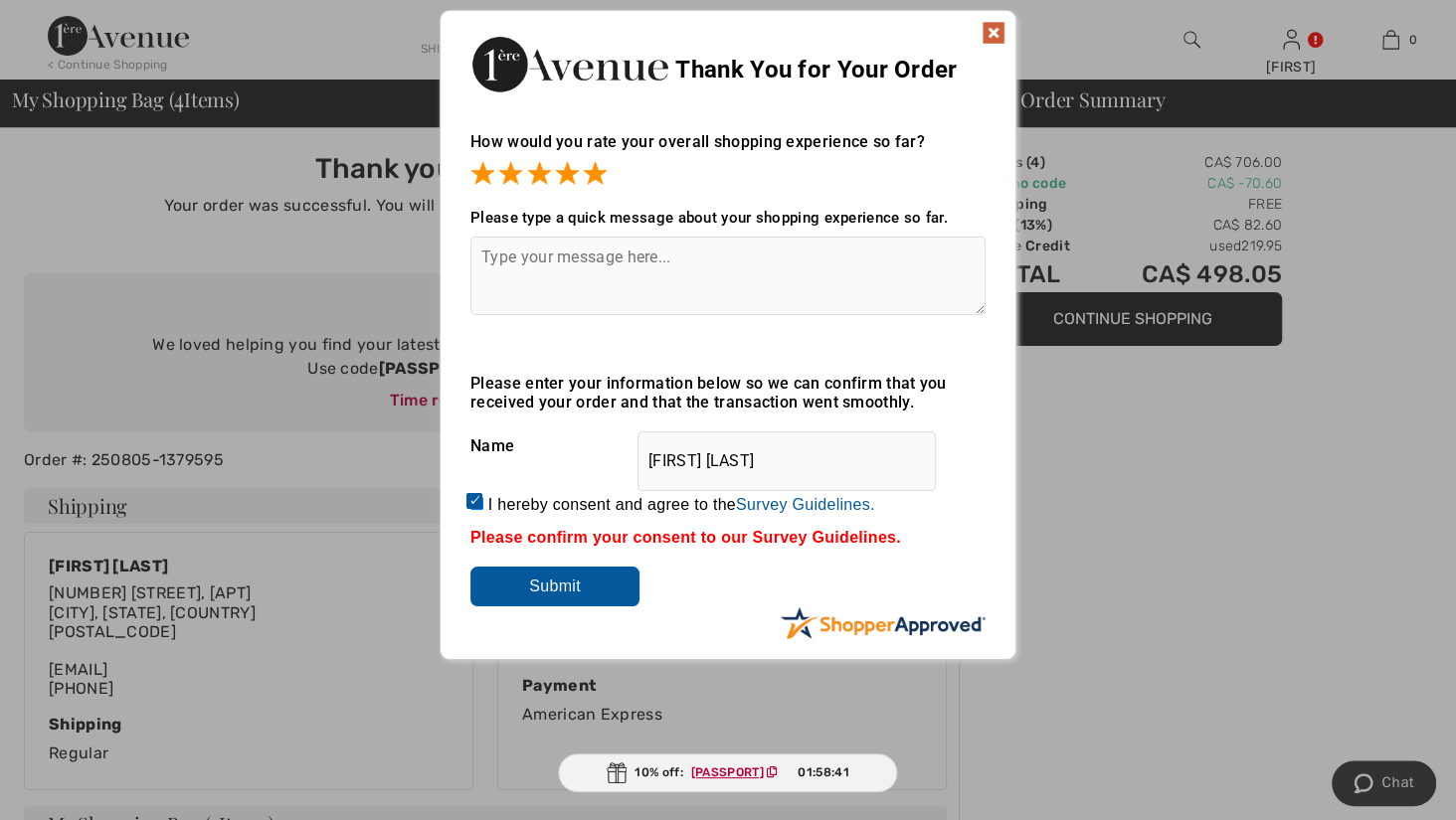 click on "Submit" at bounding box center [555, 586] 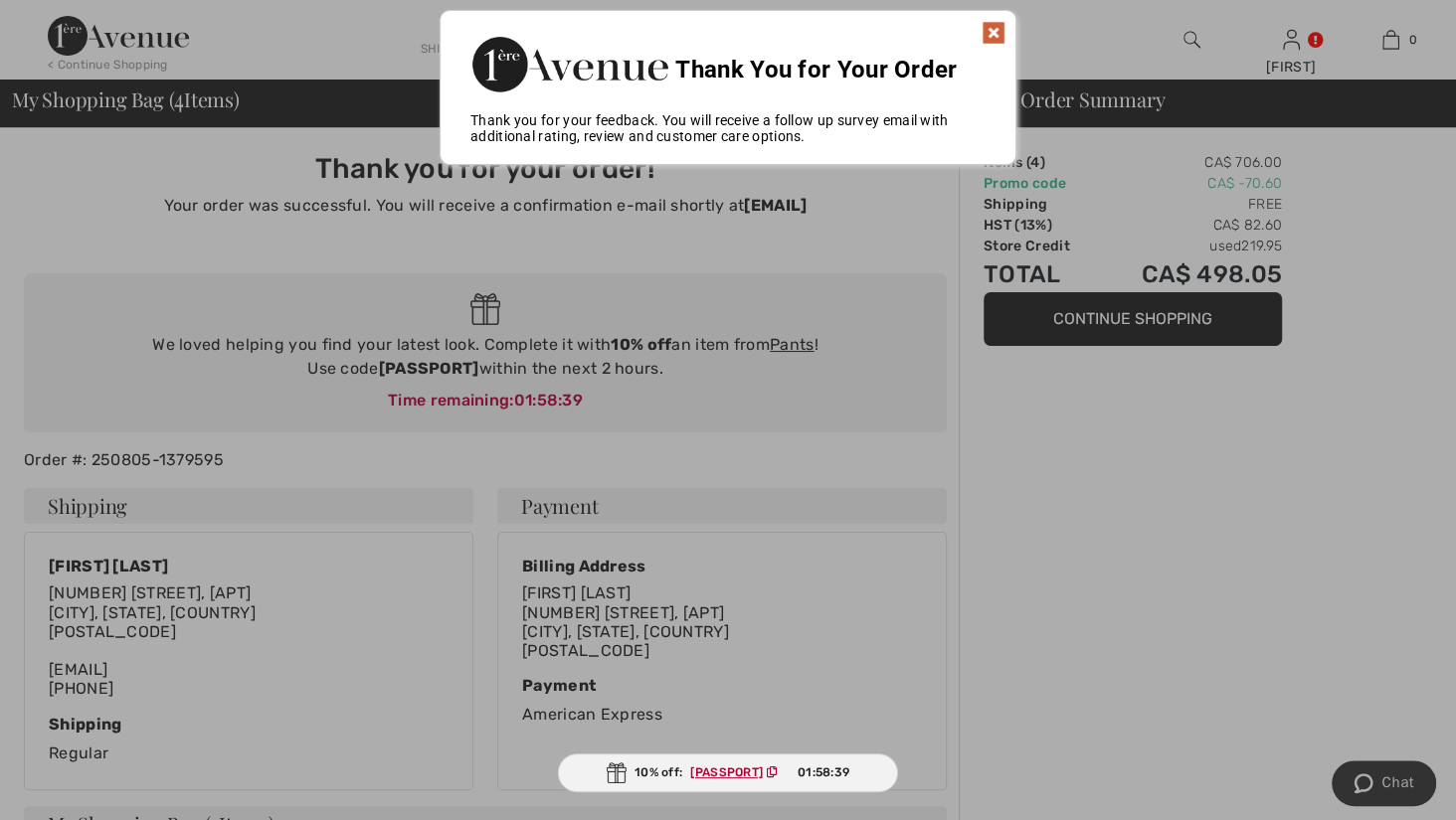 click at bounding box center (994, 33) 